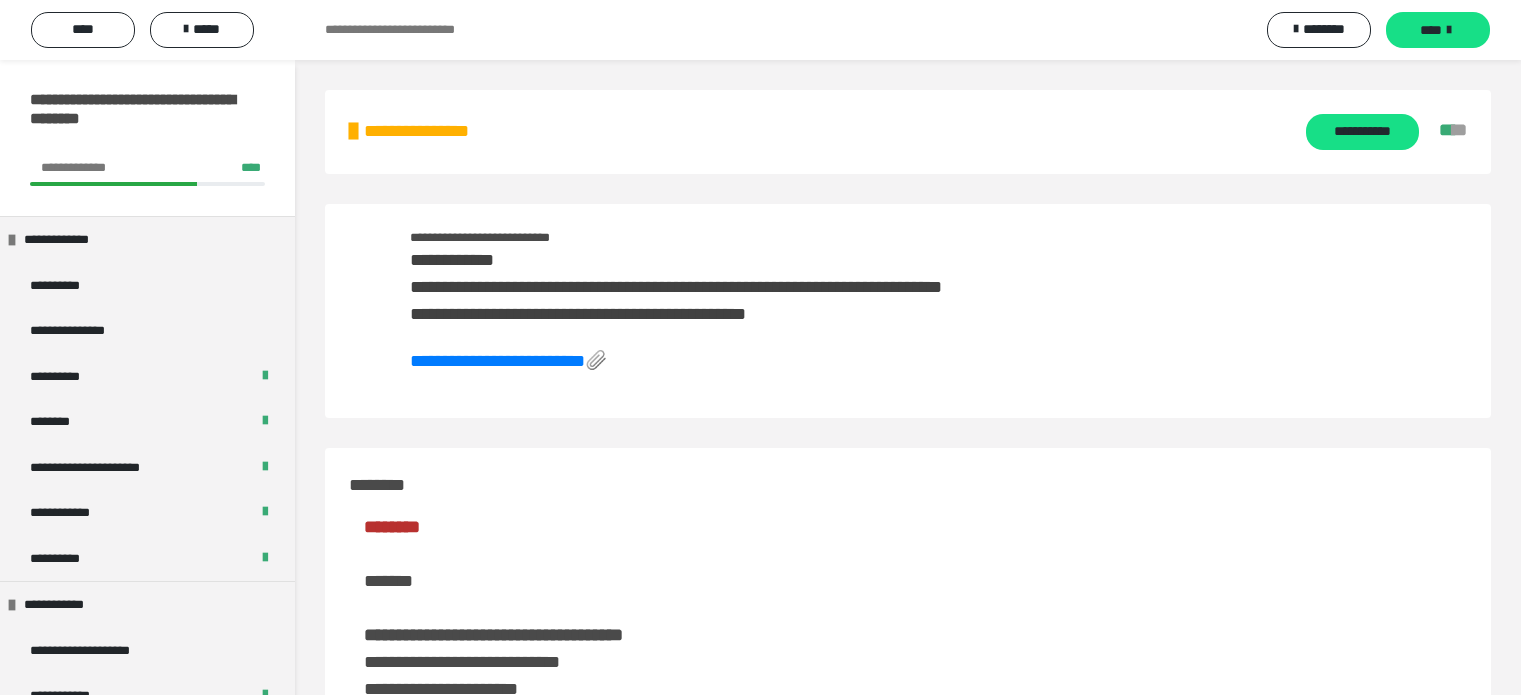scroll, scrollTop: 0, scrollLeft: 0, axis: both 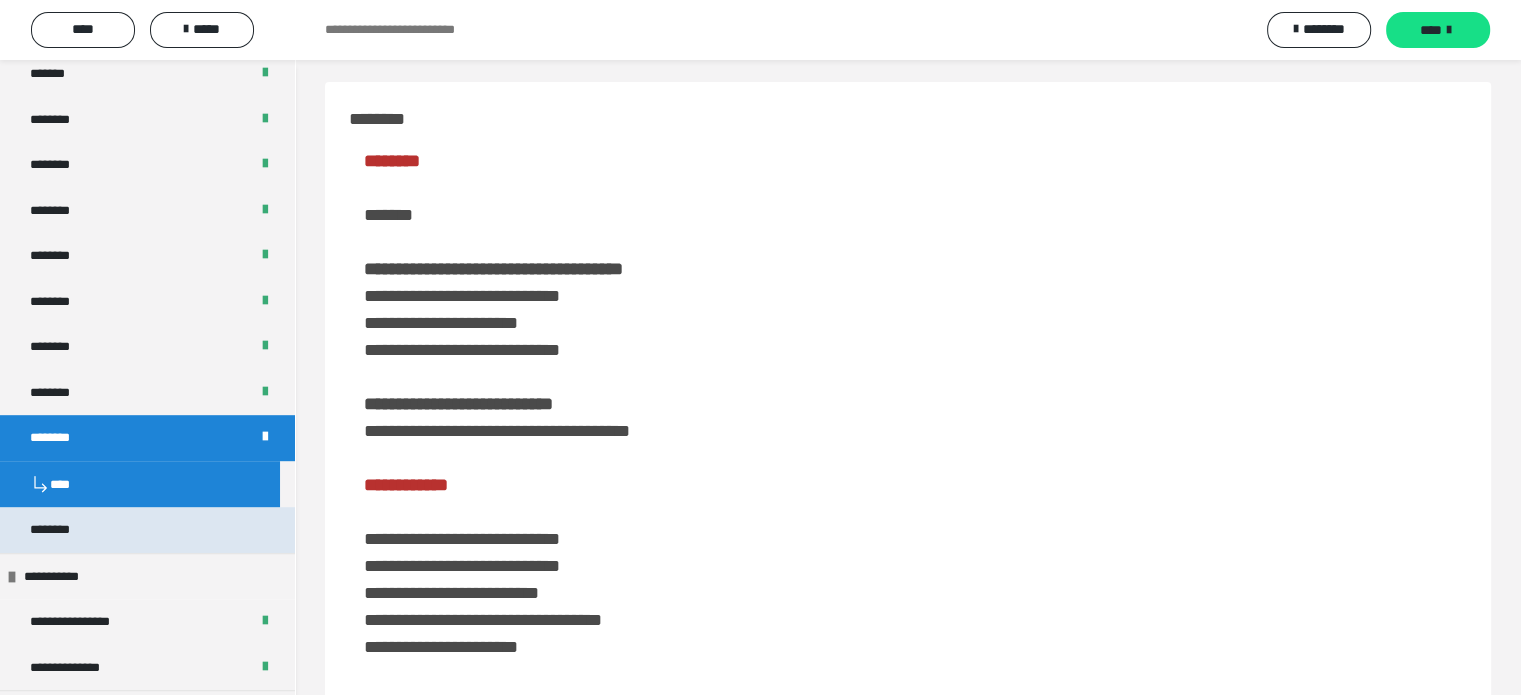 click on "********" at bounding box center (61, 530) 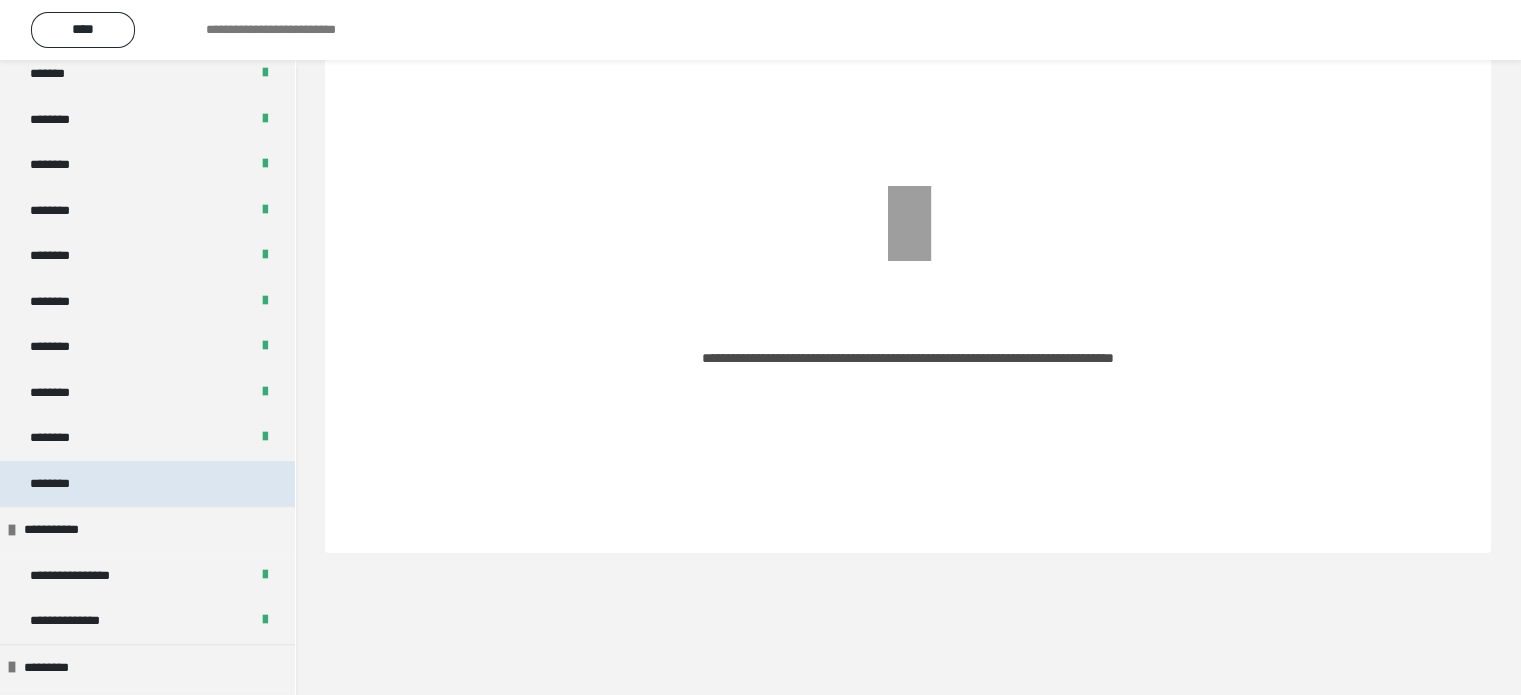 scroll, scrollTop: 8, scrollLeft: 0, axis: vertical 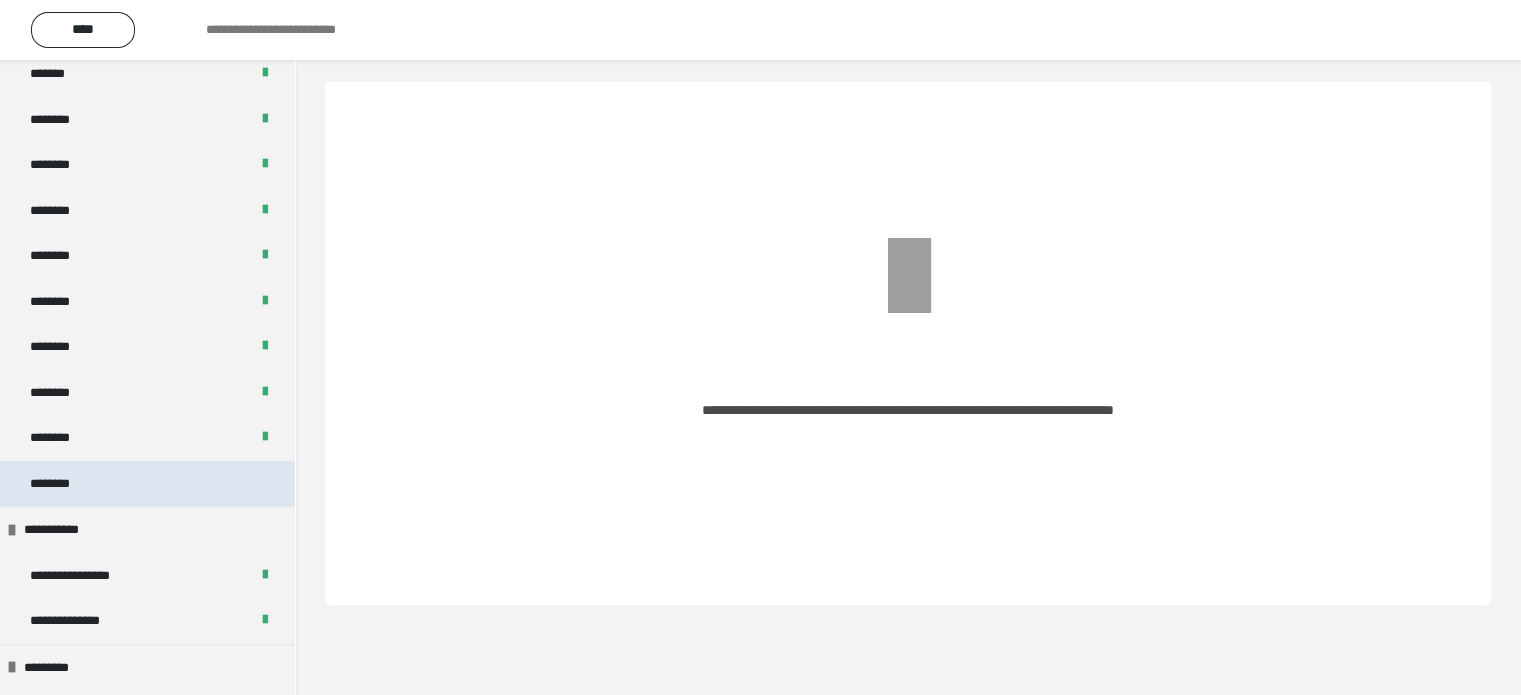 click on "********" at bounding box center [147, 484] 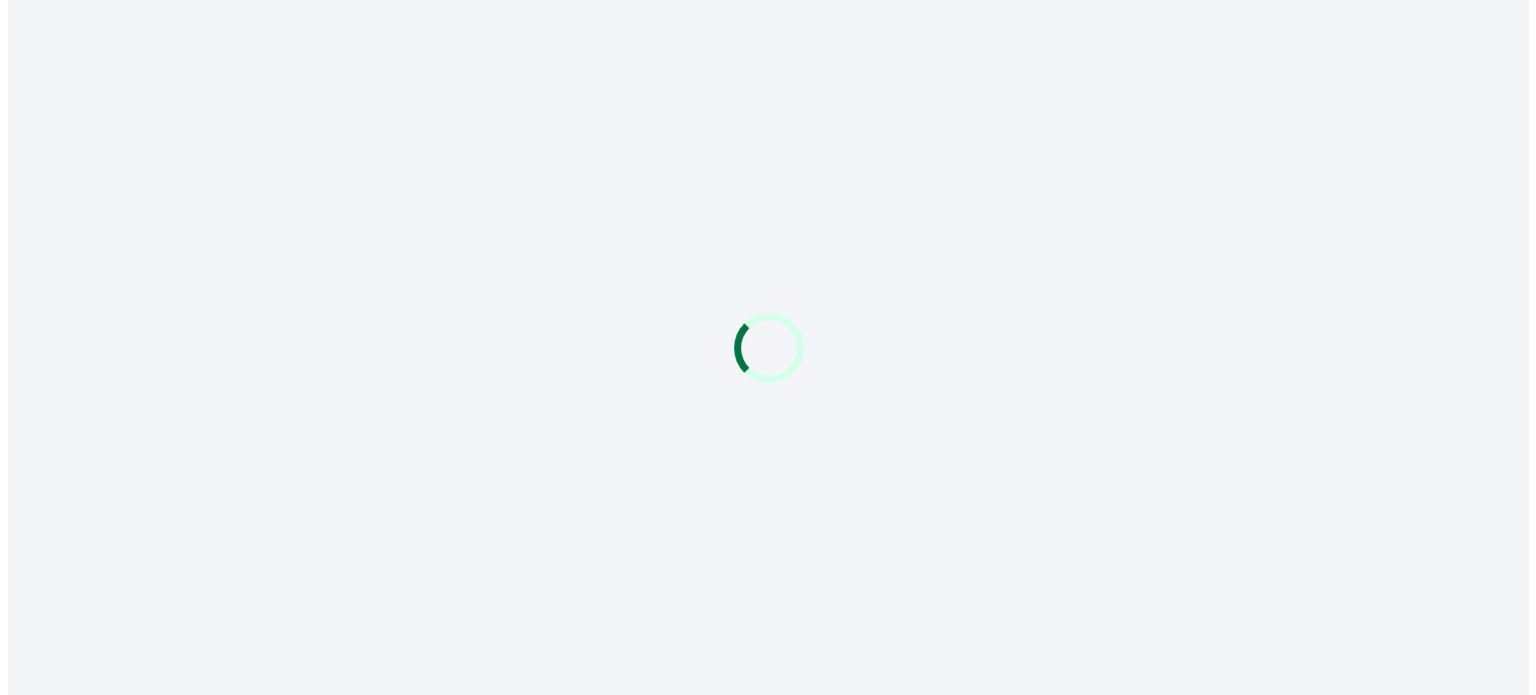 scroll, scrollTop: 0, scrollLeft: 0, axis: both 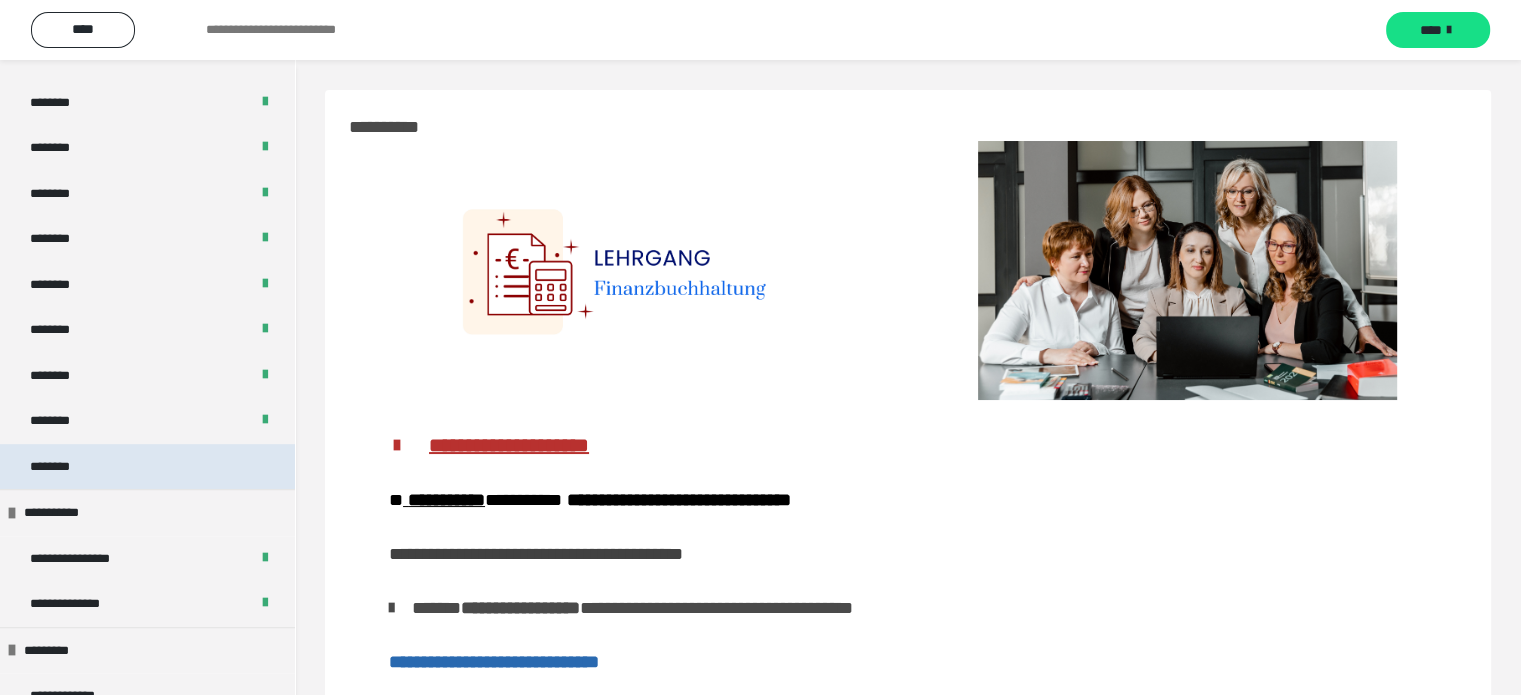 click on "********" at bounding box center [147, 467] 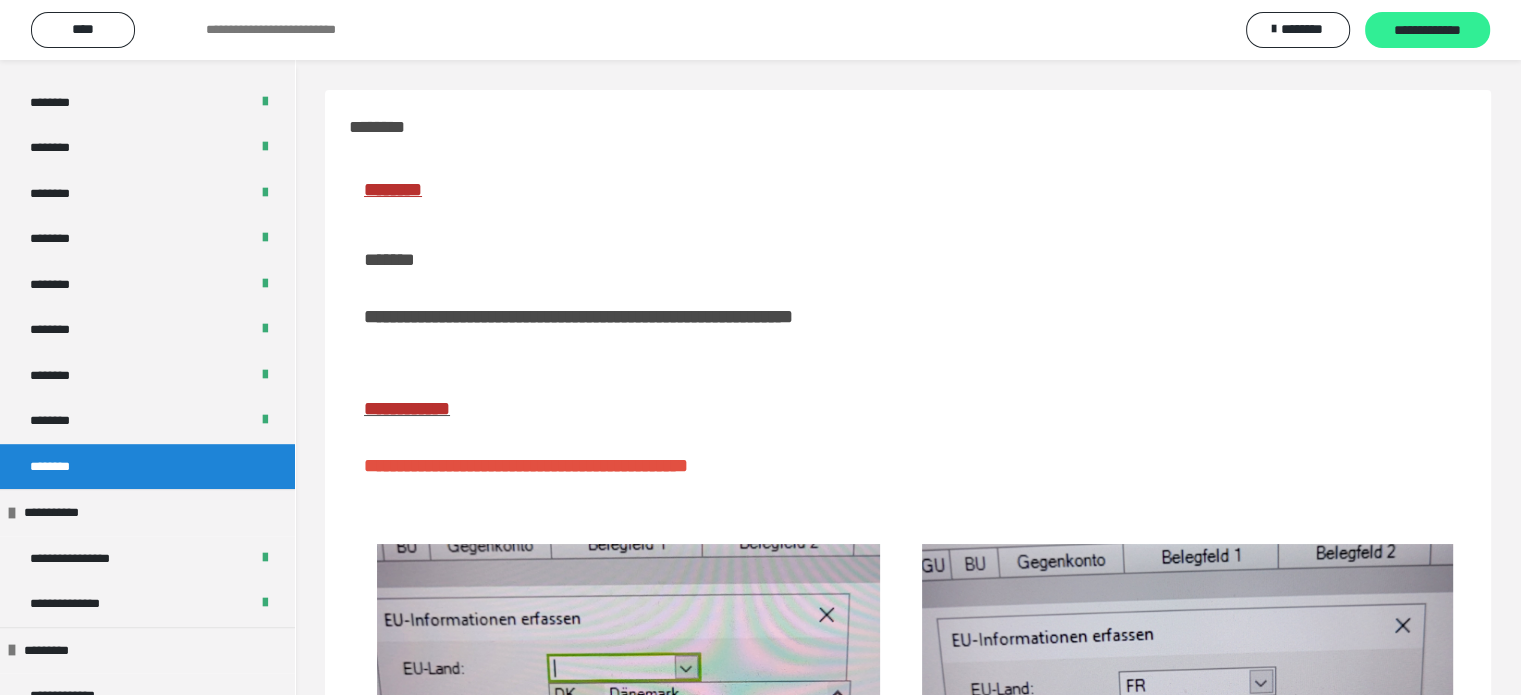 click on "**********" at bounding box center [1427, 31] 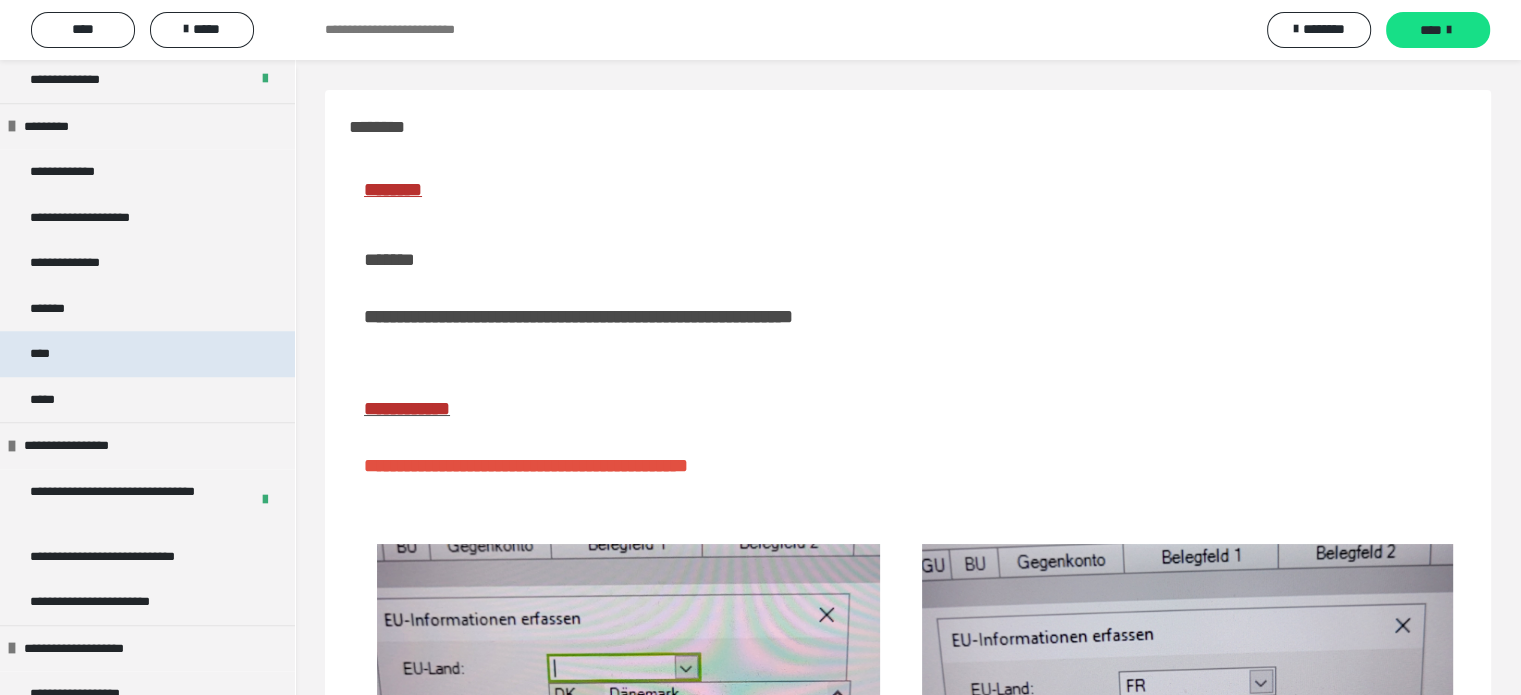 scroll, scrollTop: 1836, scrollLeft: 0, axis: vertical 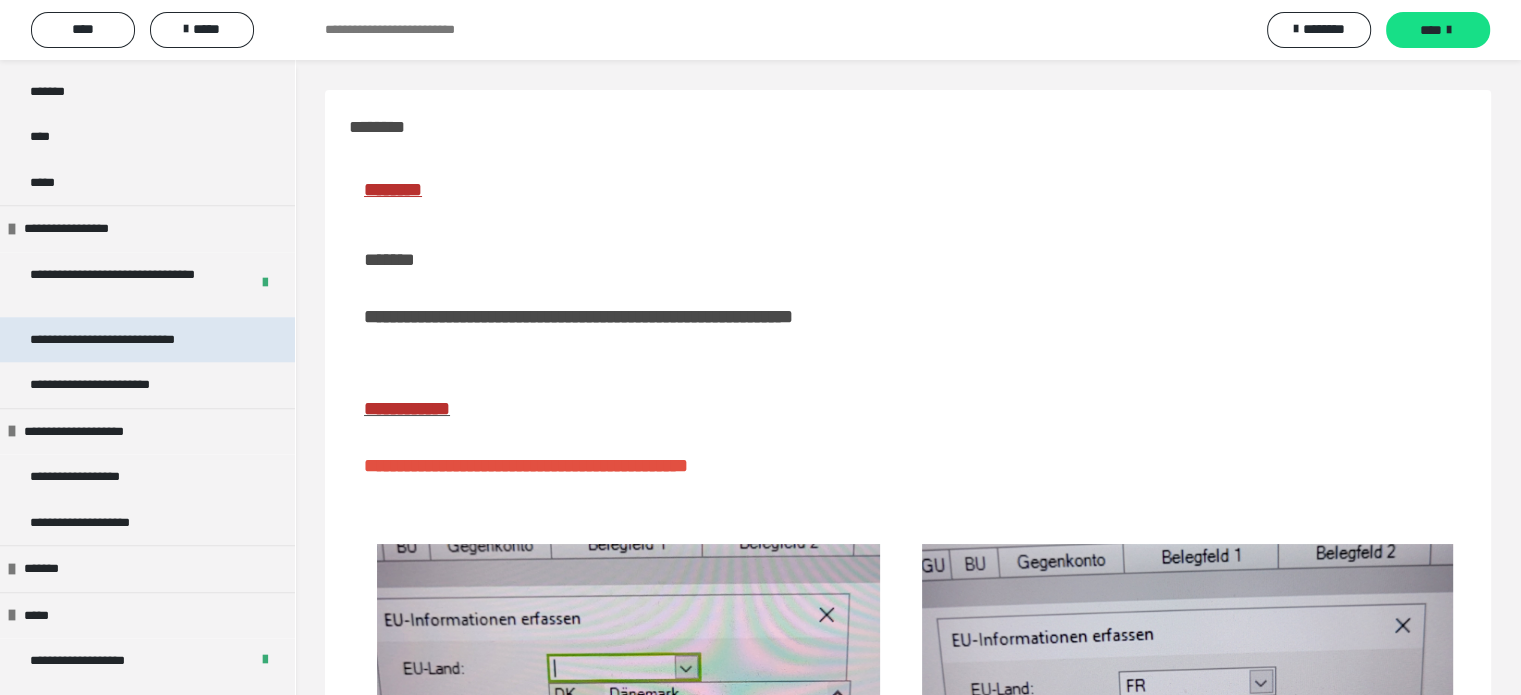 click on "**********" at bounding box center (131, 340) 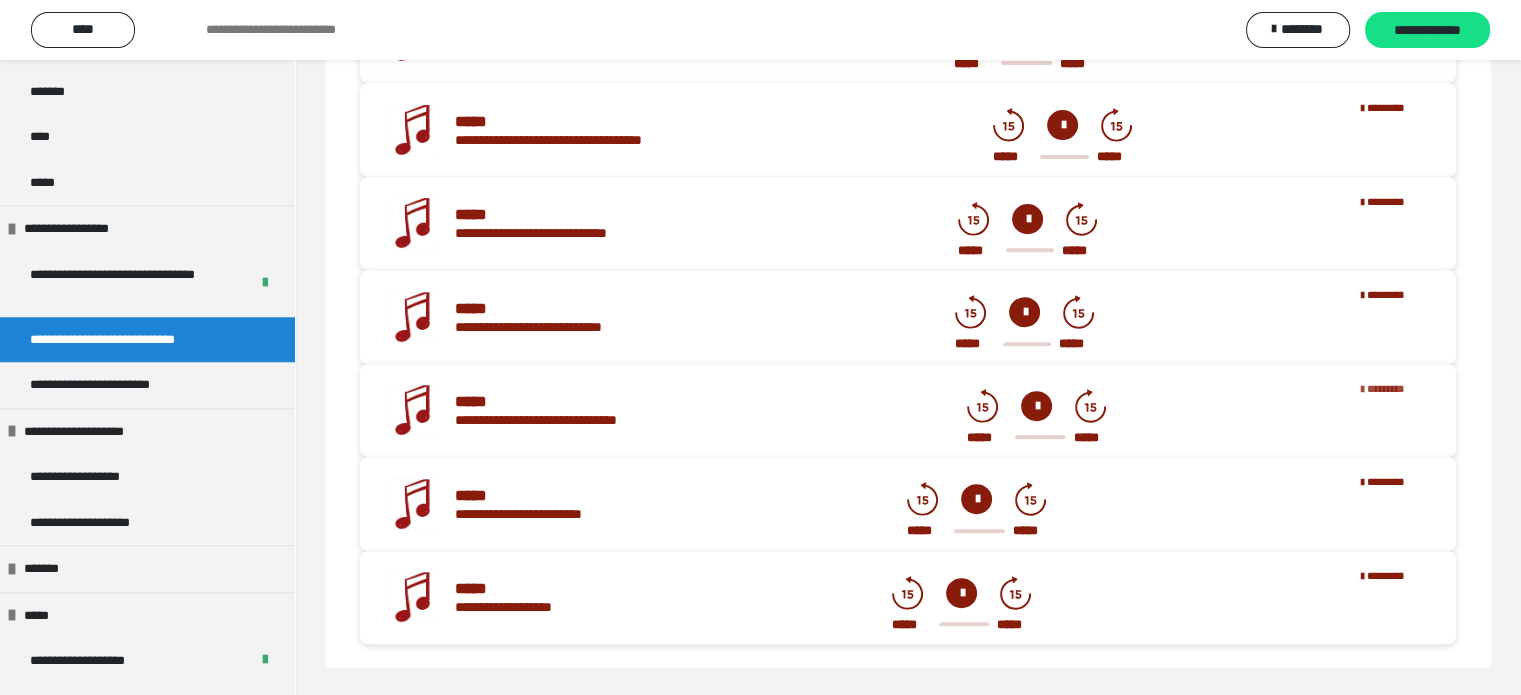 scroll, scrollTop: 748, scrollLeft: 0, axis: vertical 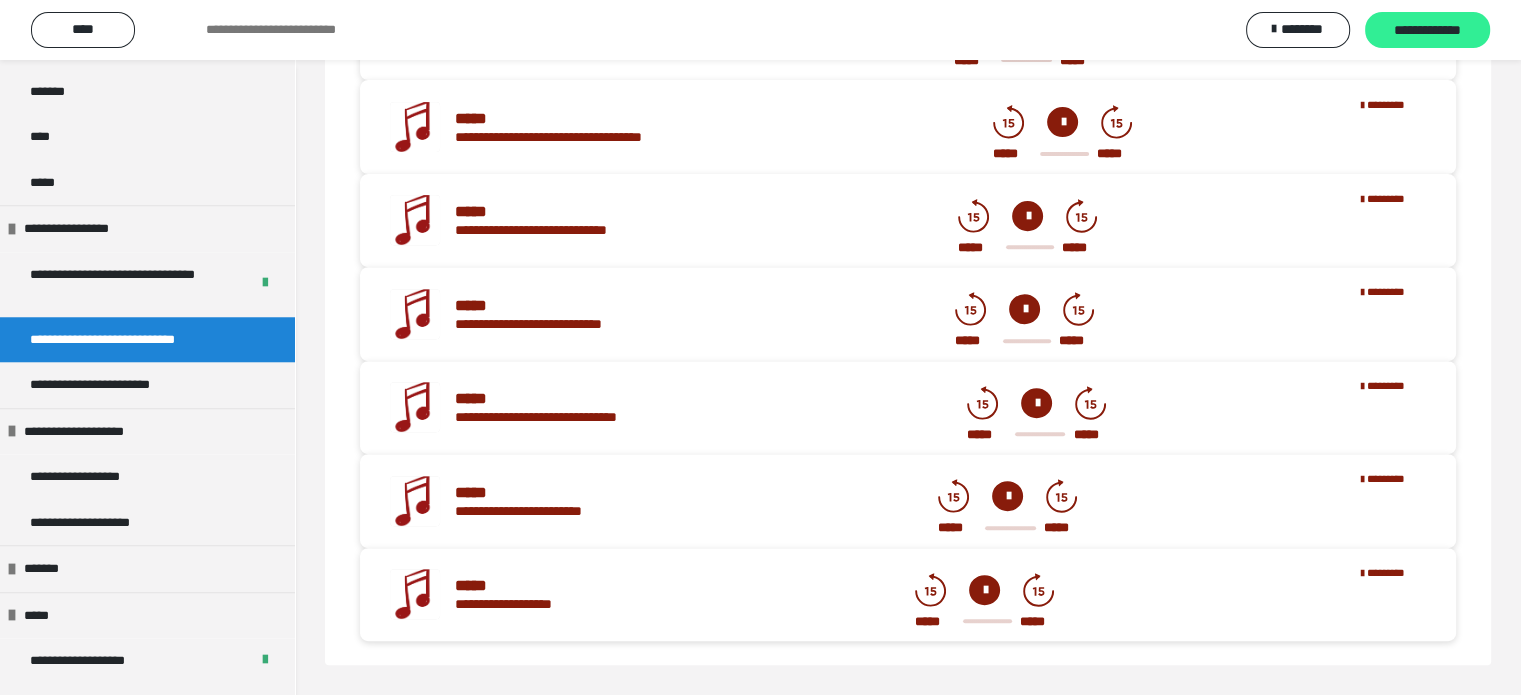 click on "**********" at bounding box center [1427, 31] 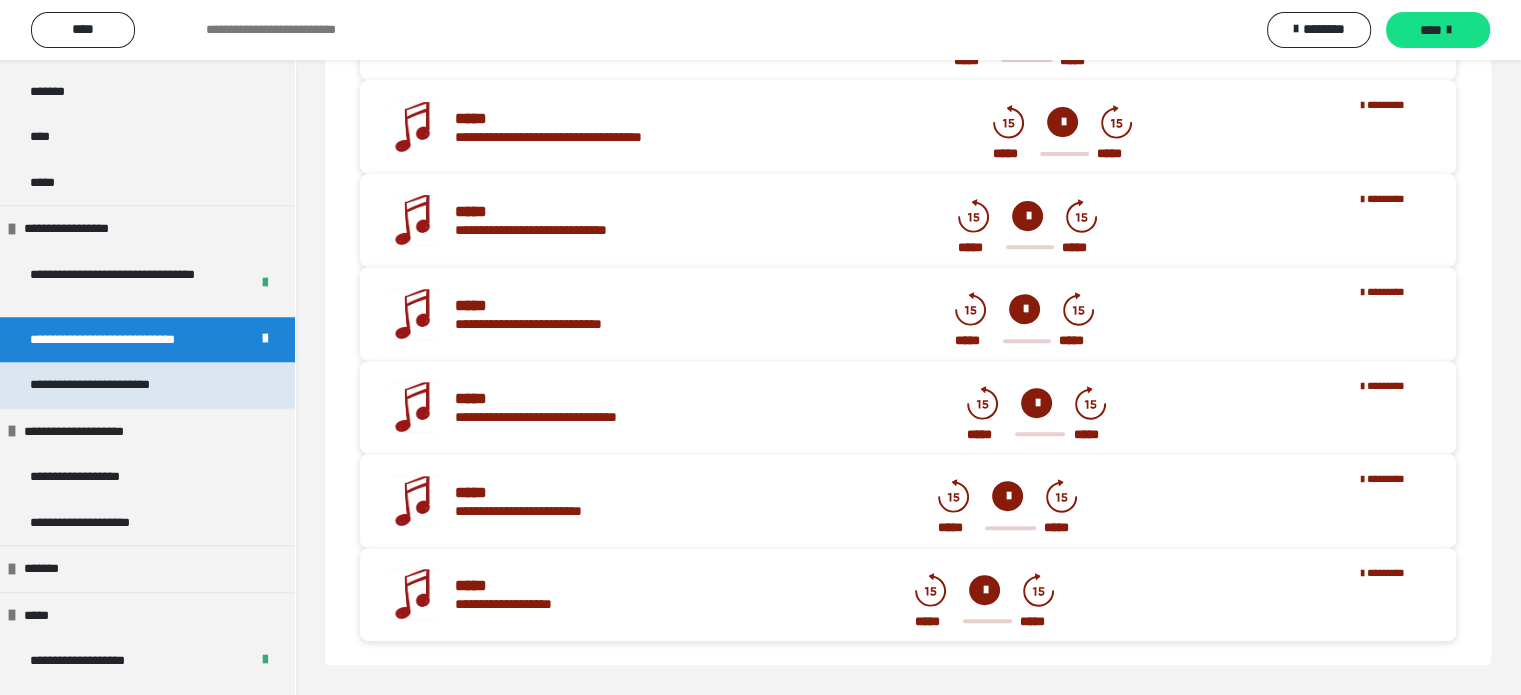 click on "**********" at bounding box center (117, 385) 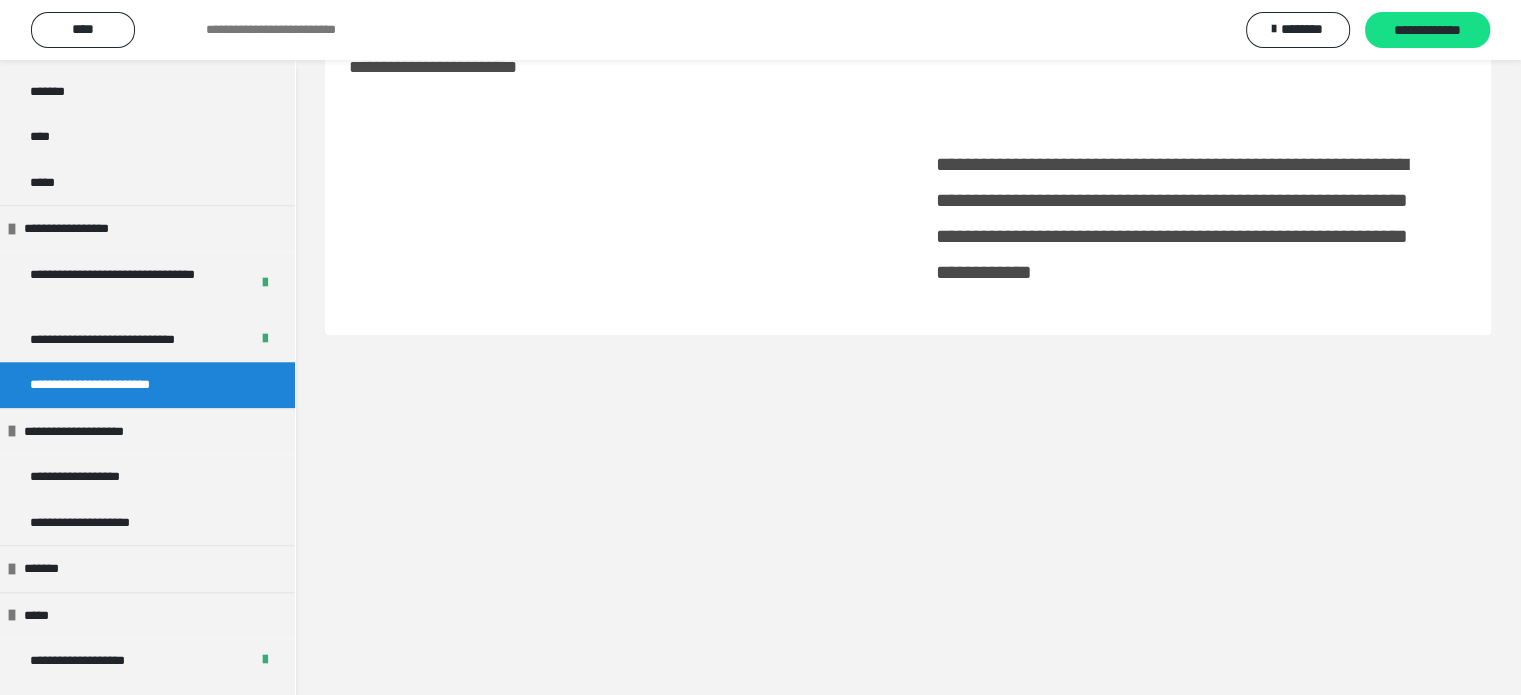 scroll, scrollTop: 60, scrollLeft: 0, axis: vertical 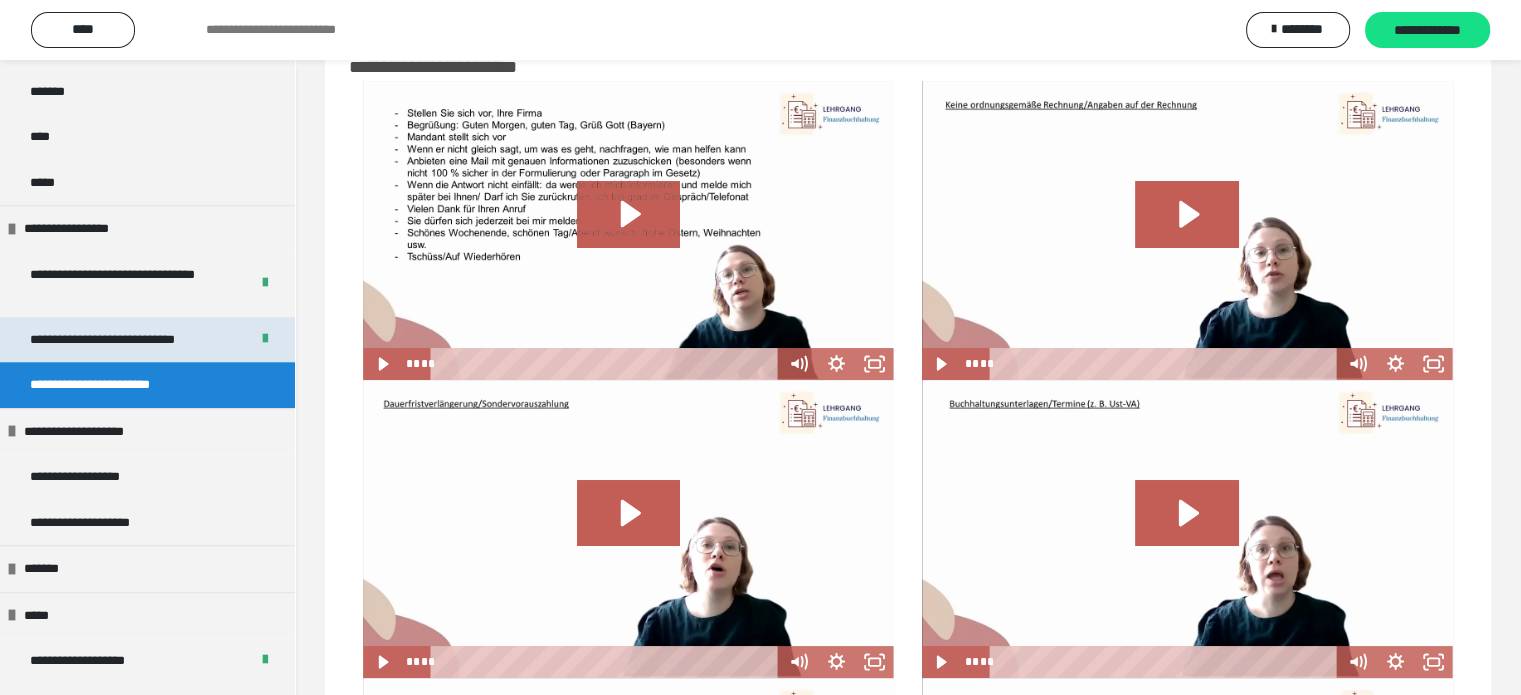 click on "**********" at bounding box center (131, 340) 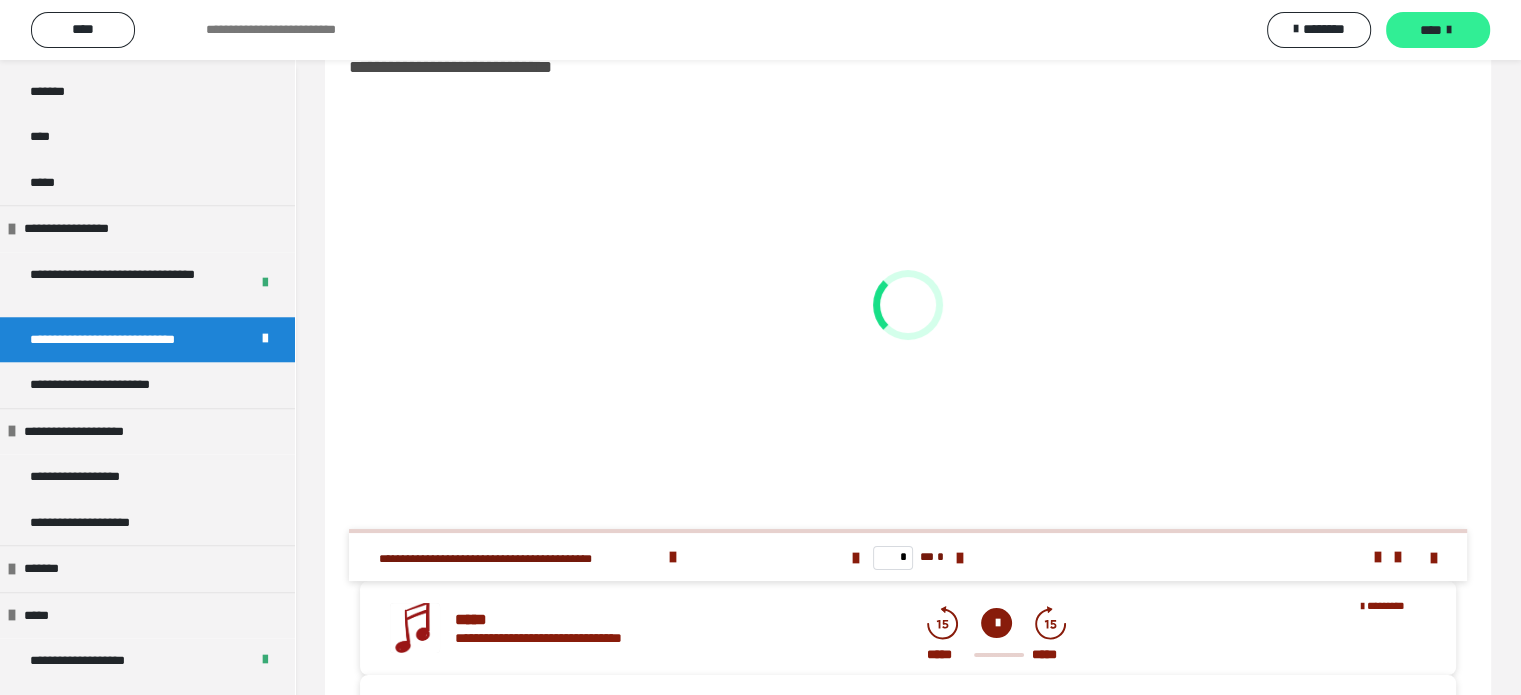 click on "****" at bounding box center [1438, 30] 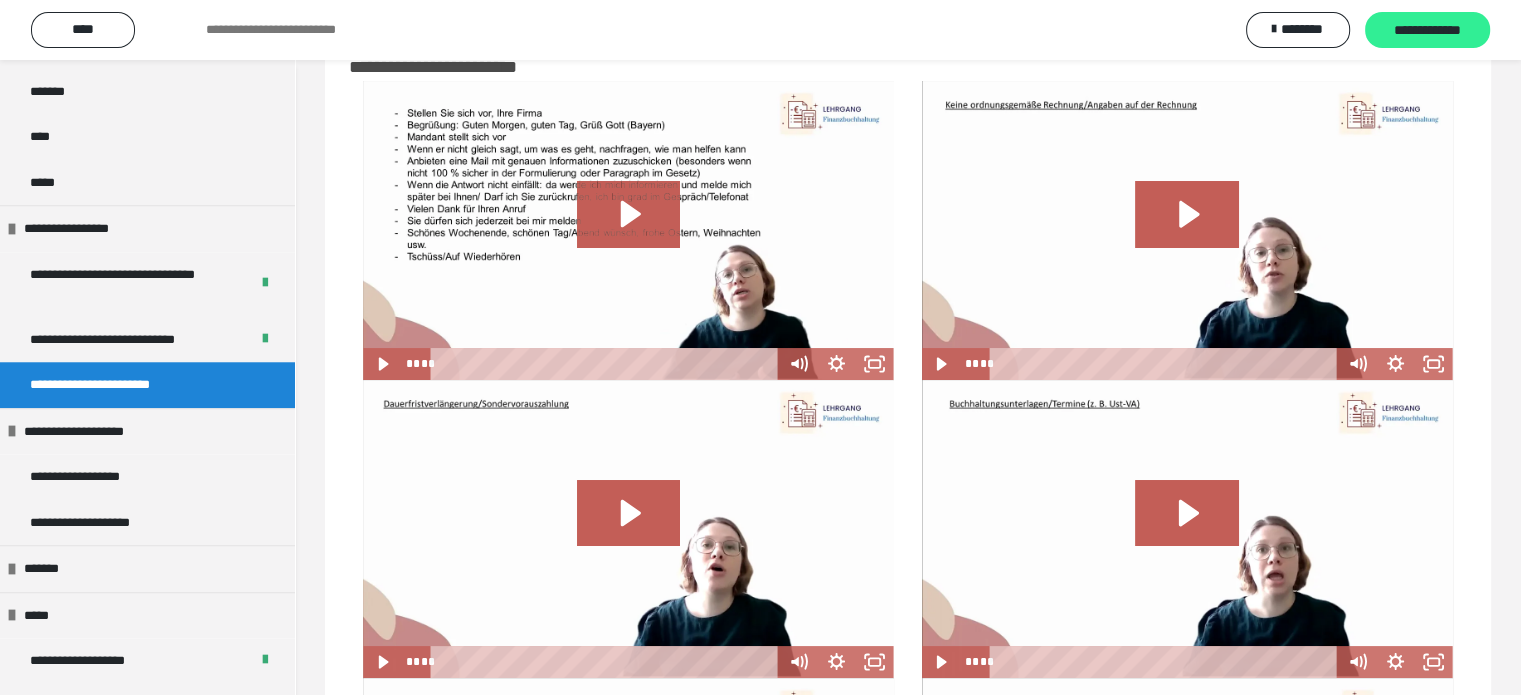 click on "**********" at bounding box center (1427, 31) 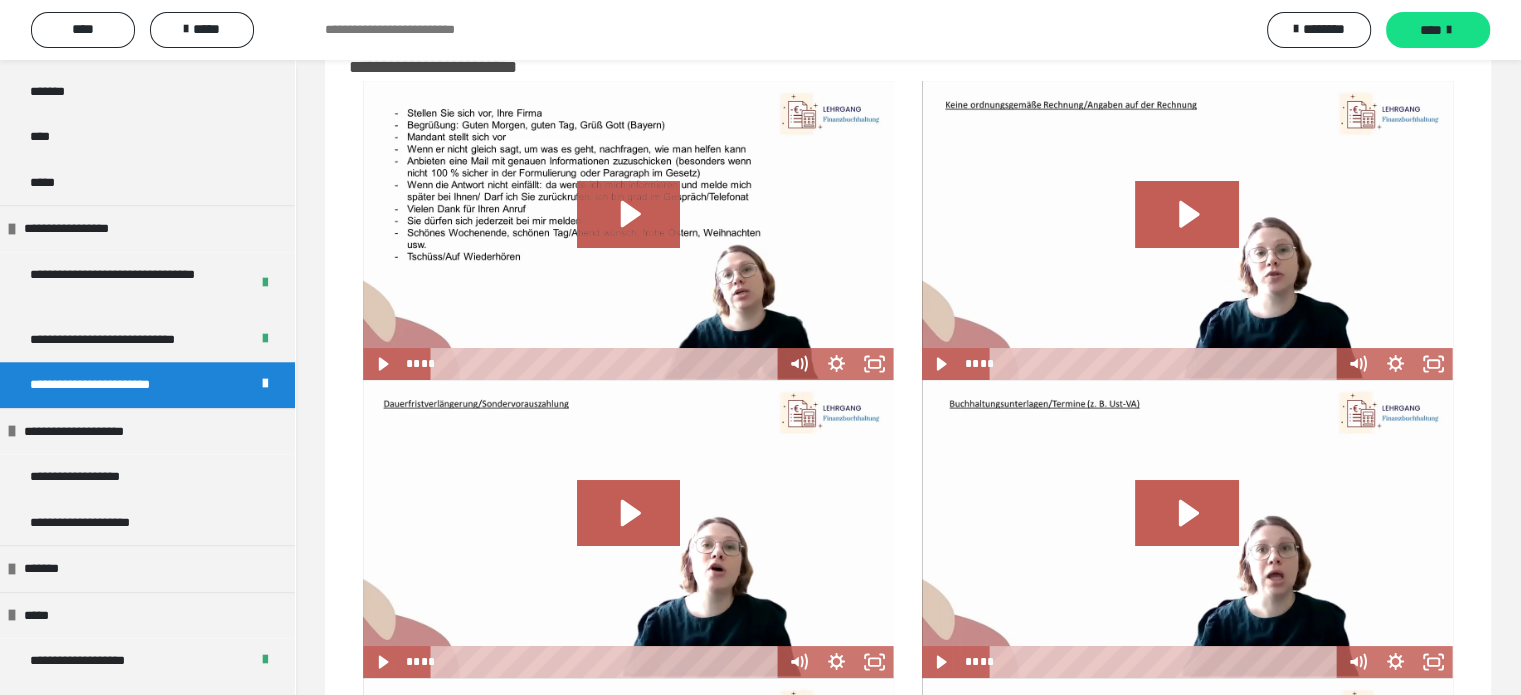 click on "****" at bounding box center [1438, 30] 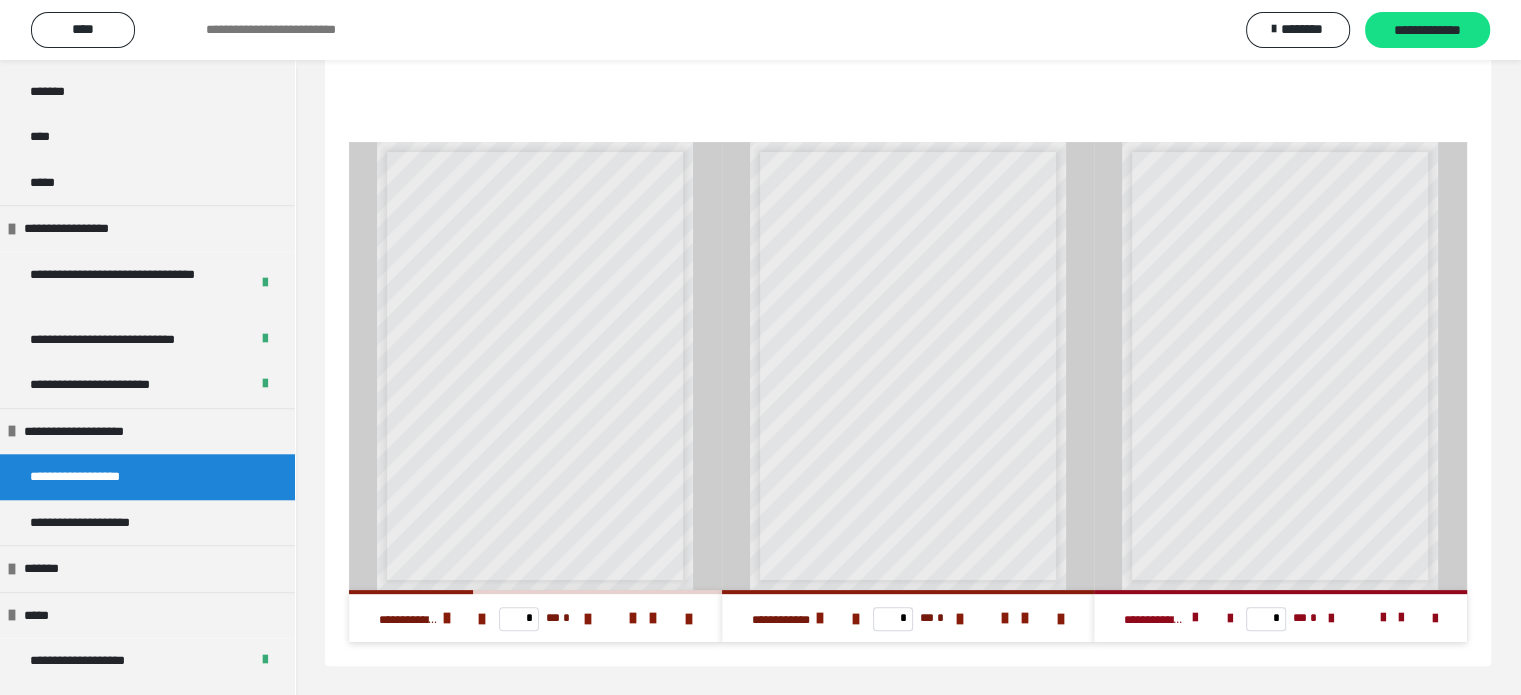 scroll, scrollTop: 480, scrollLeft: 0, axis: vertical 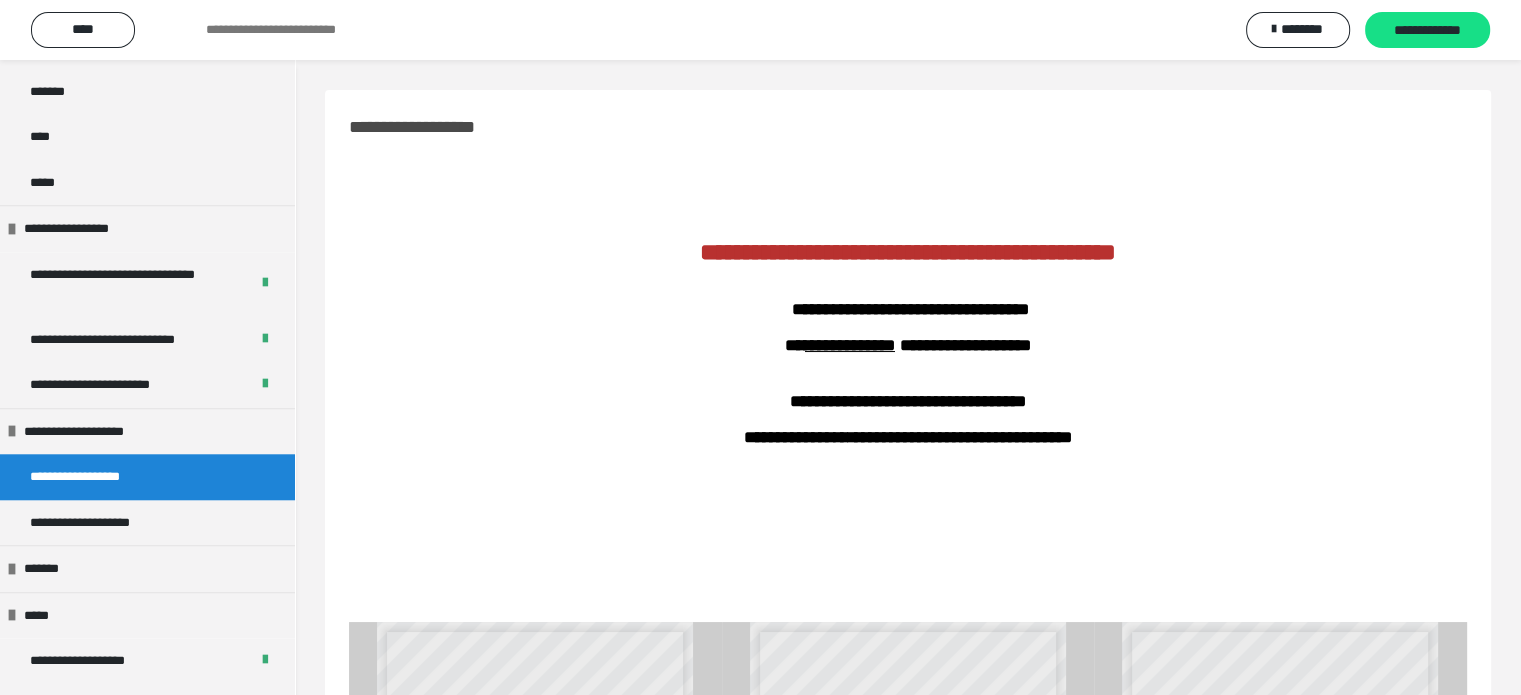 drag, startPoint x: 94, startPoint y: 518, endPoint x: 735, endPoint y: 457, distance: 643.89594 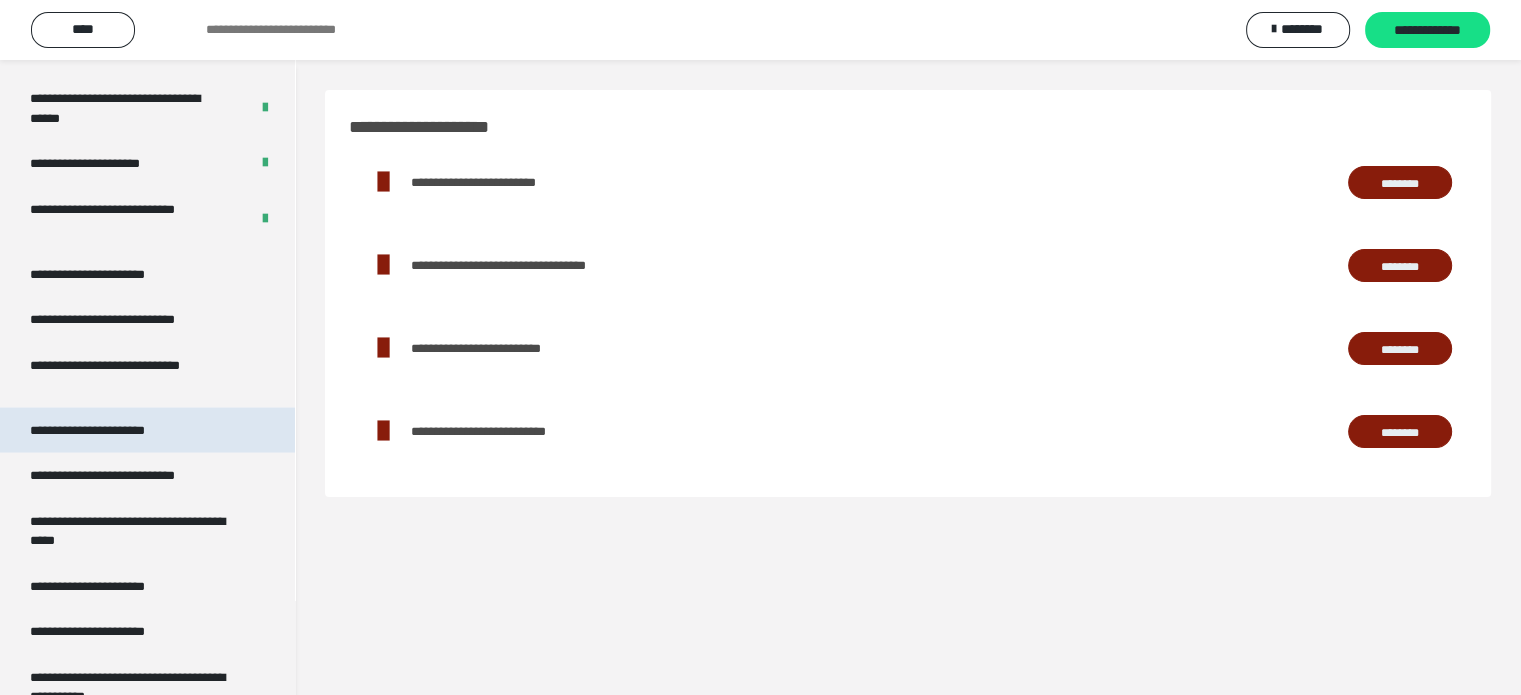 scroll, scrollTop: 4000, scrollLeft: 0, axis: vertical 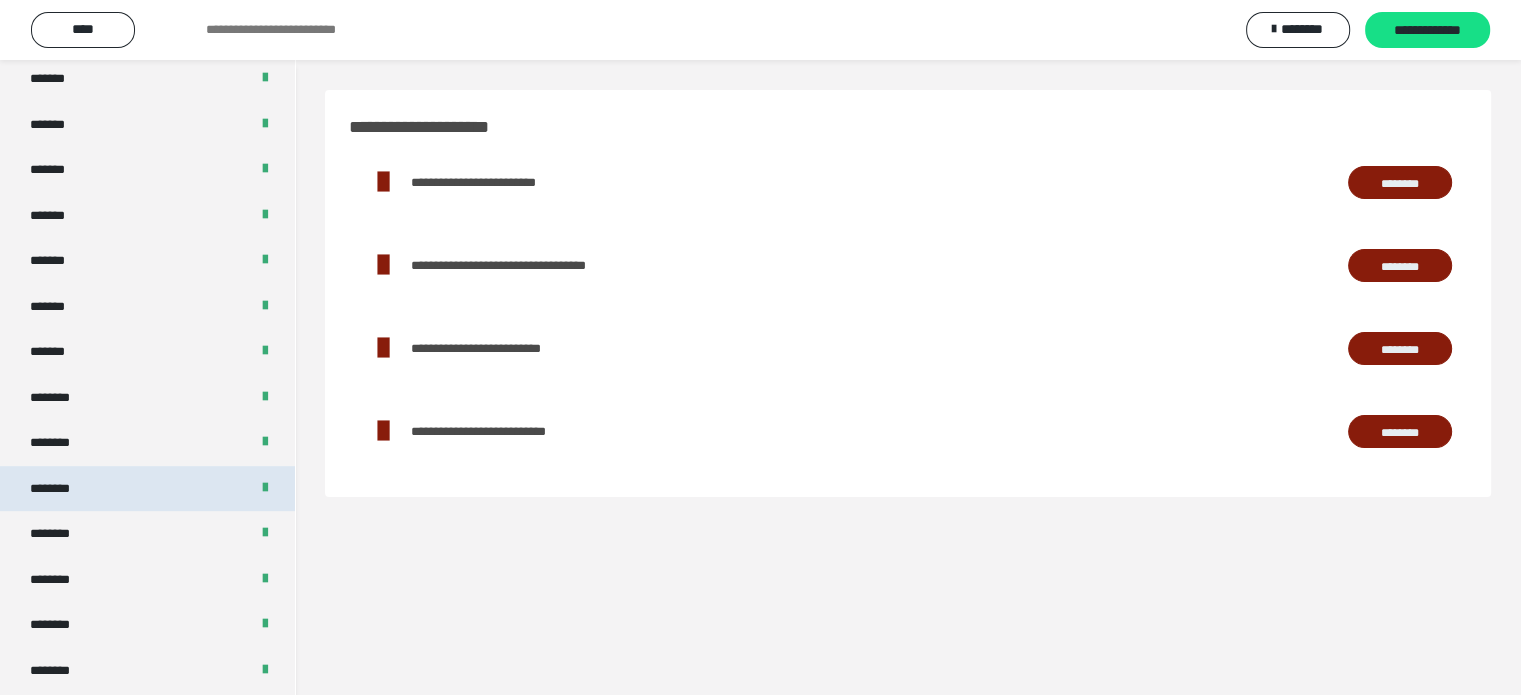 click on "********" at bounding box center (60, 489) 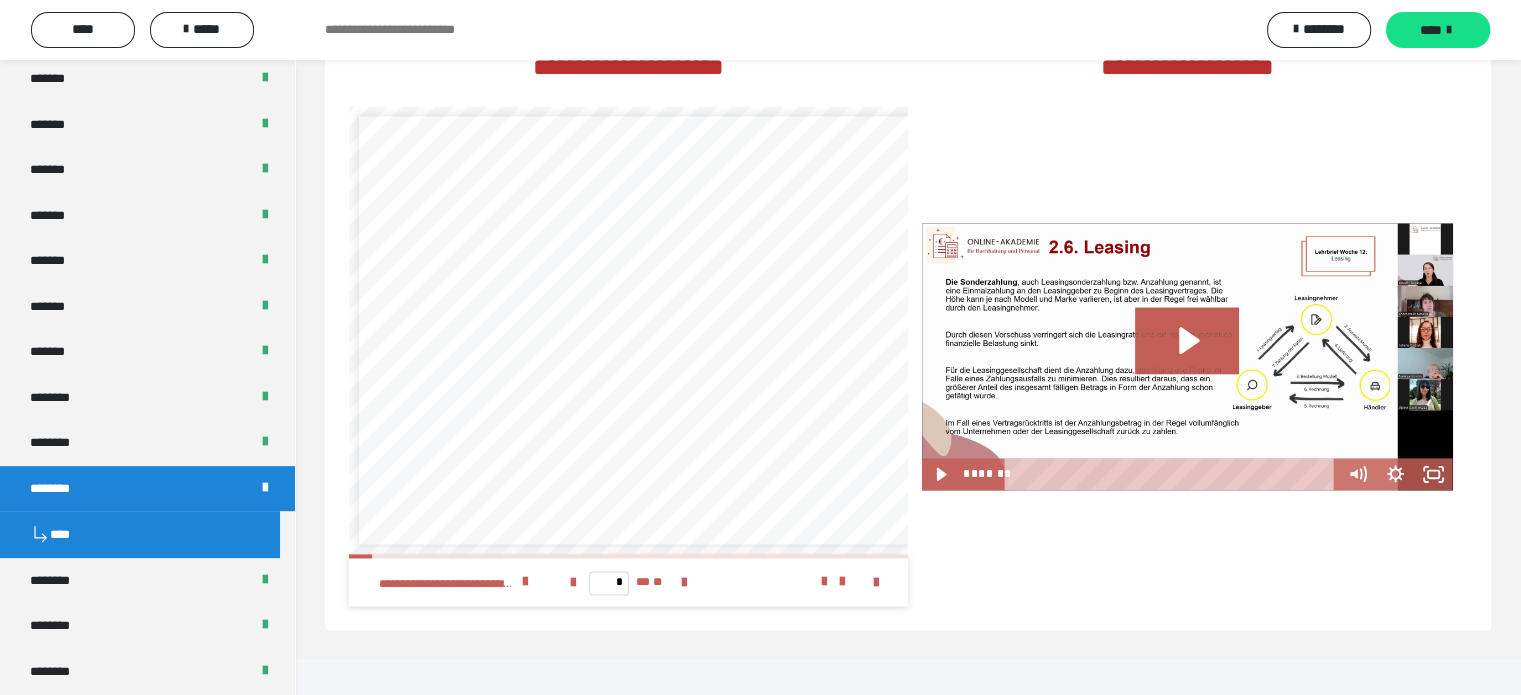 scroll, scrollTop: 2743, scrollLeft: 0, axis: vertical 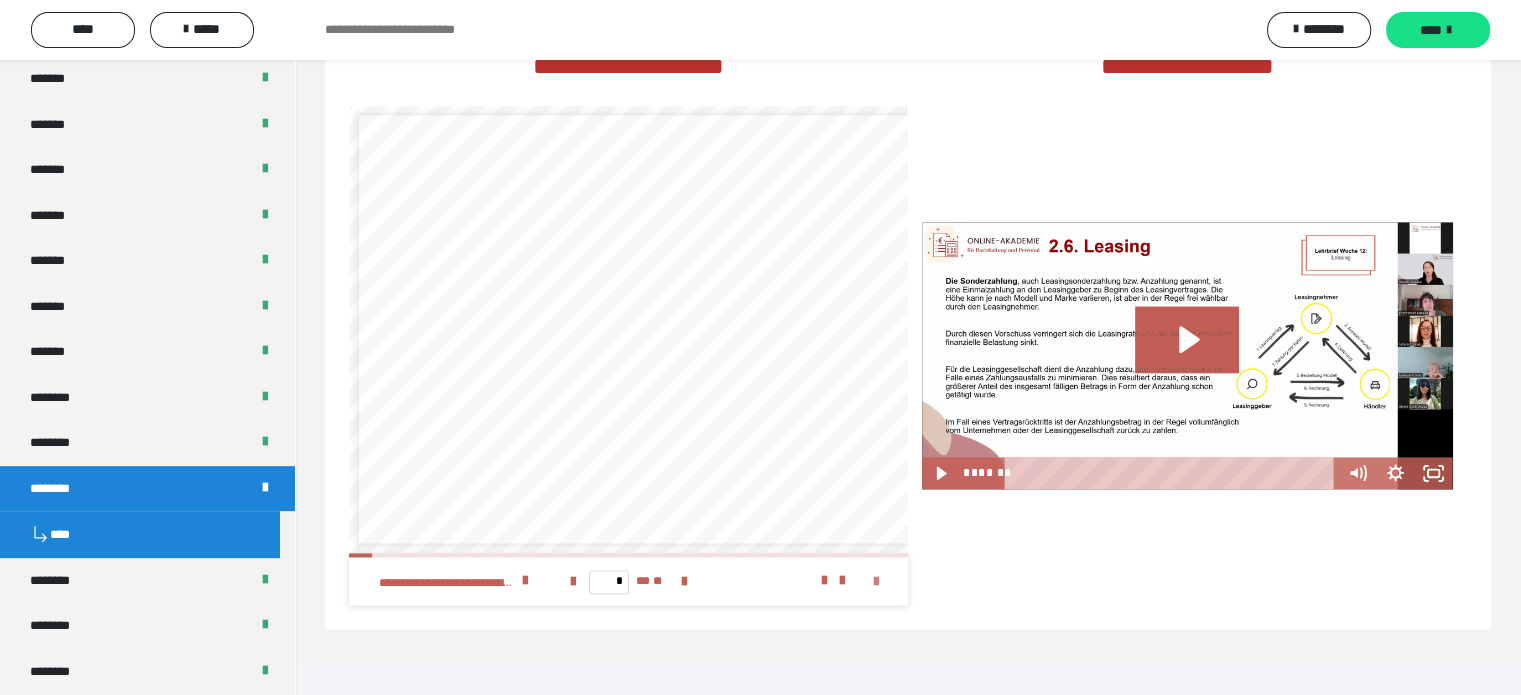 click at bounding box center (876, 582) 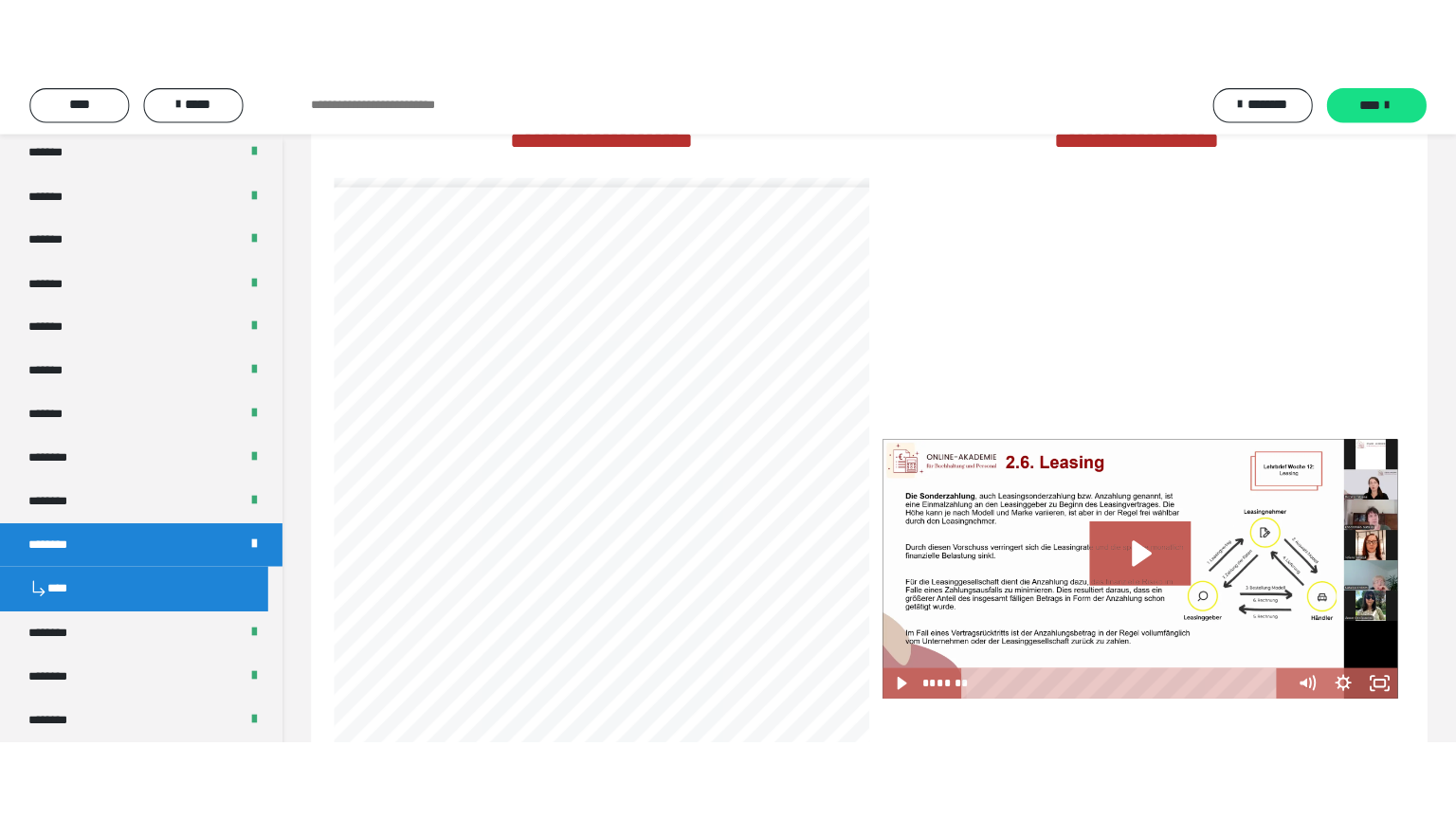 scroll, scrollTop: 2450, scrollLeft: 0, axis: vertical 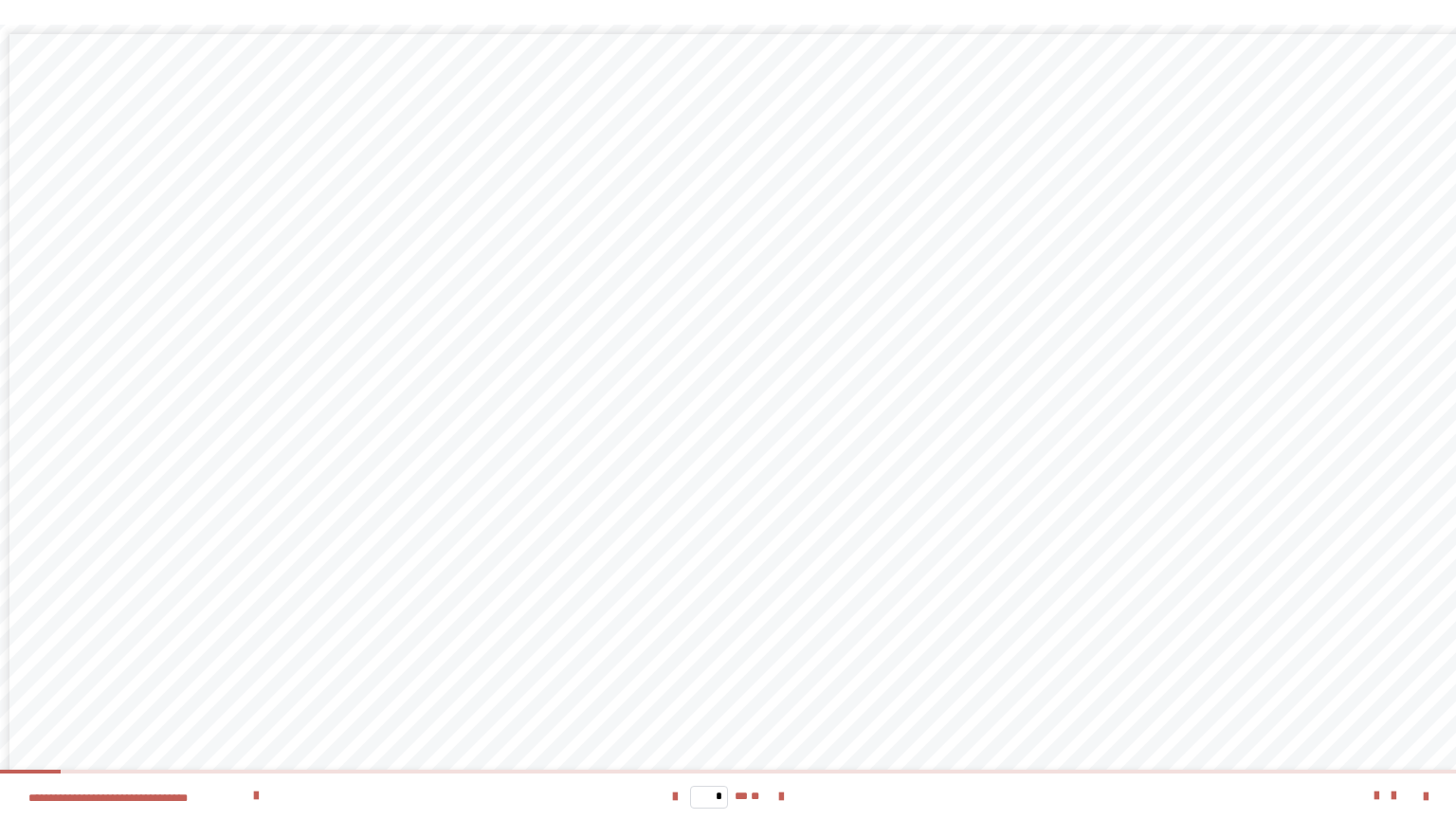 click on "* ** **" at bounding box center [728, 796] 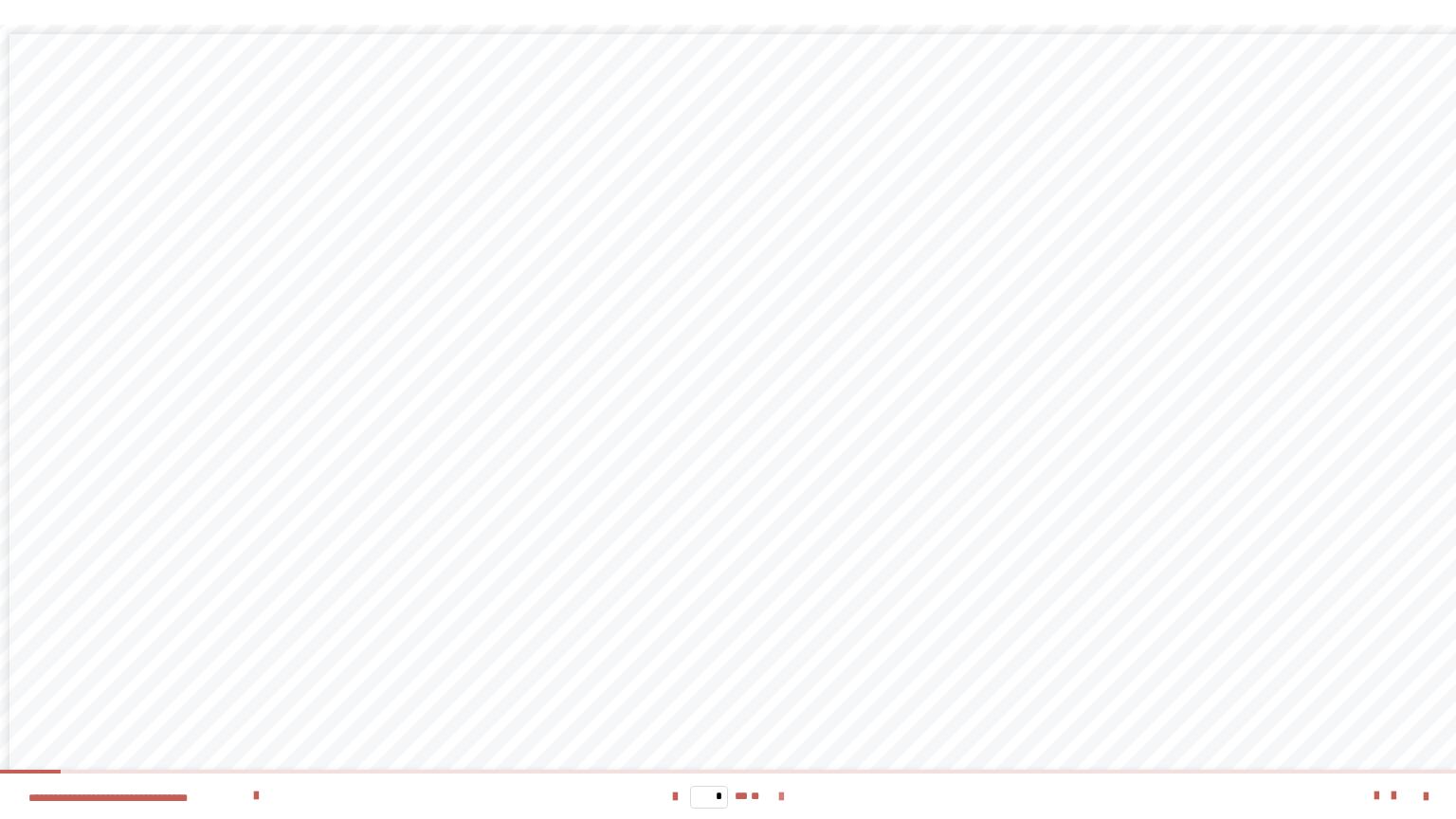 click at bounding box center [781, 797] 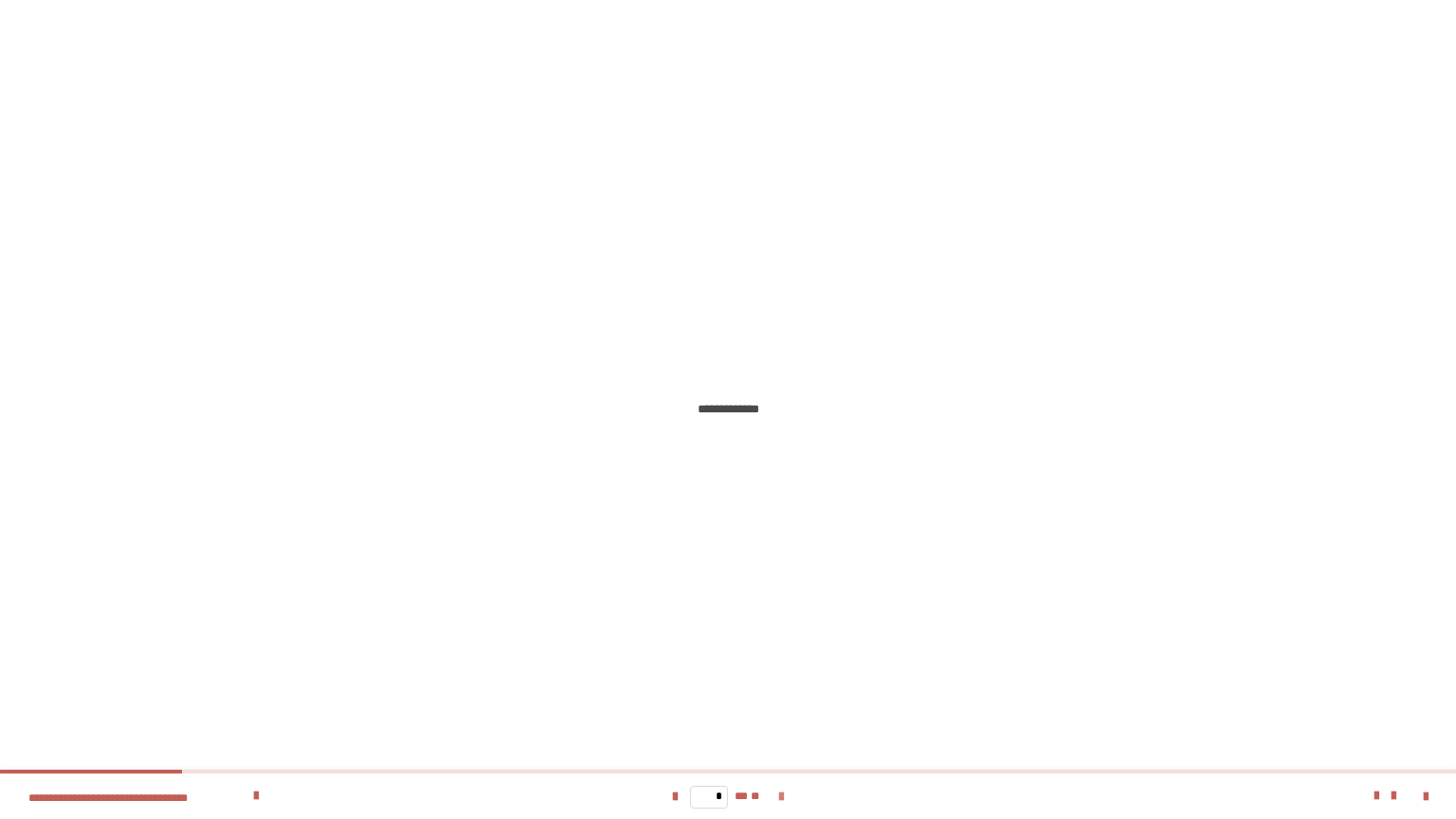 click at bounding box center (781, 797) 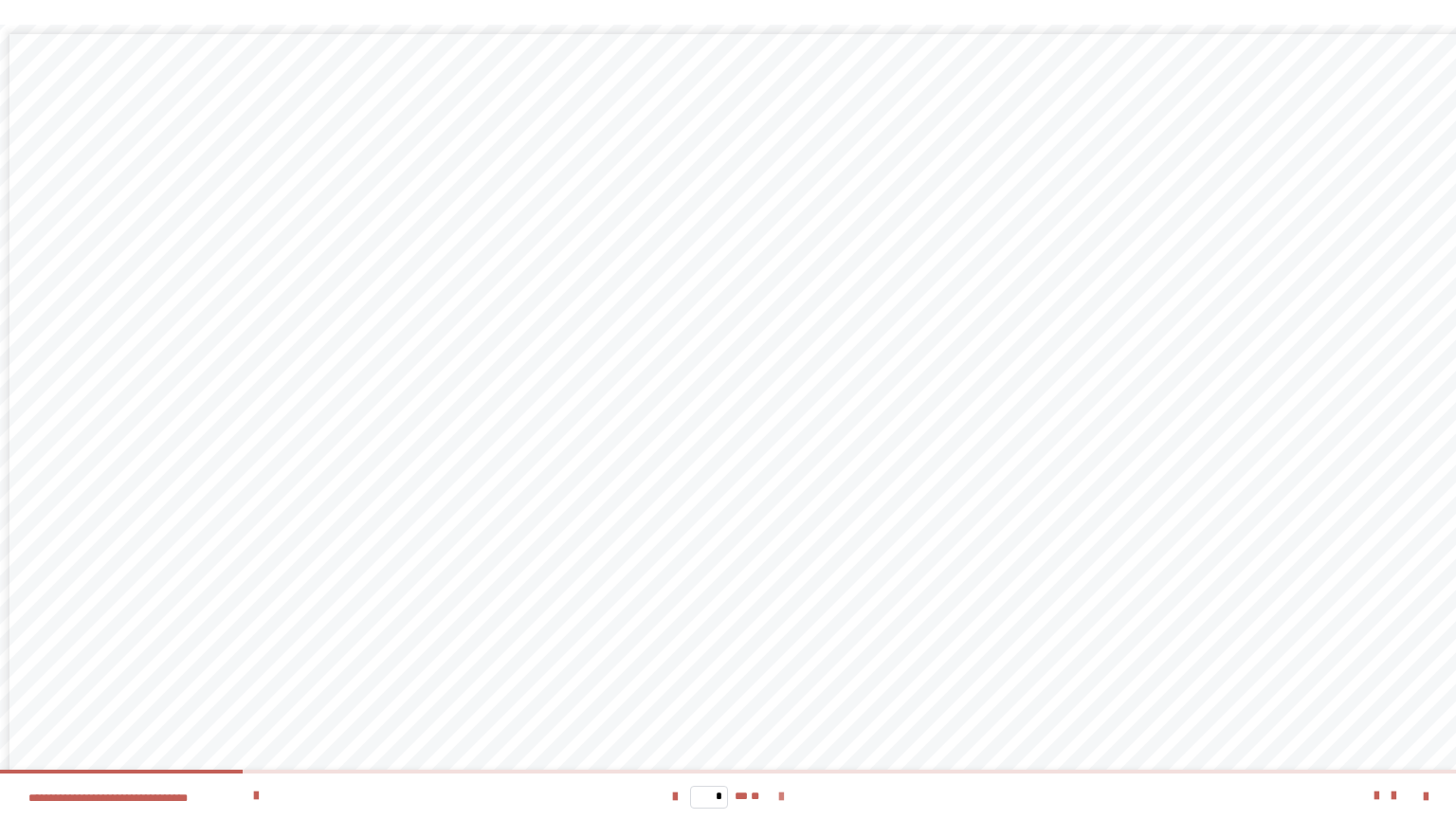 click at bounding box center (781, 797) 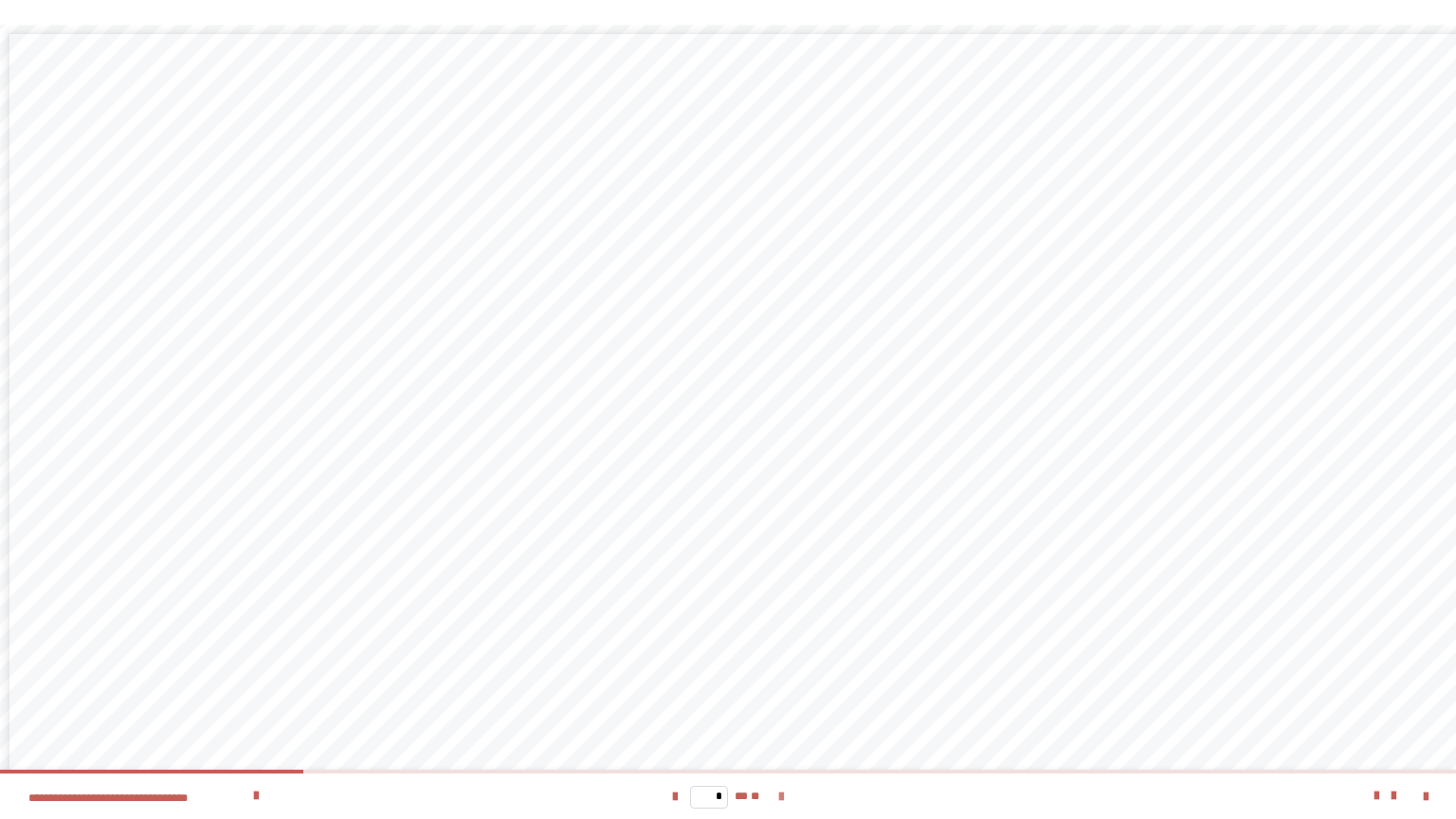 click at bounding box center (781, 797) 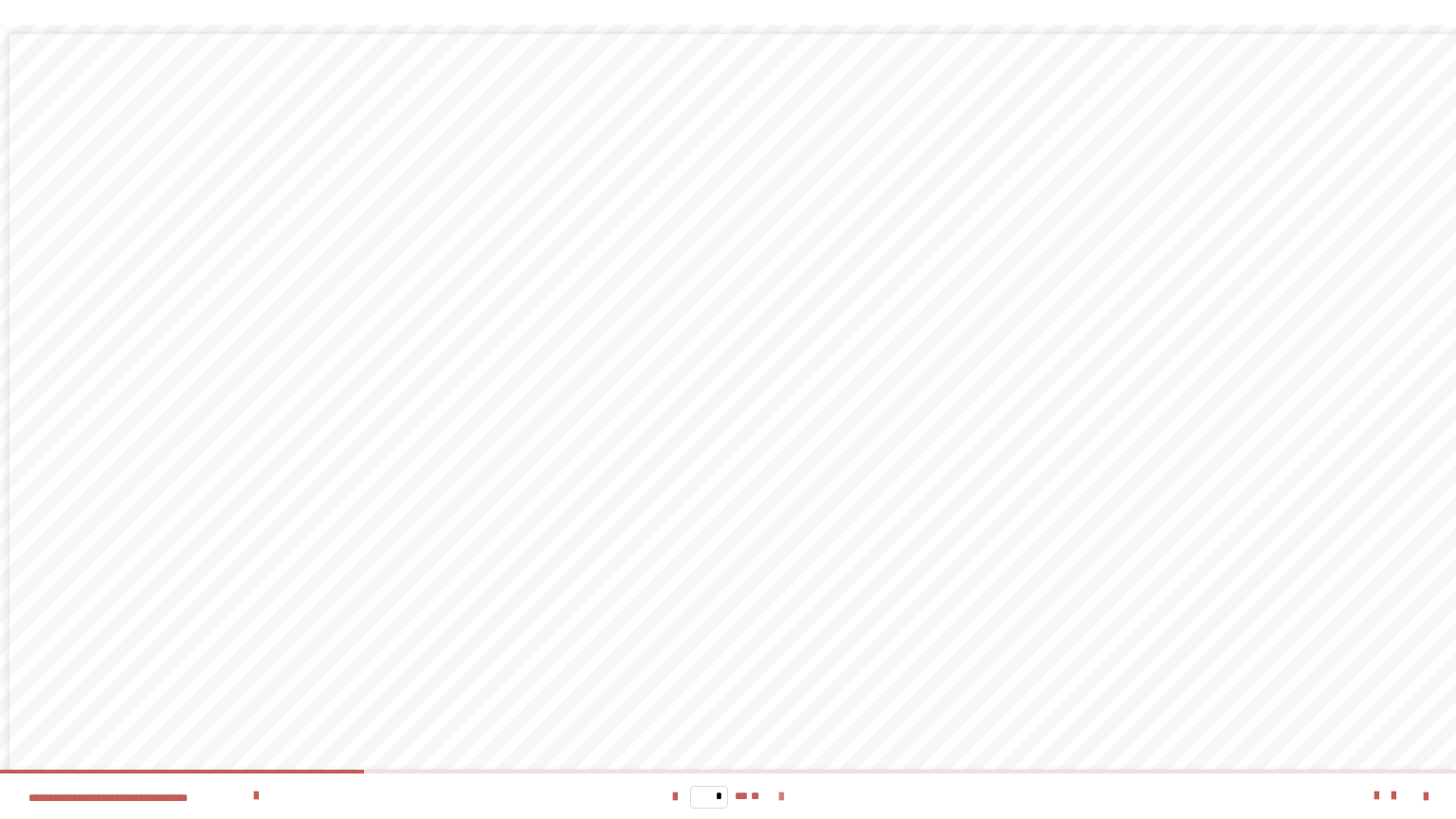 click at bounding box center [781, 797] 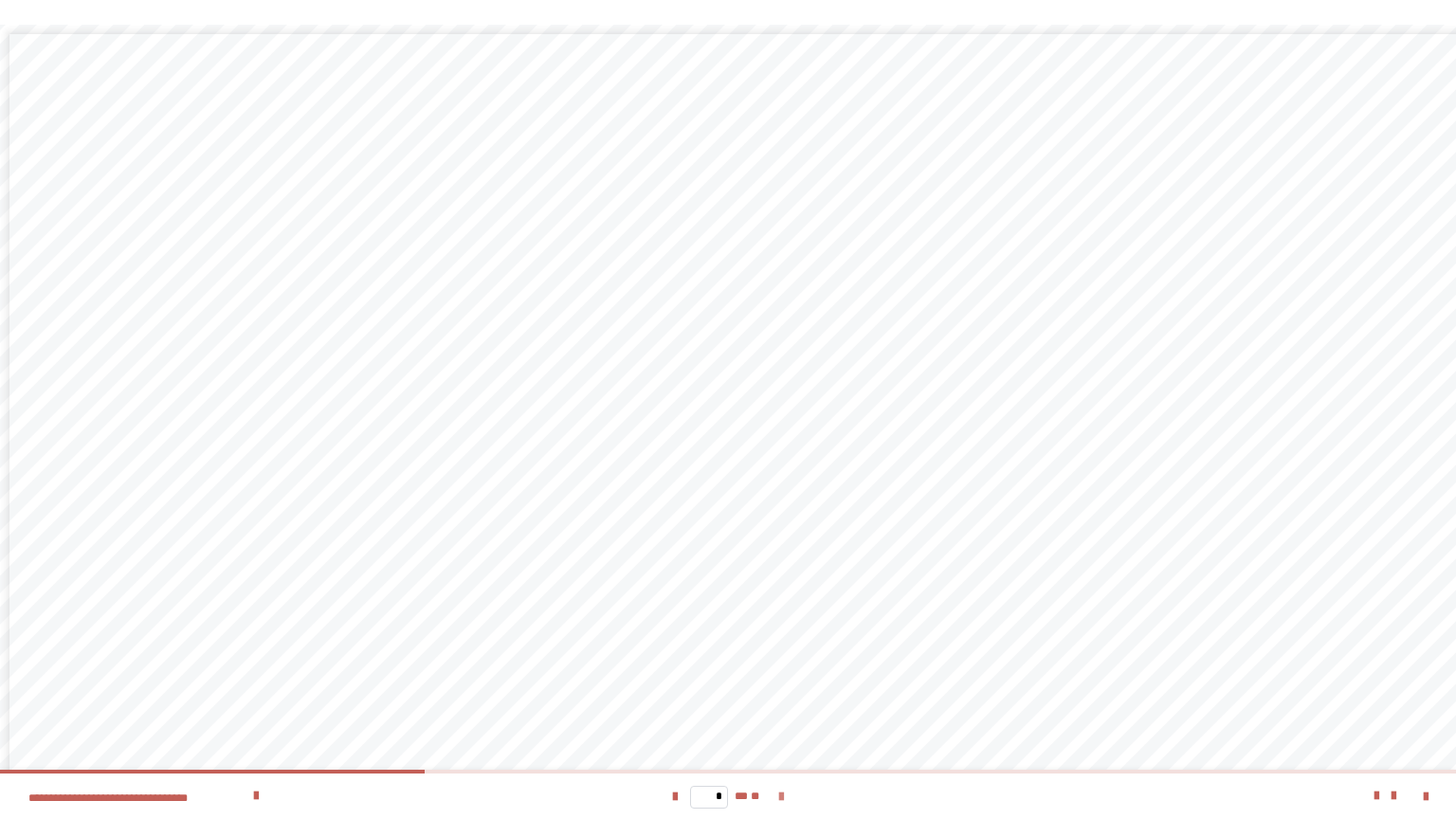 click at bounding box center (781, 797) 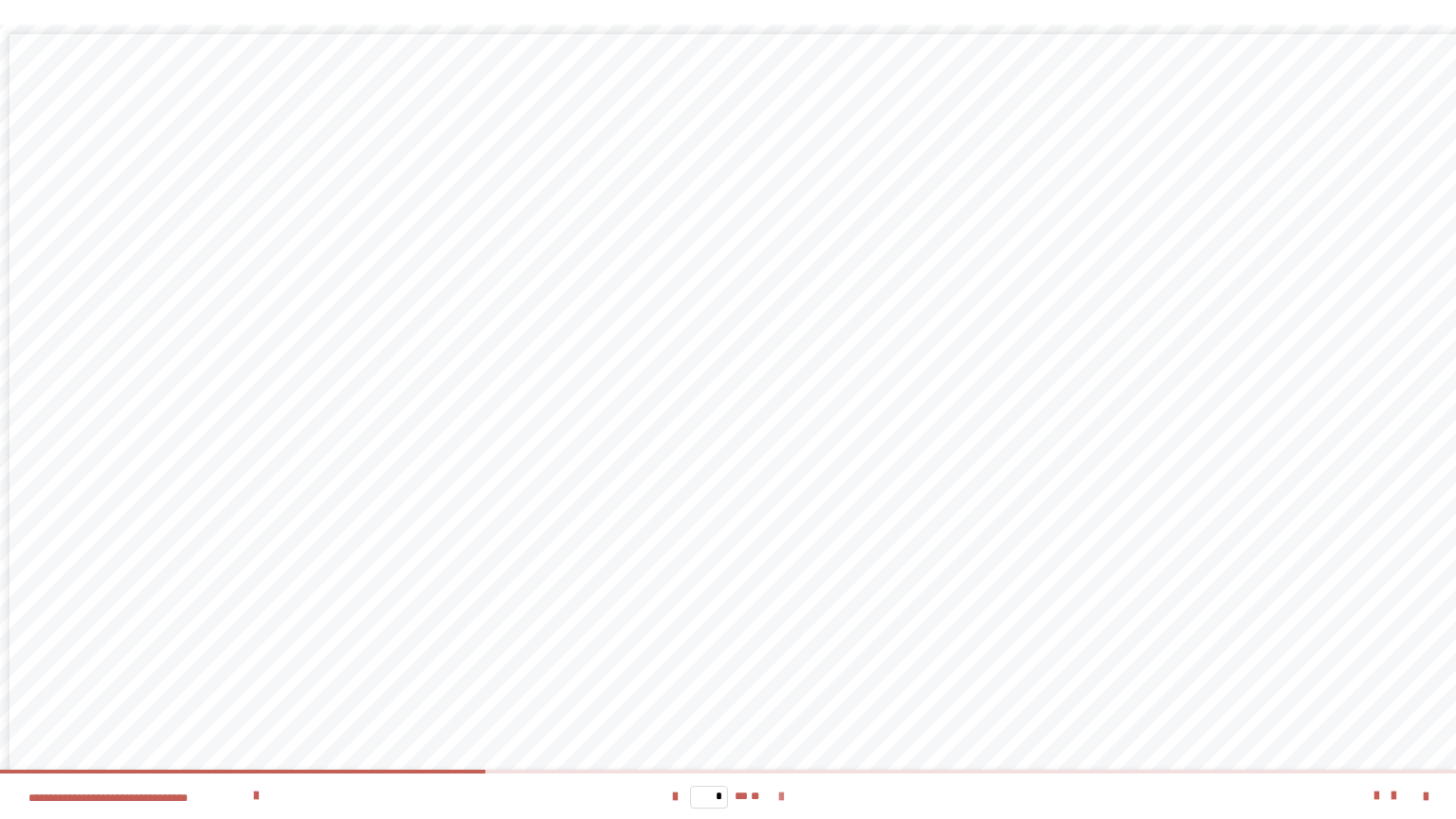 click at bounding box center (781, 797) 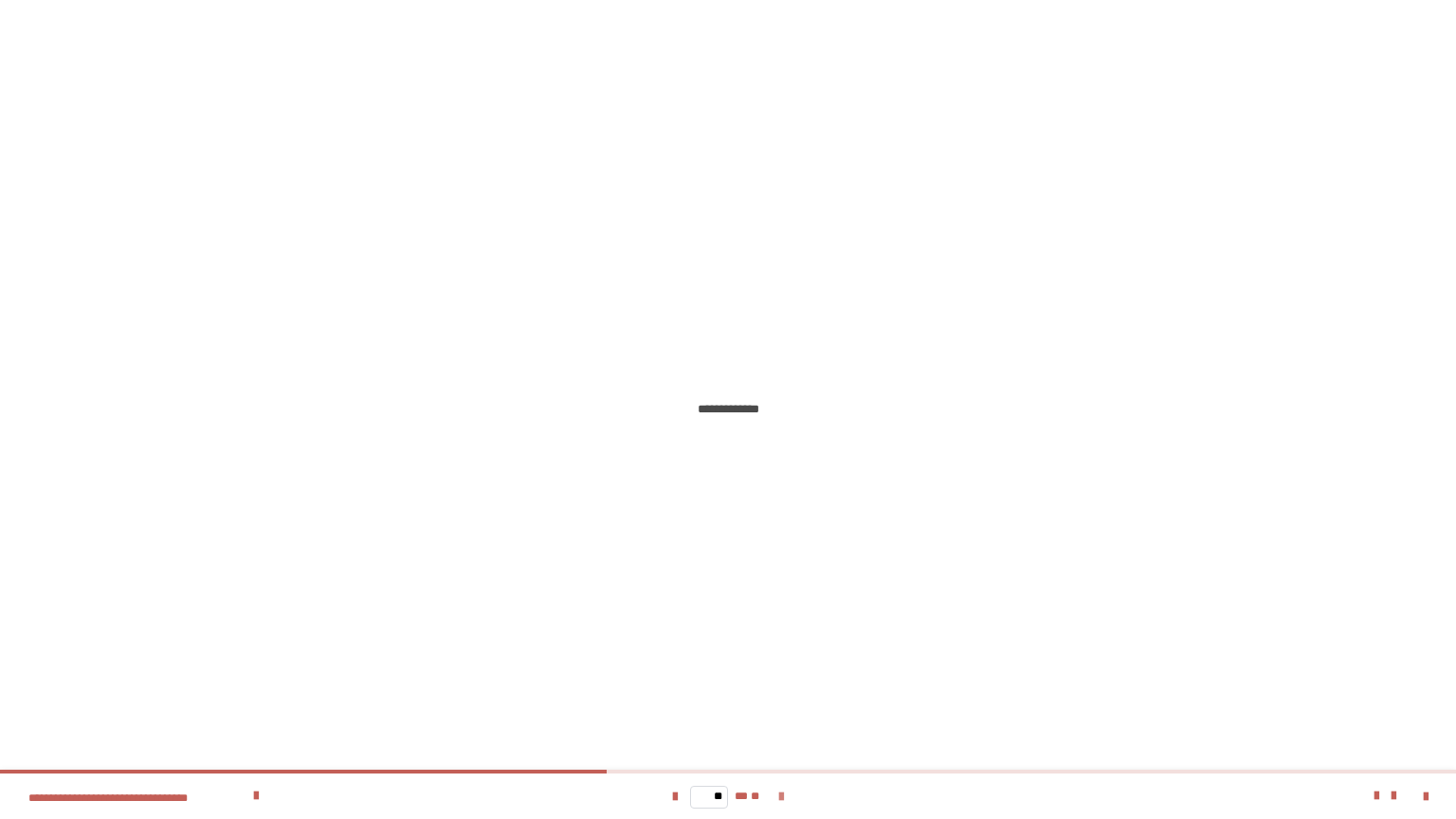 click at bounding box center [781, 797] 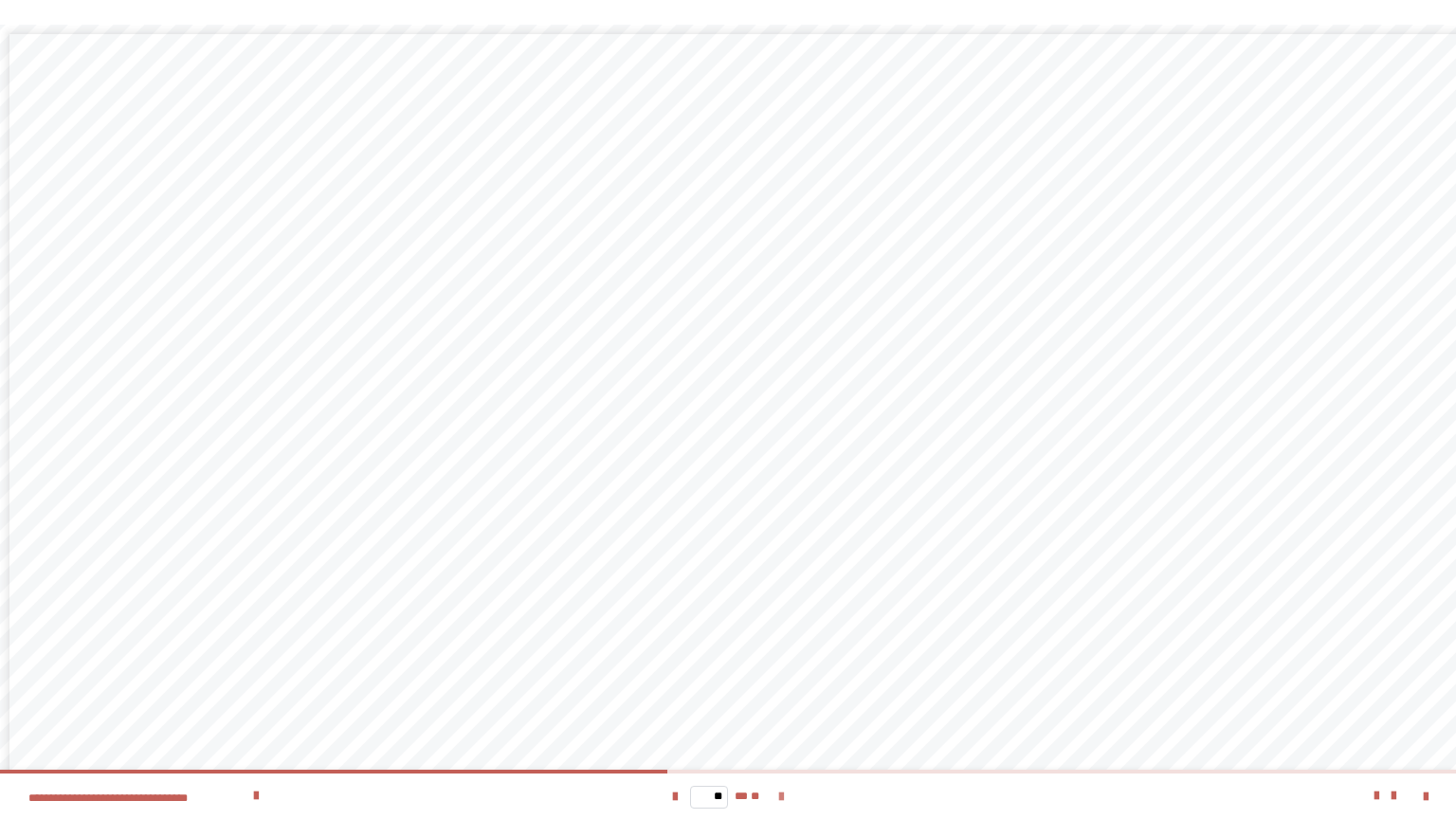 click at bounding box center [781, 797] 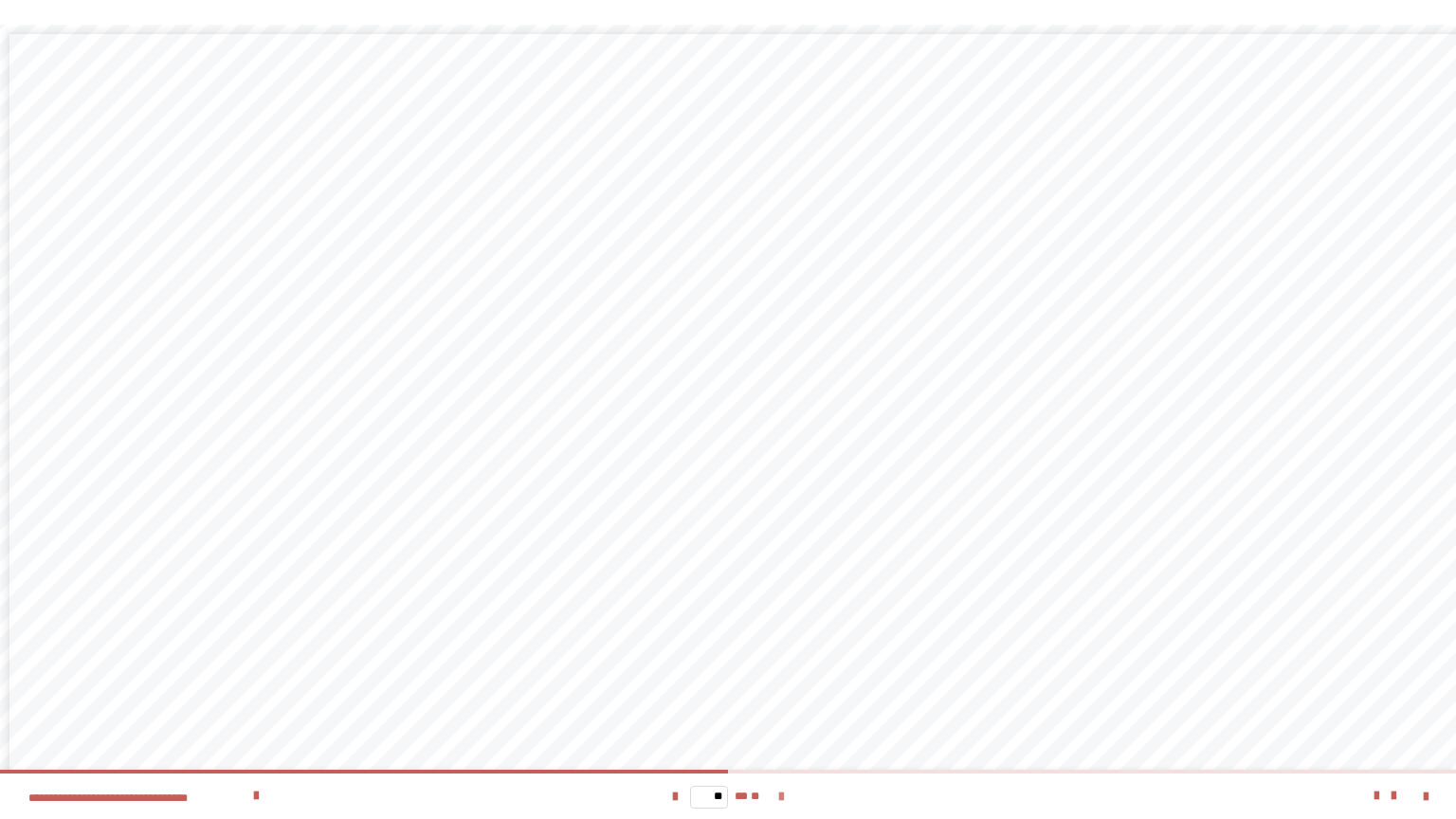click at bounding box center (781, 797) 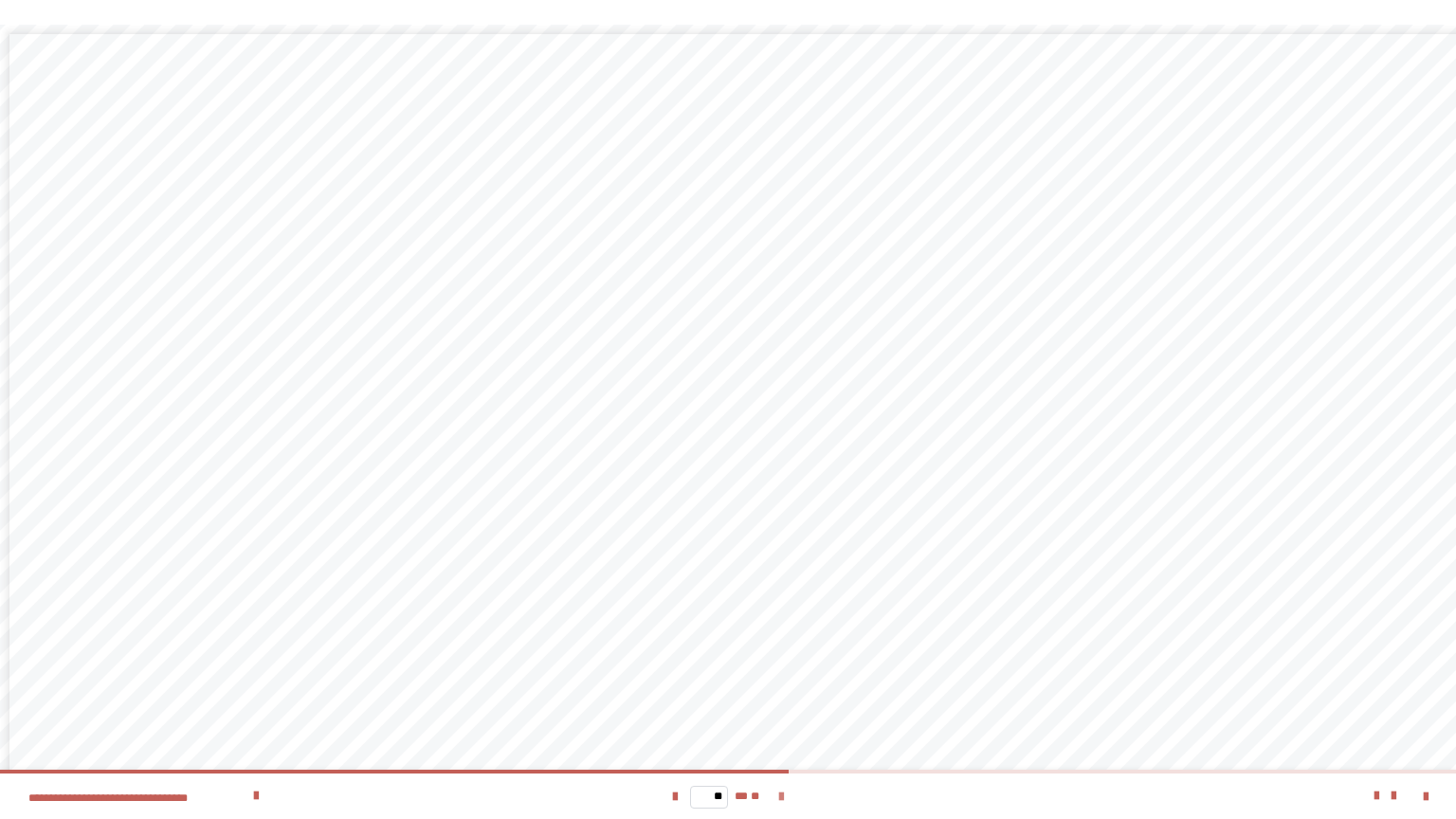 click at bounding box center [781, 797] 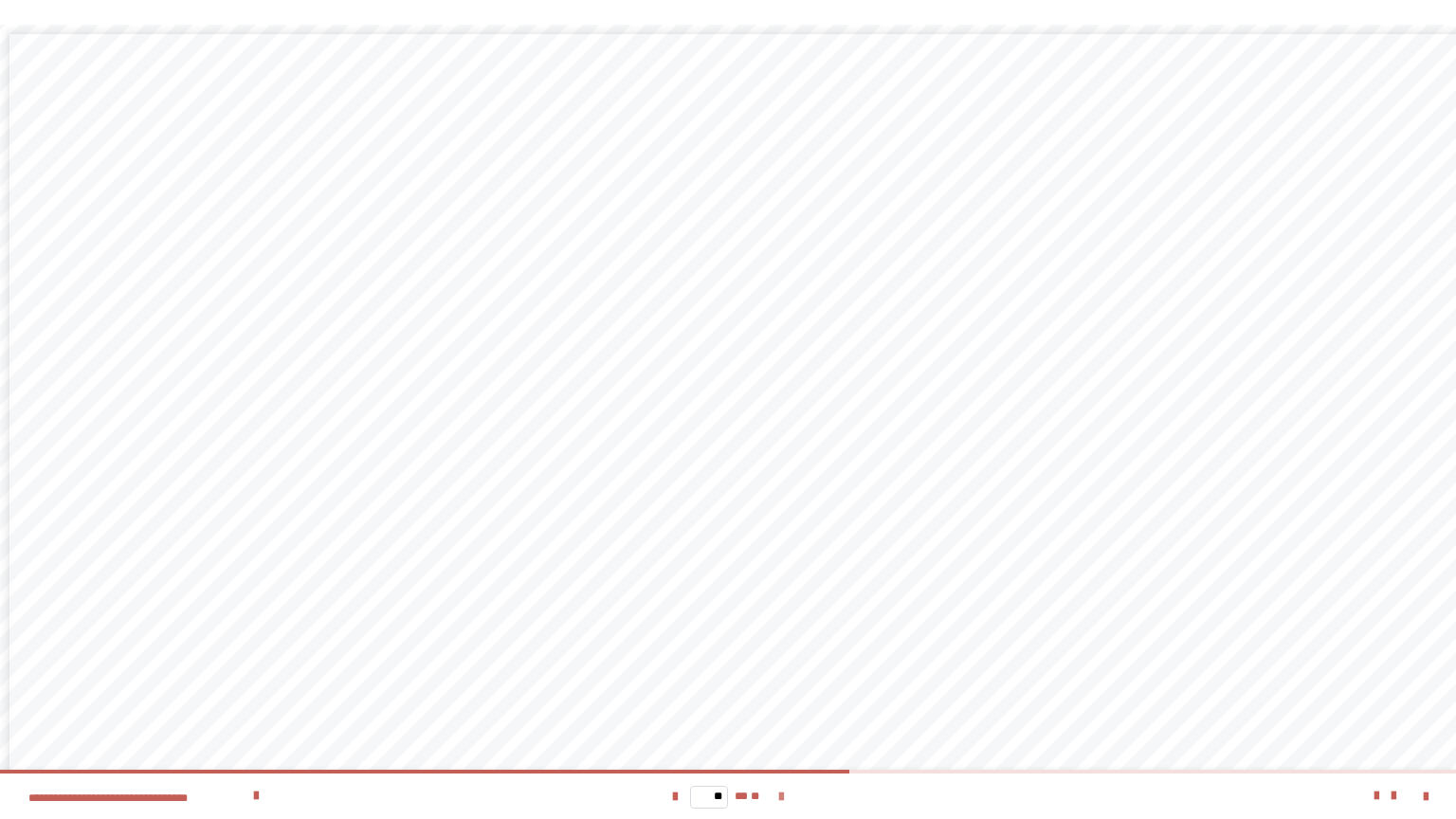 click at bounding box center [781, 797] 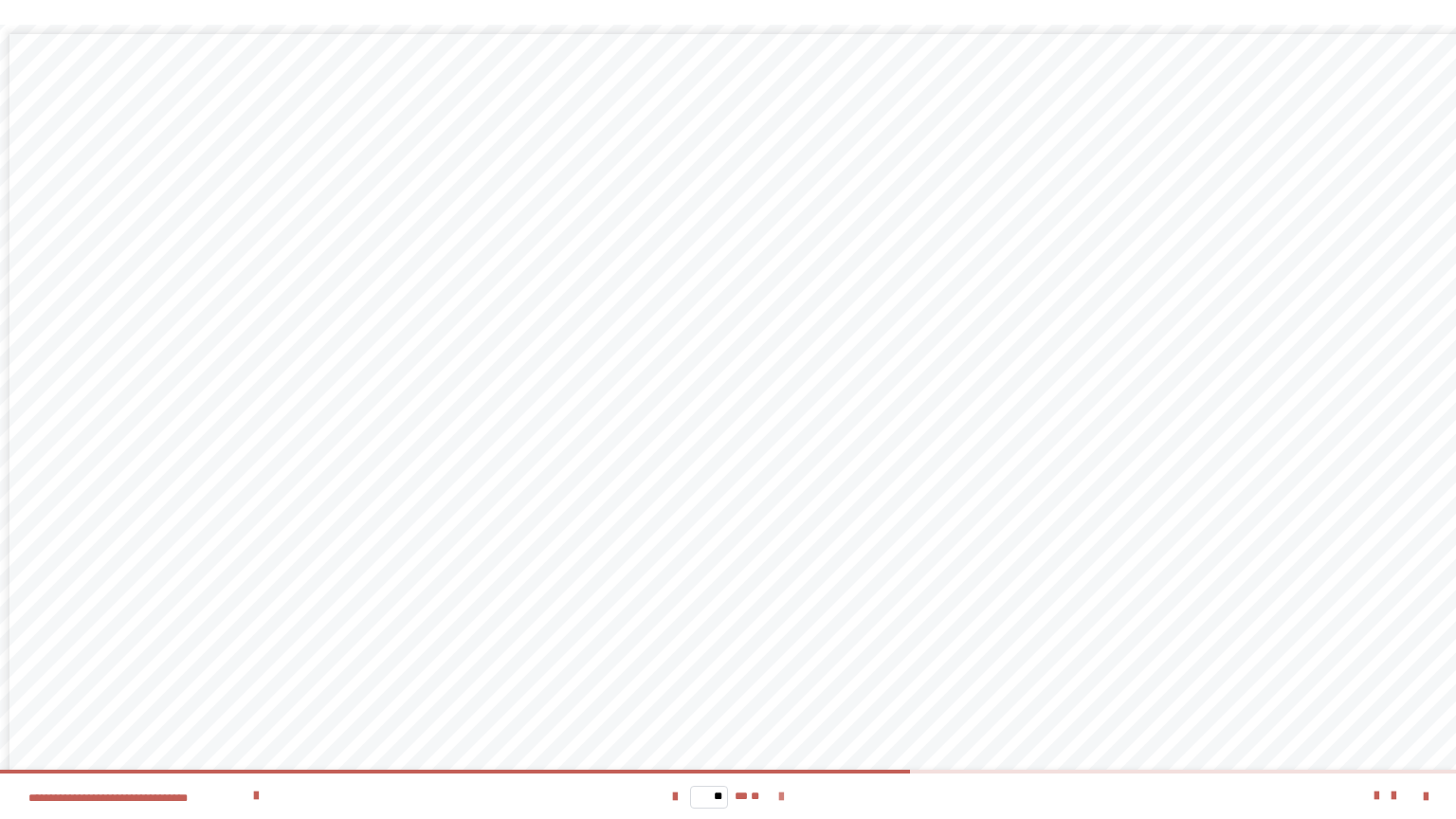 click at bounding box center (781, 797) 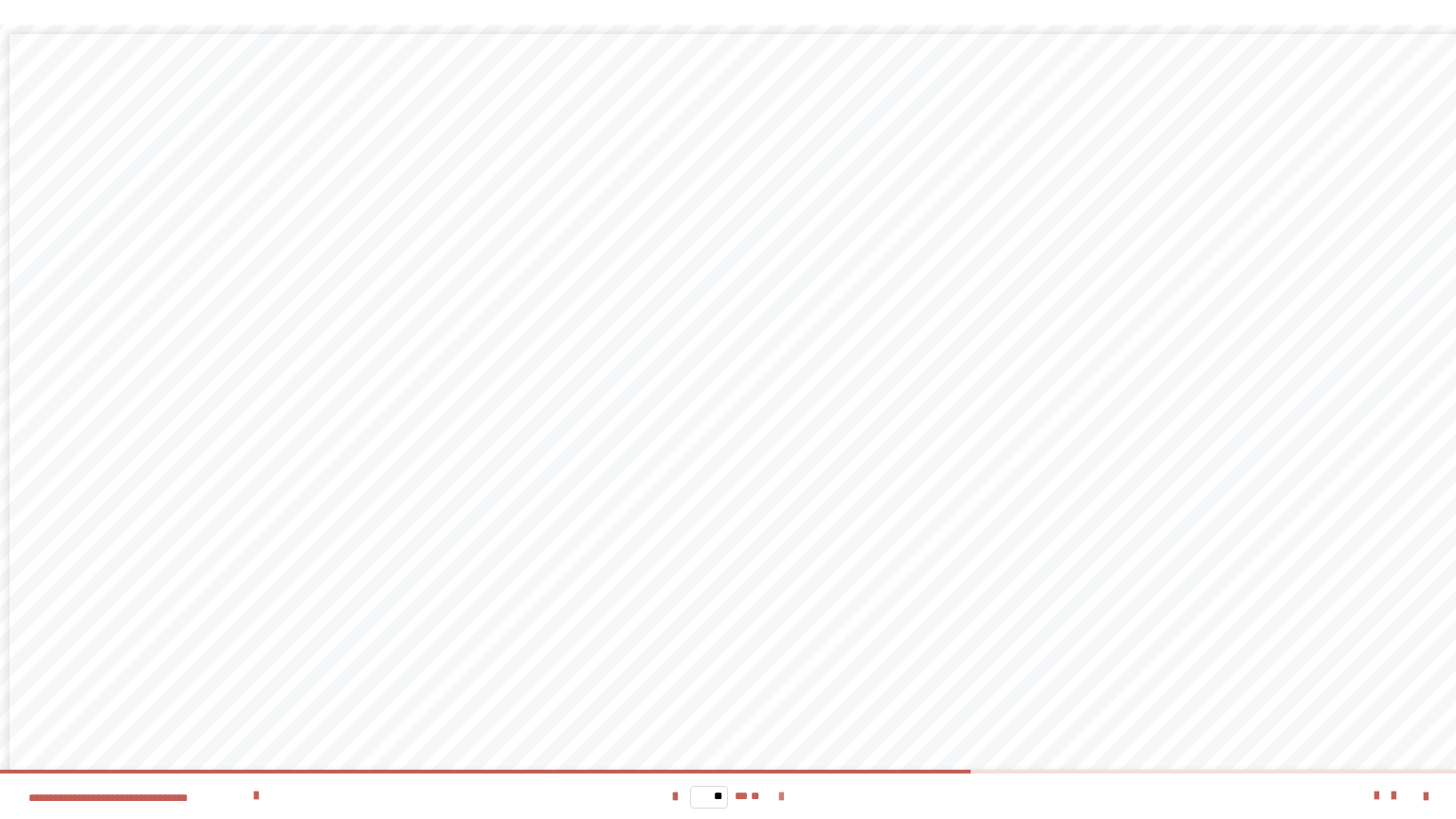 click at bounding box center [781, 797] 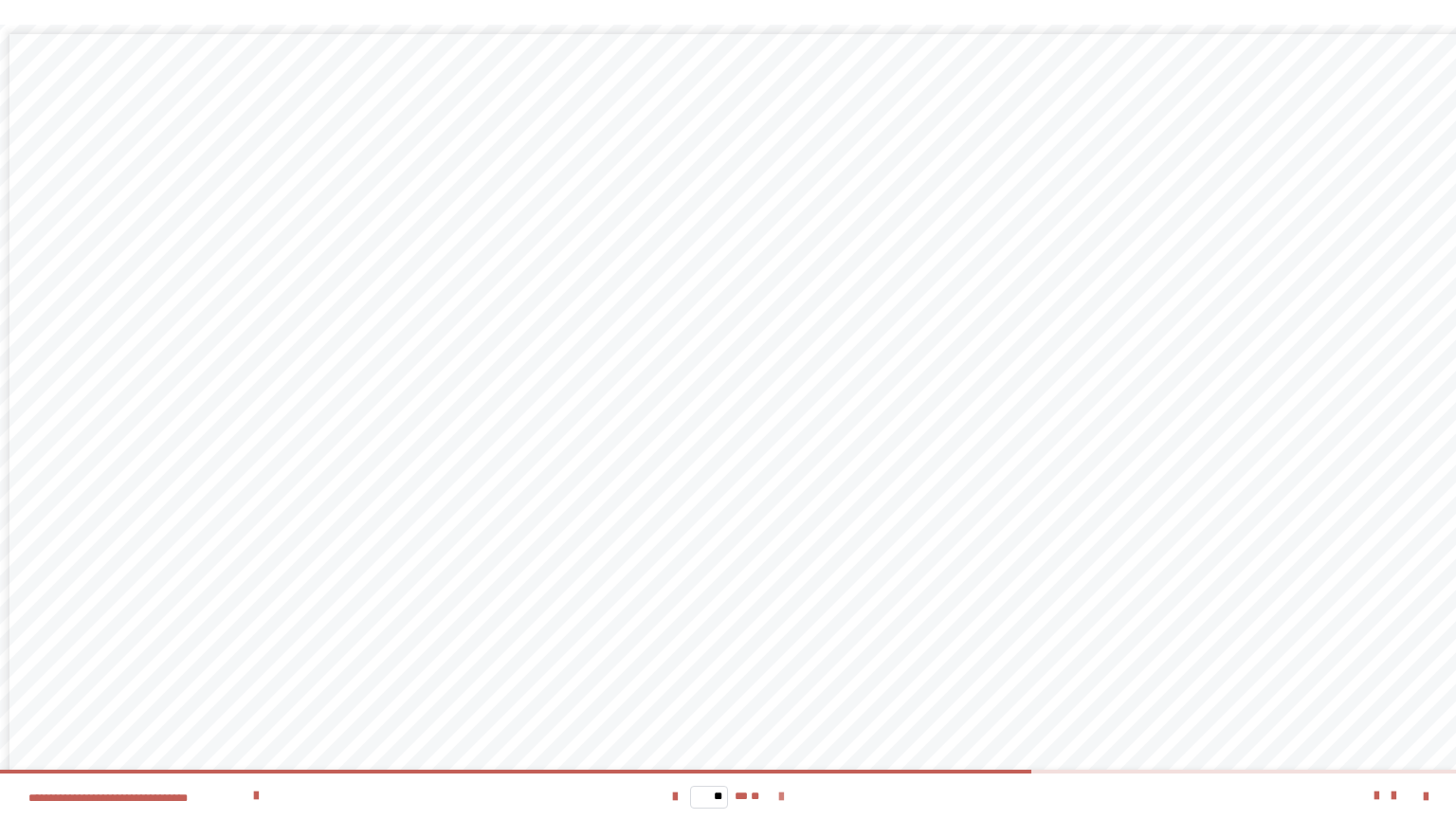 click at bounding box center [781, 797] 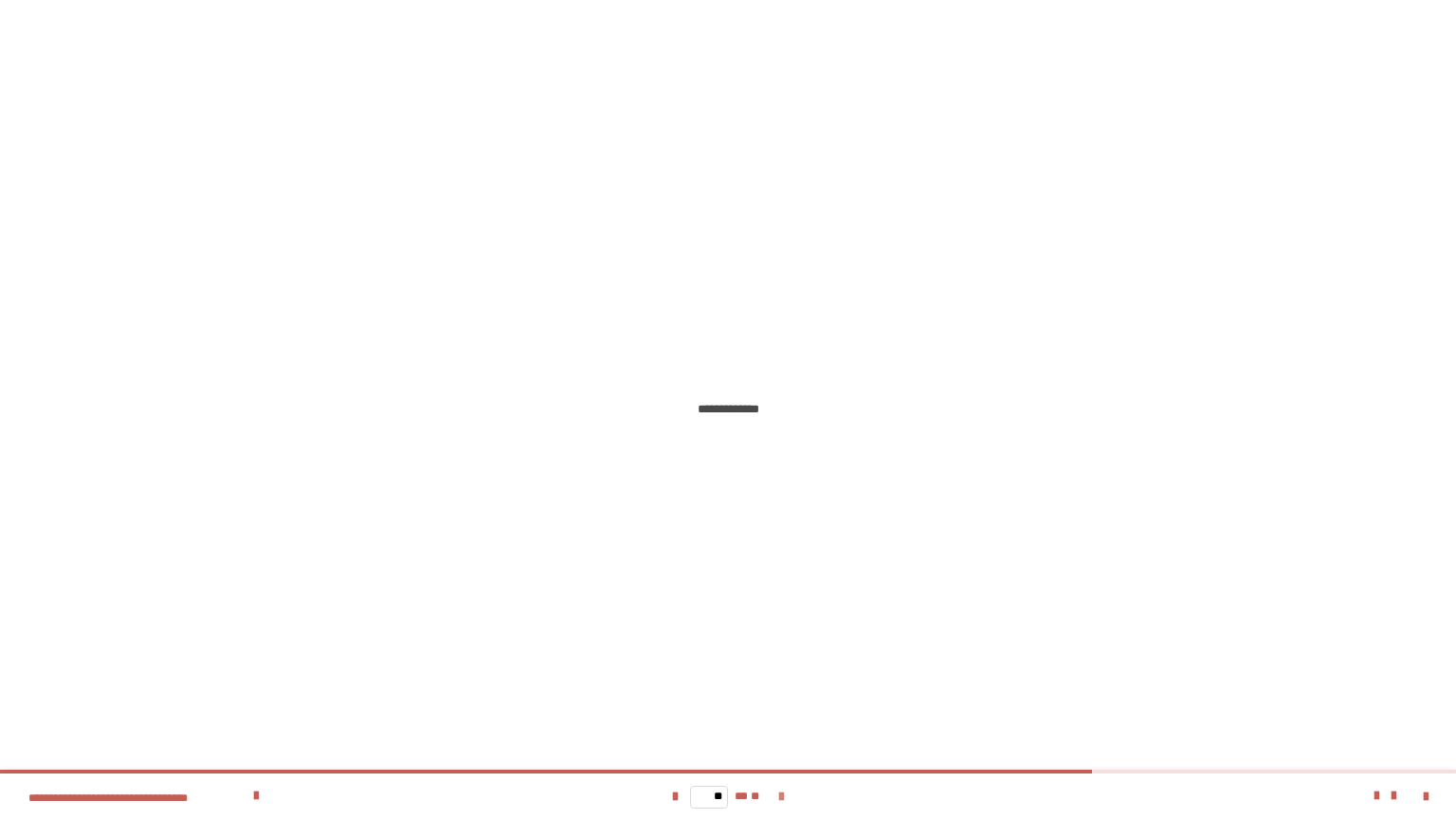 click at bounding box center [781, 797] 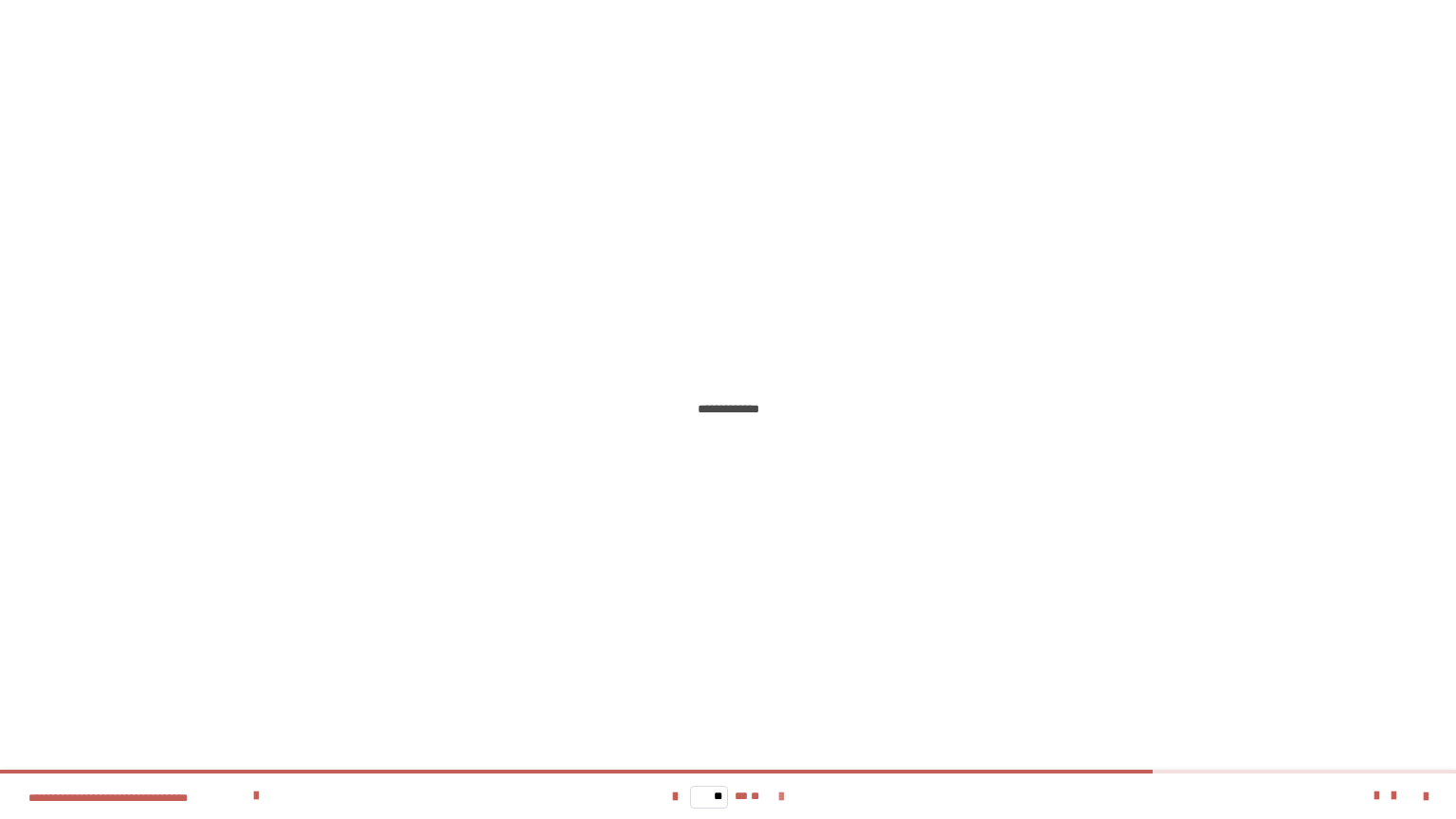 click at bounding box center (781, 797) 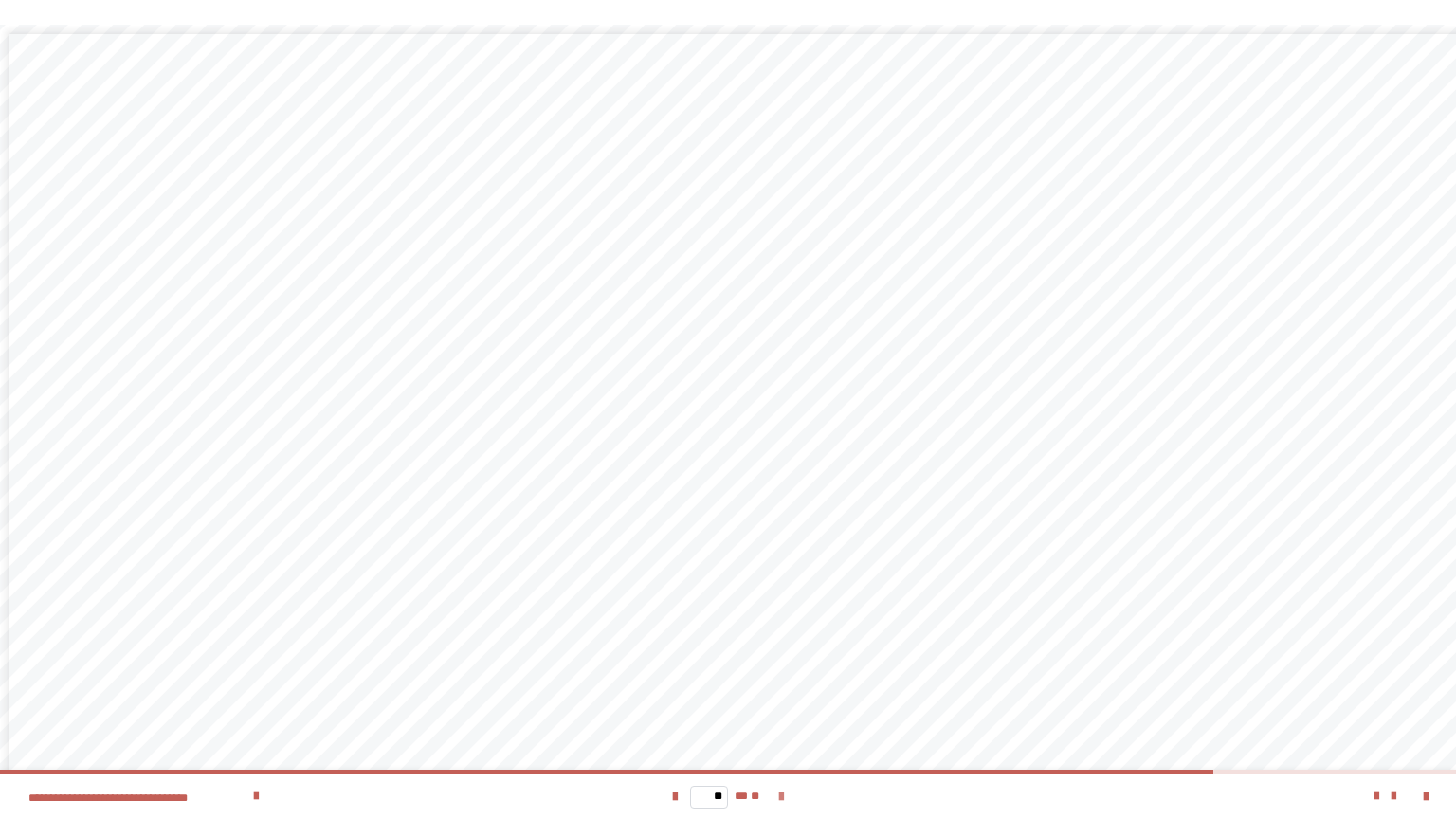 click at bounding box center [781, 797] 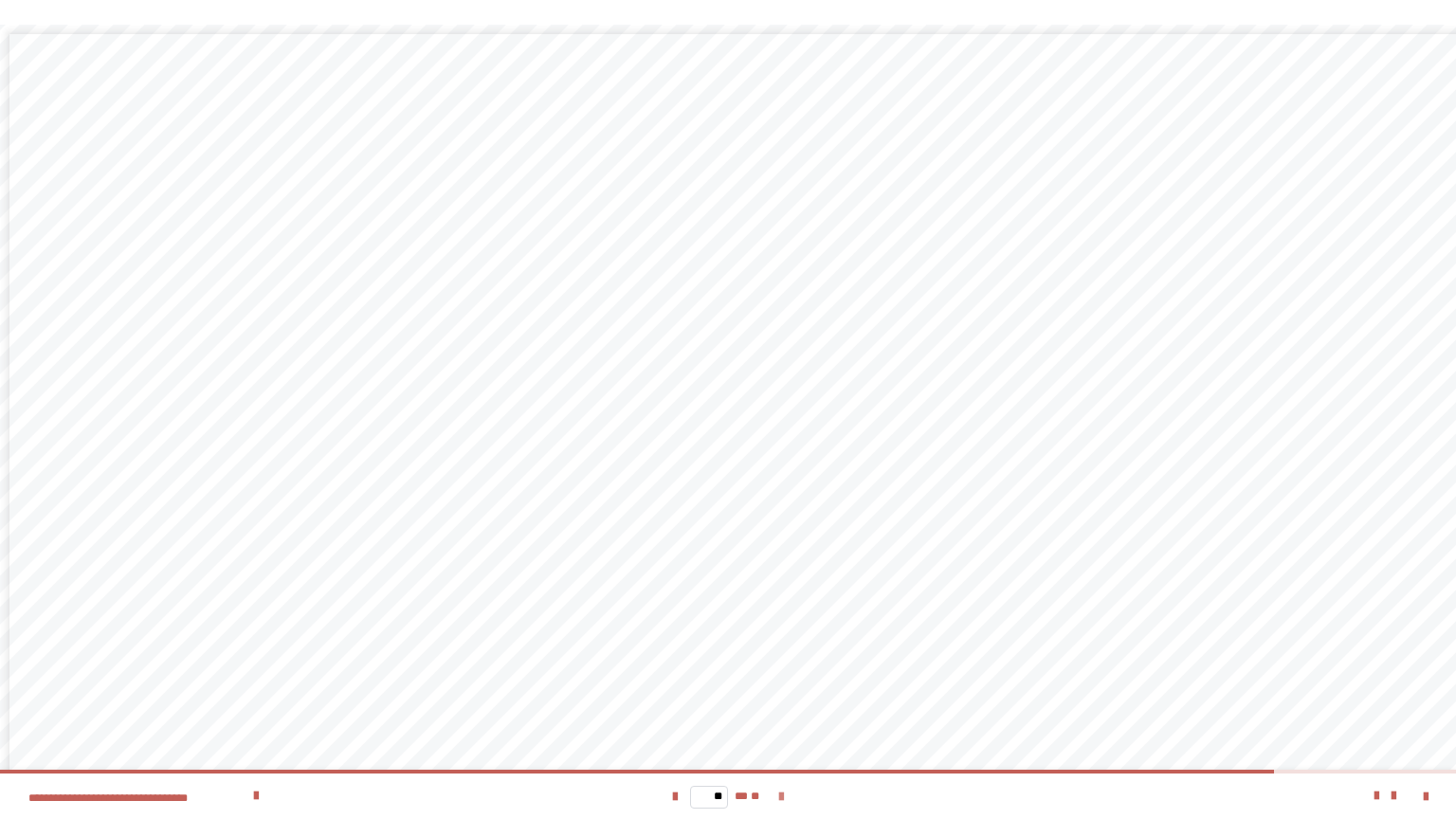click at bounding box center (781, 797) 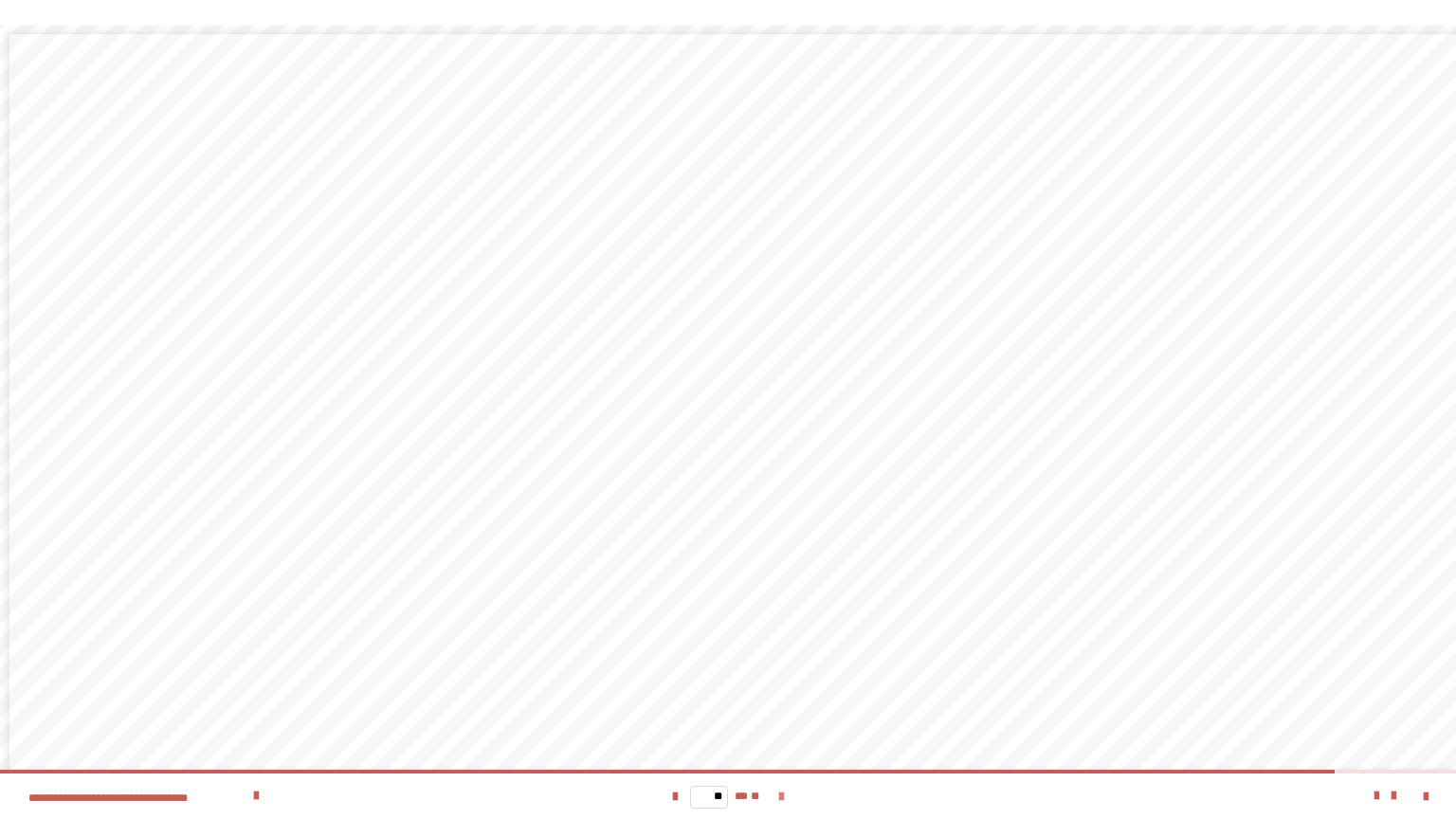 click at bounding box center [781, 797] 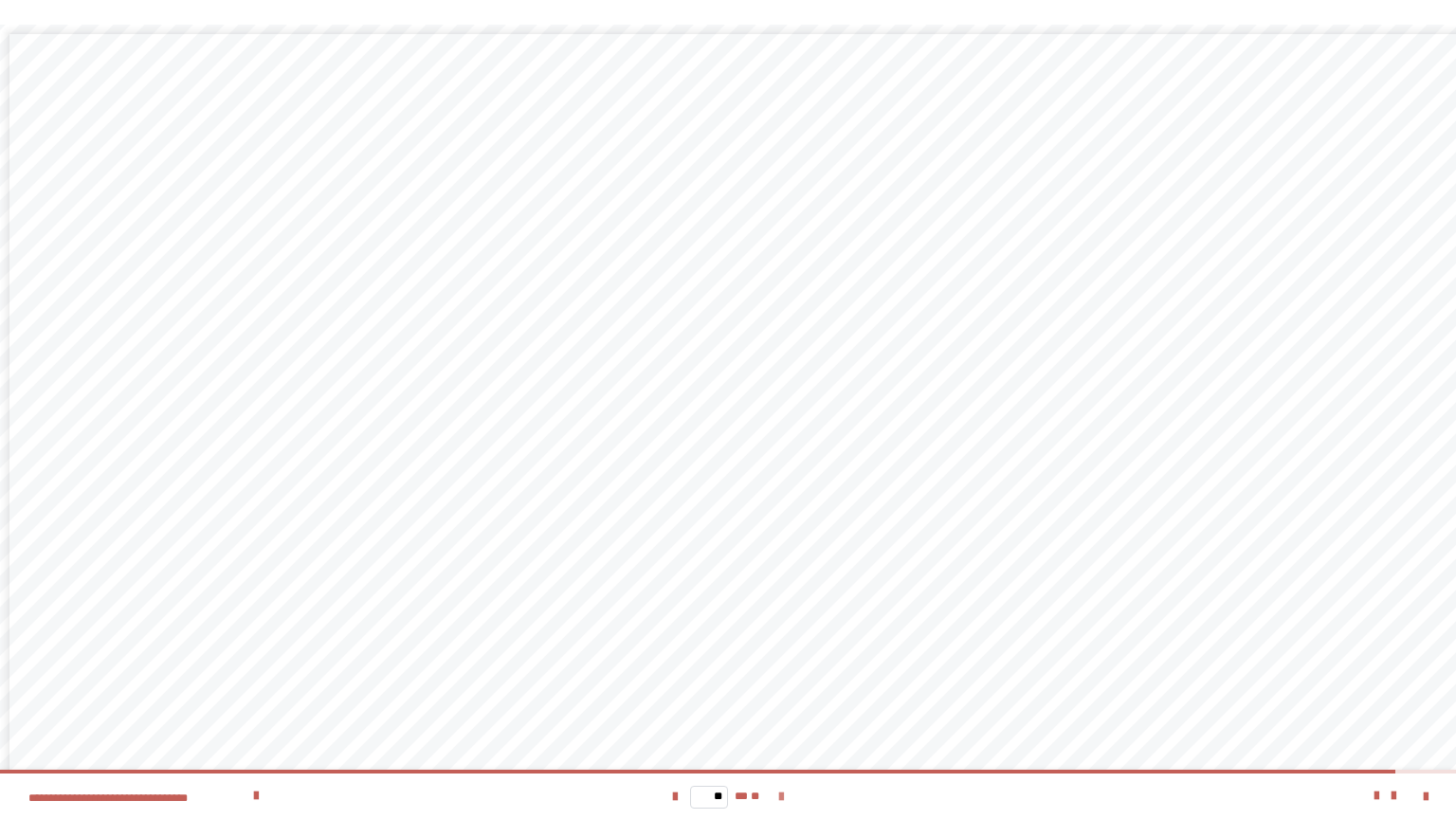 click at bounding box center (781, 797) 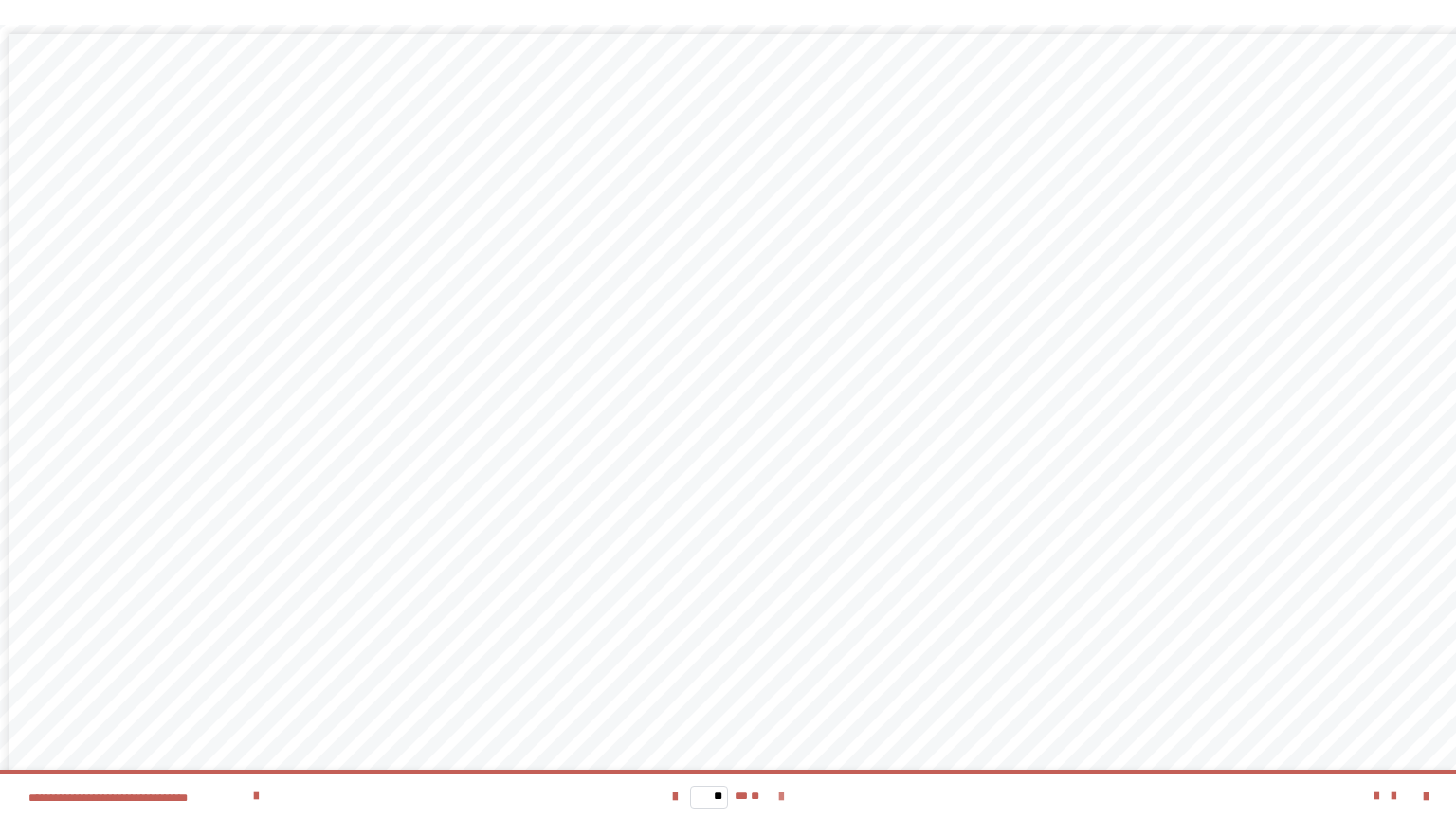 click on "** ** **" at bounding box center (728, 796) 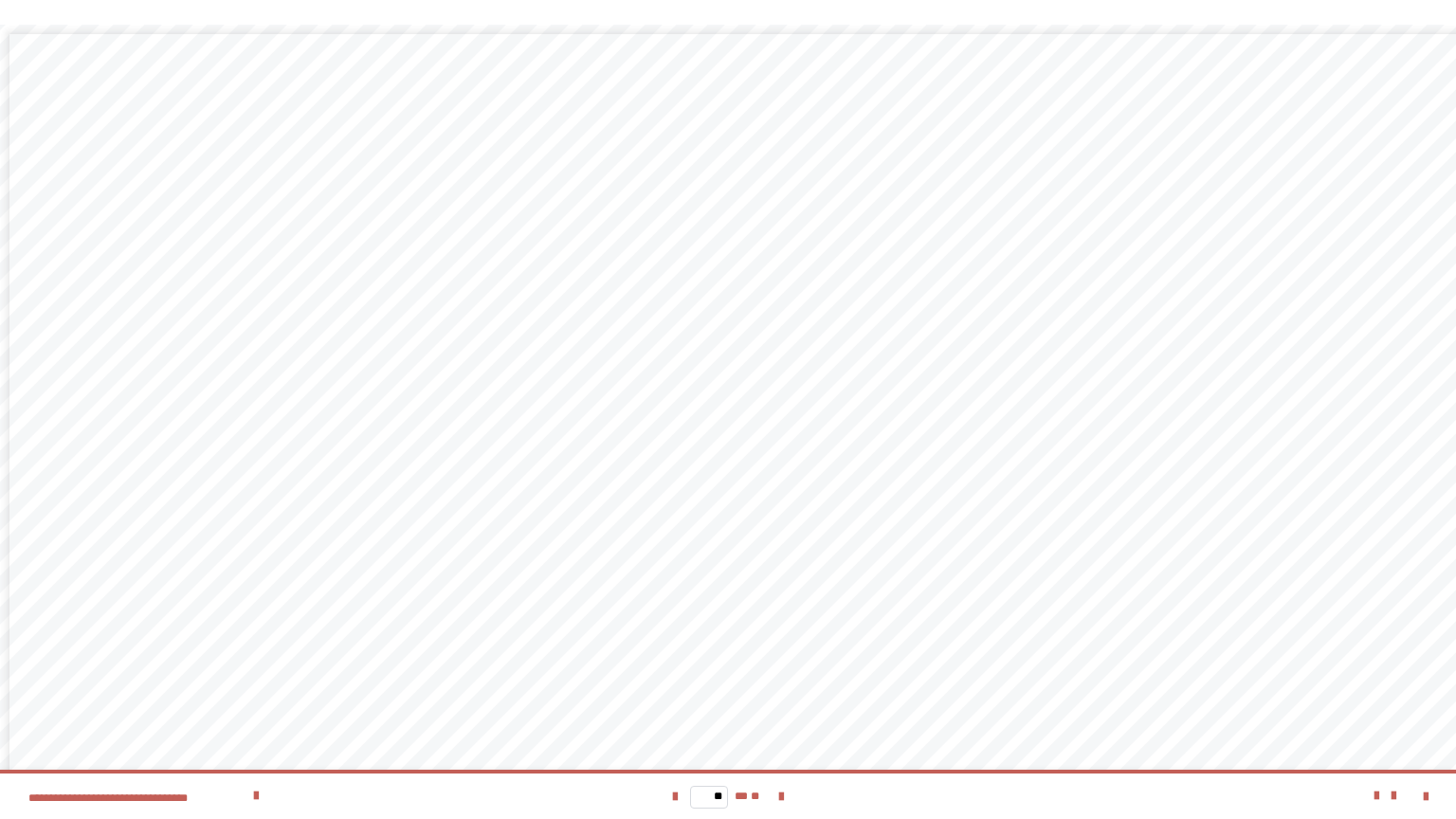 click on "** ** **" at bounding box center (728, 796) 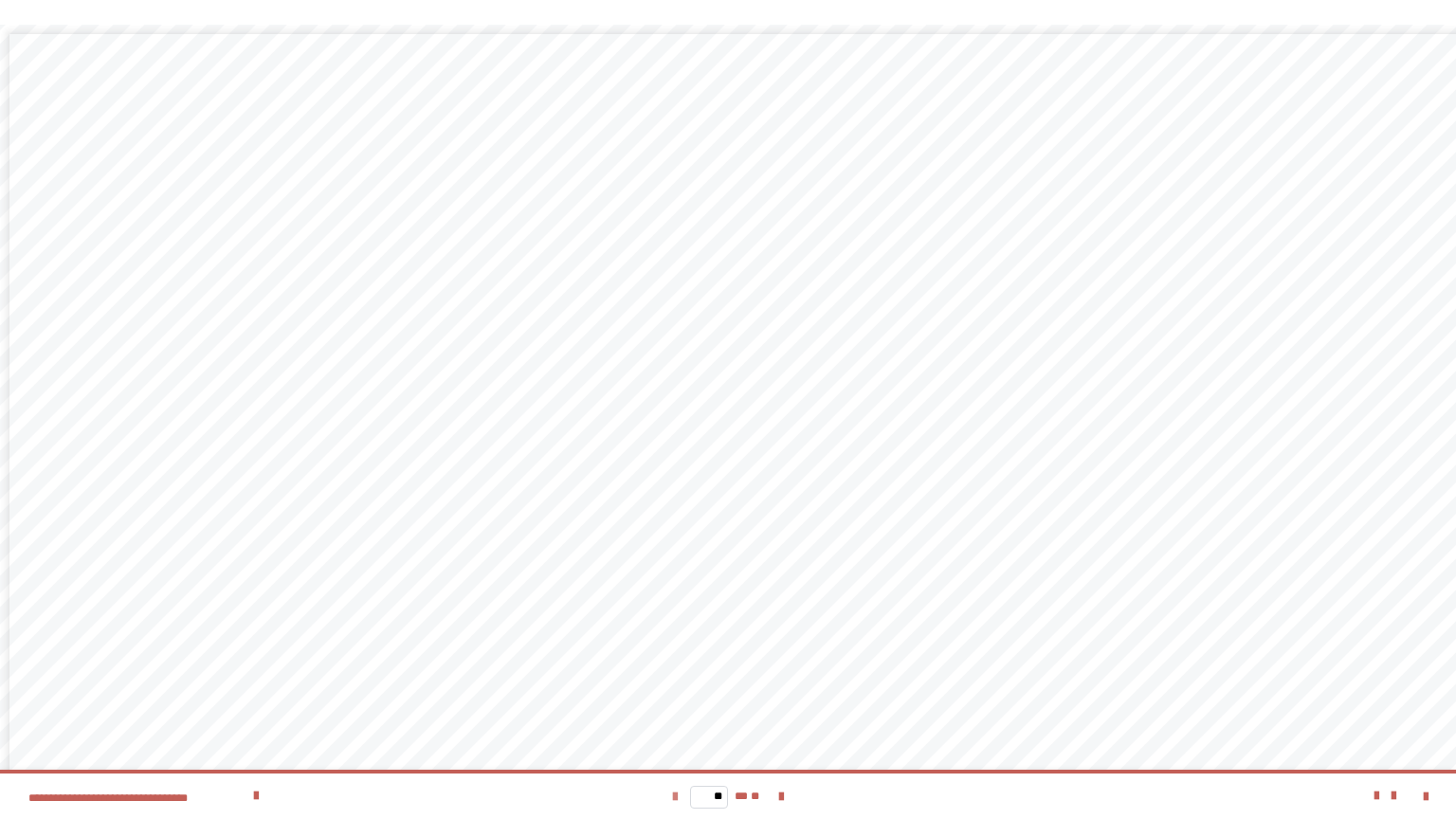 click at bounding box center (675, 797) 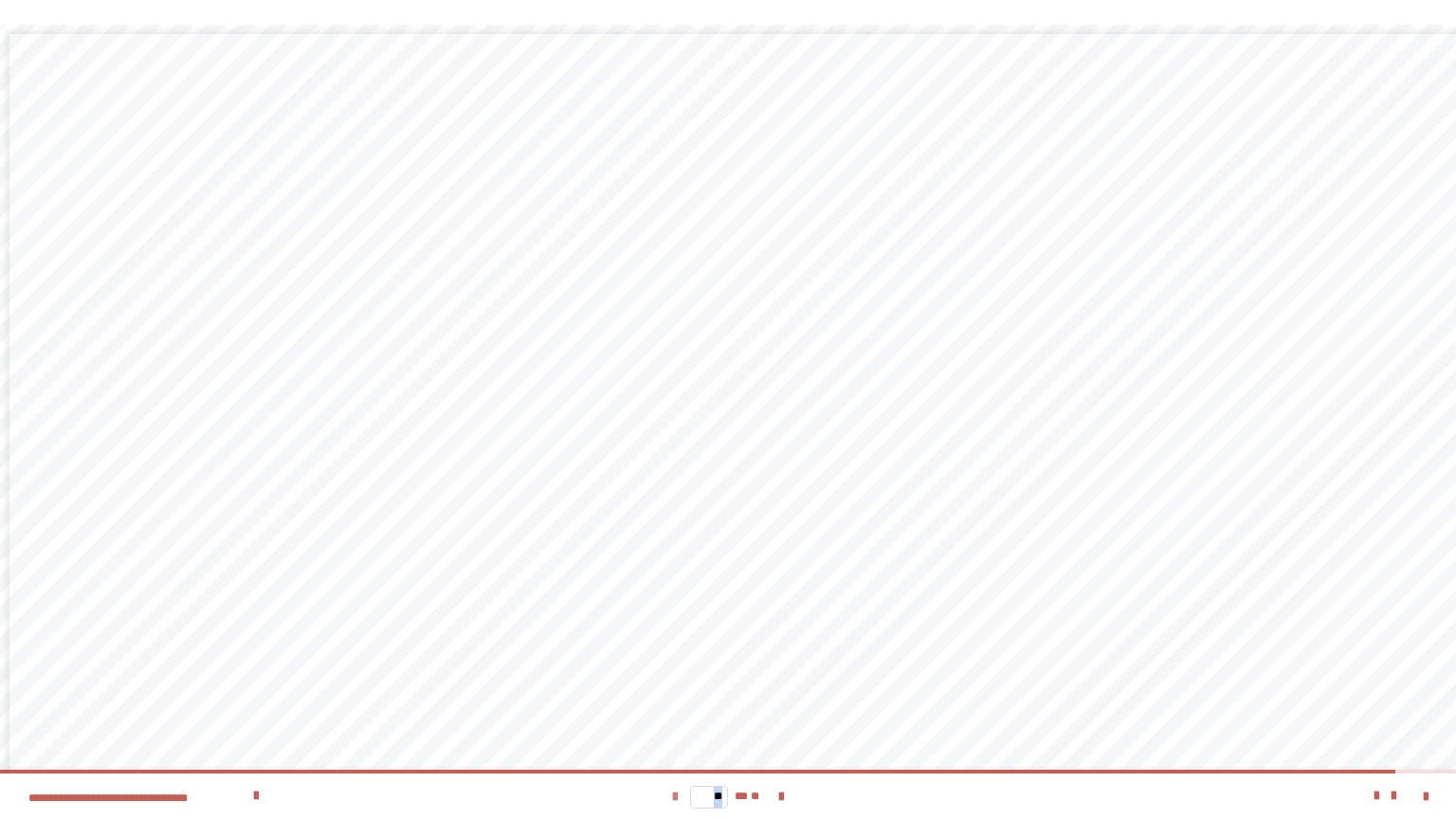 click at bounding box center [675, 797] 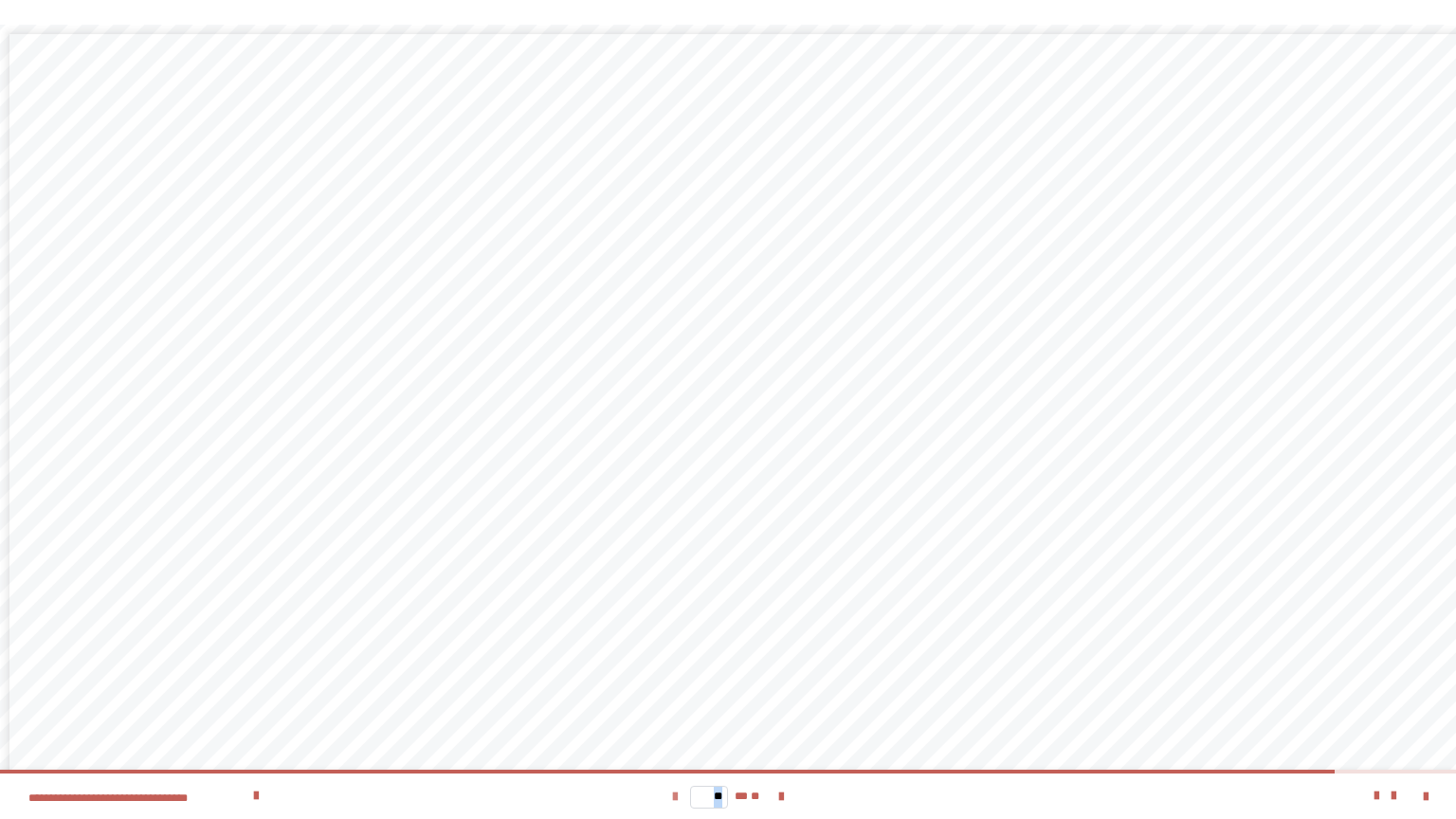 click at bounding box center [675, 797] 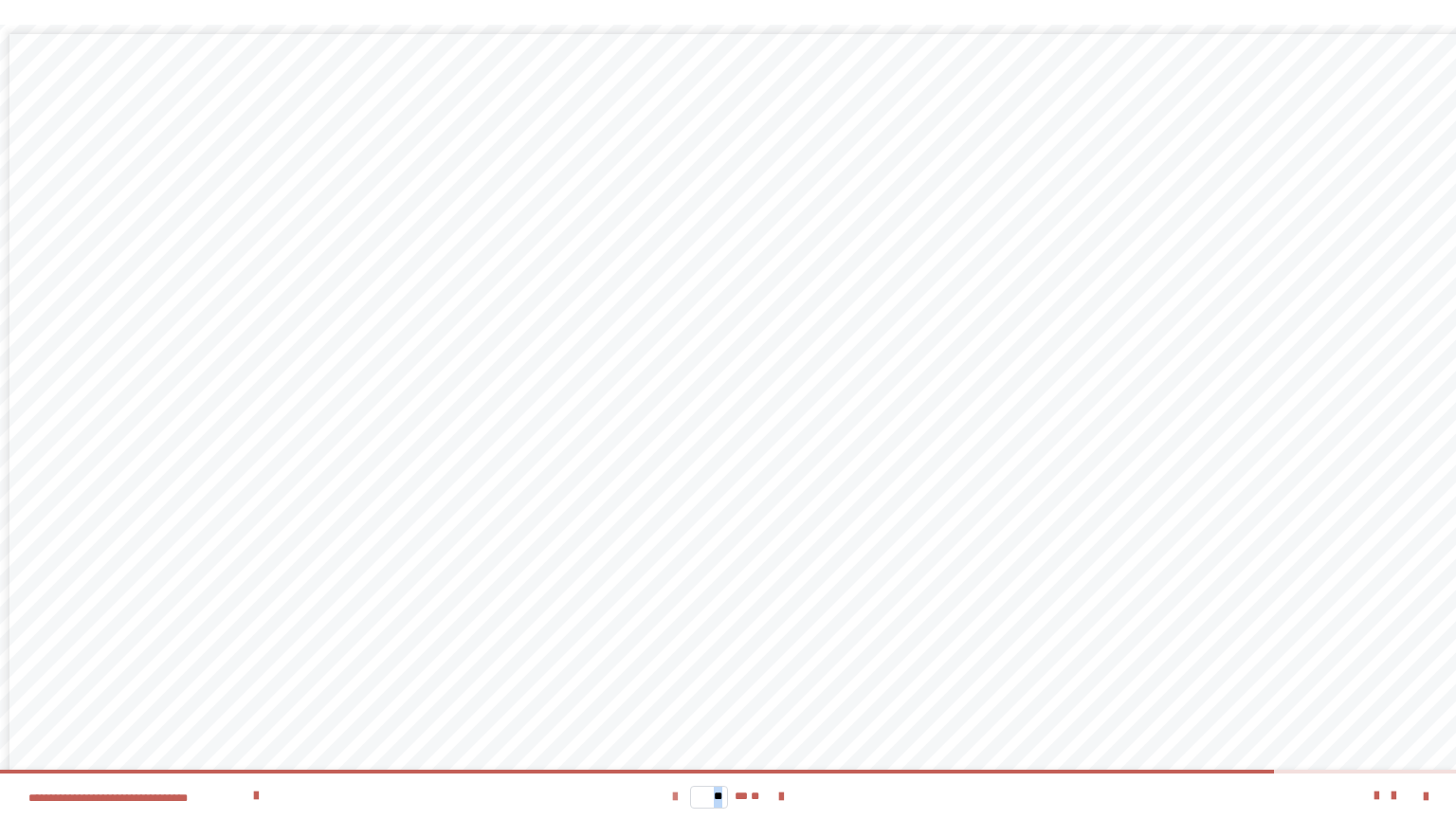 click at bounding box center [675, 797] 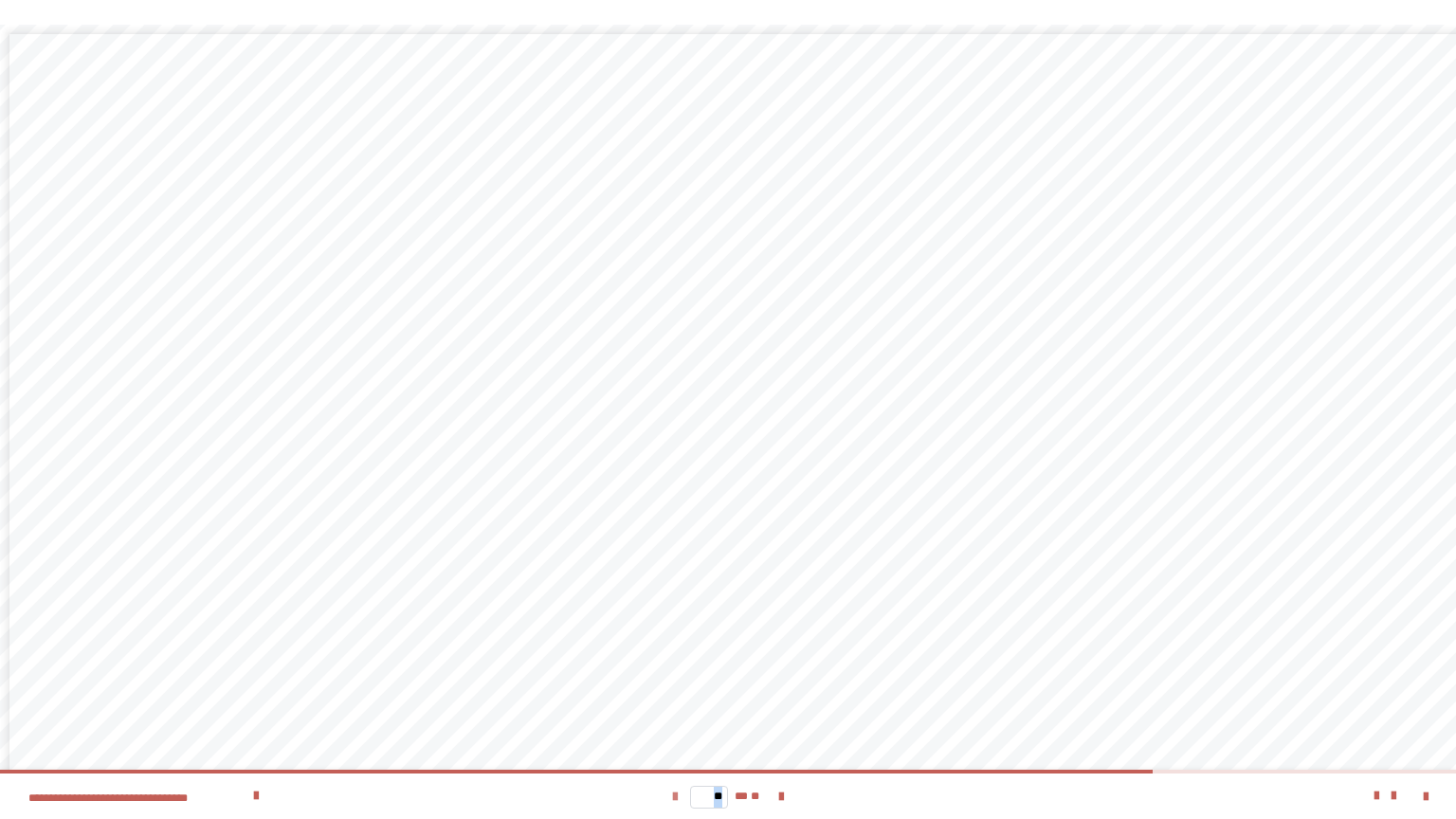 click at bounding box center (675, 797) 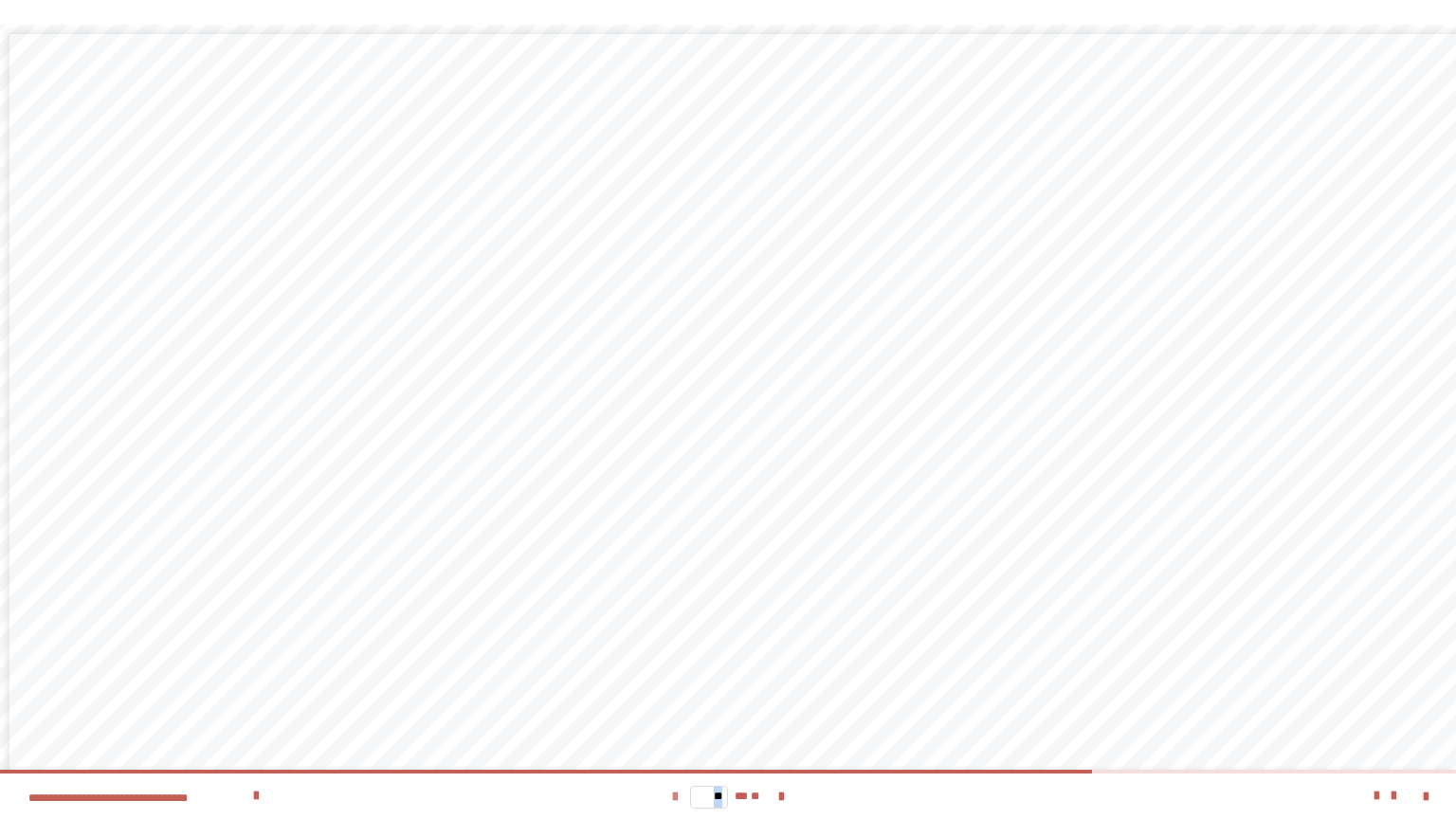 click at bounding box center [675, 797] 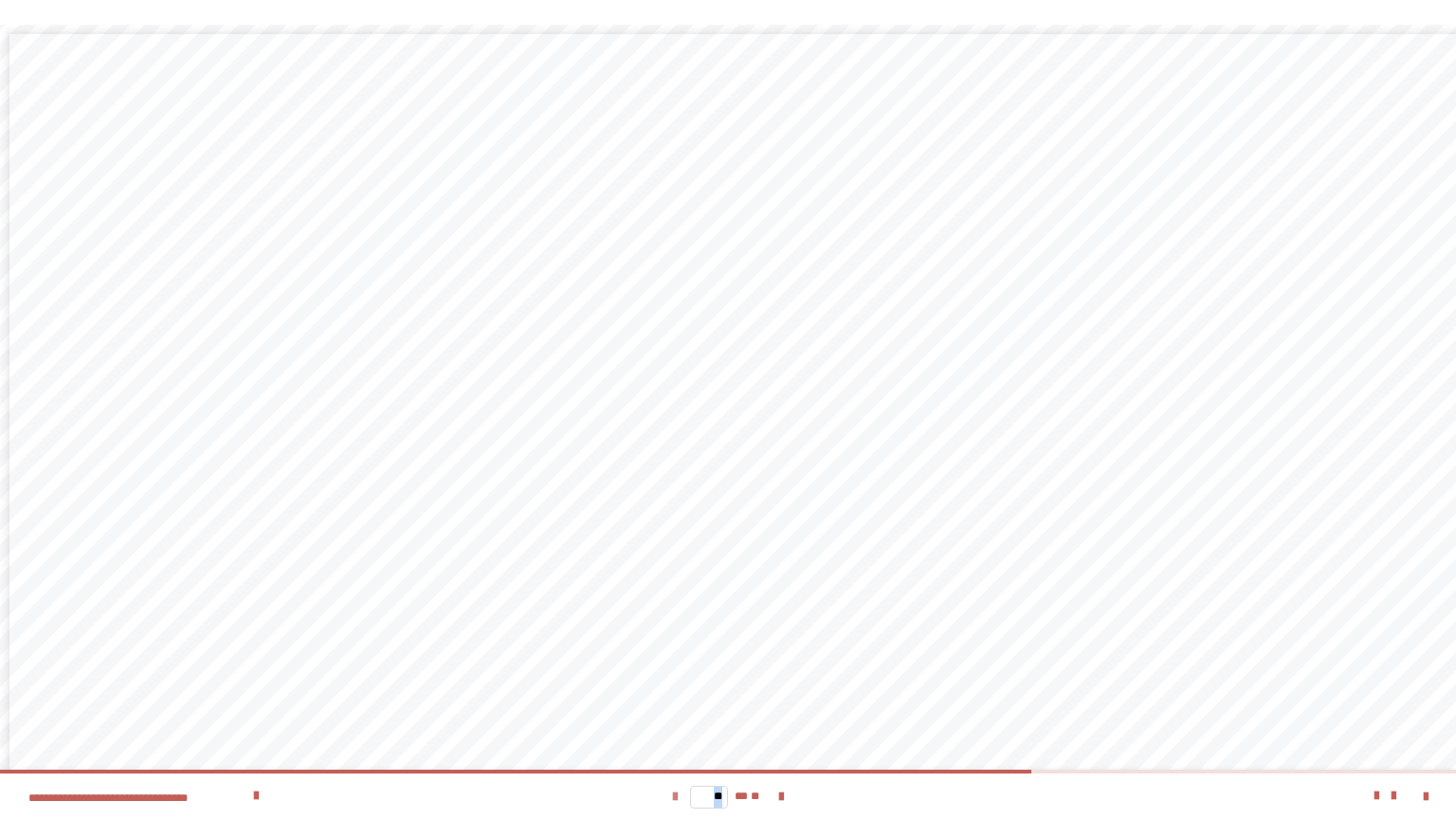 click at bounding box center (675, 797) 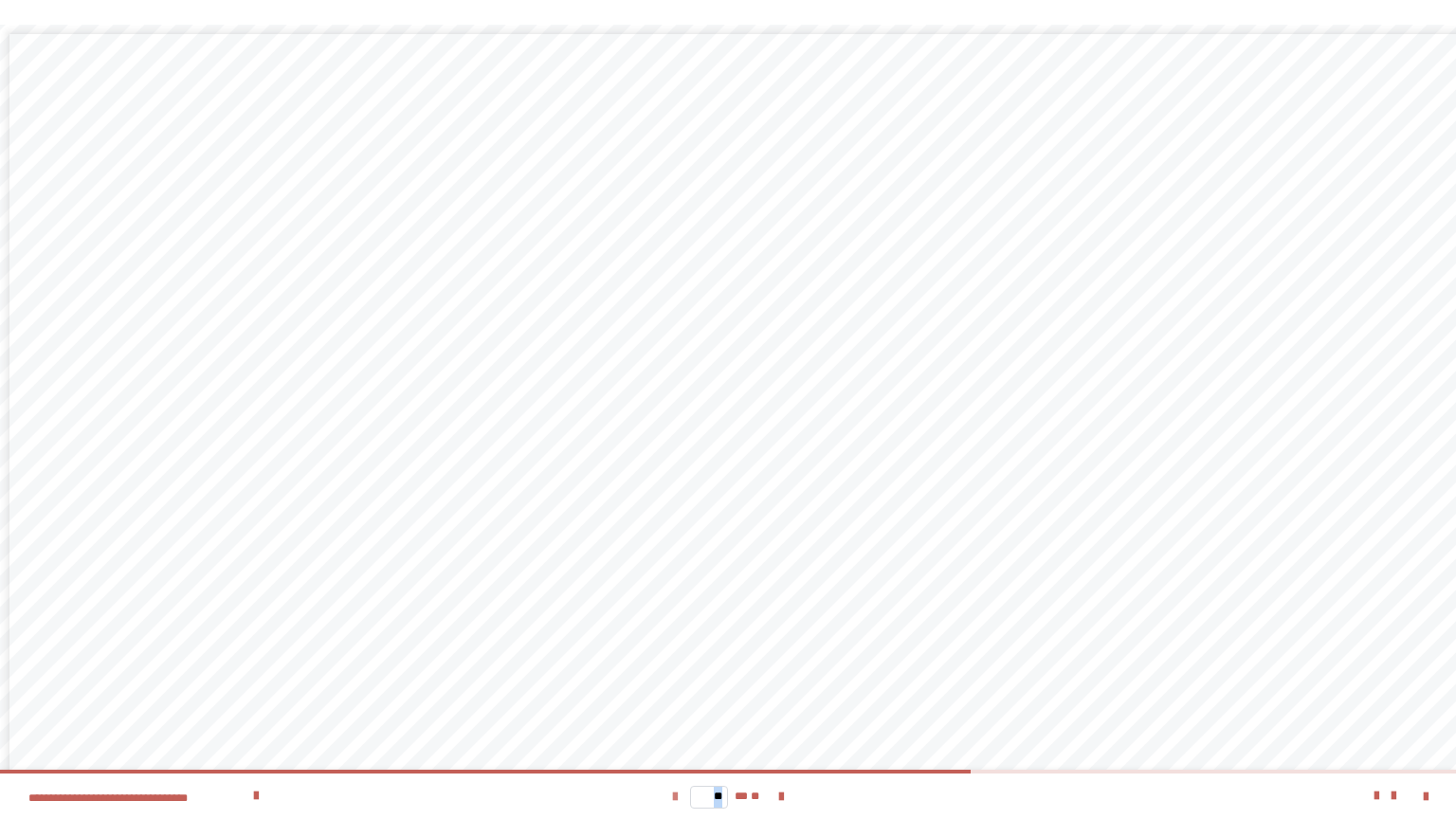click at bounding box center (675, 797) 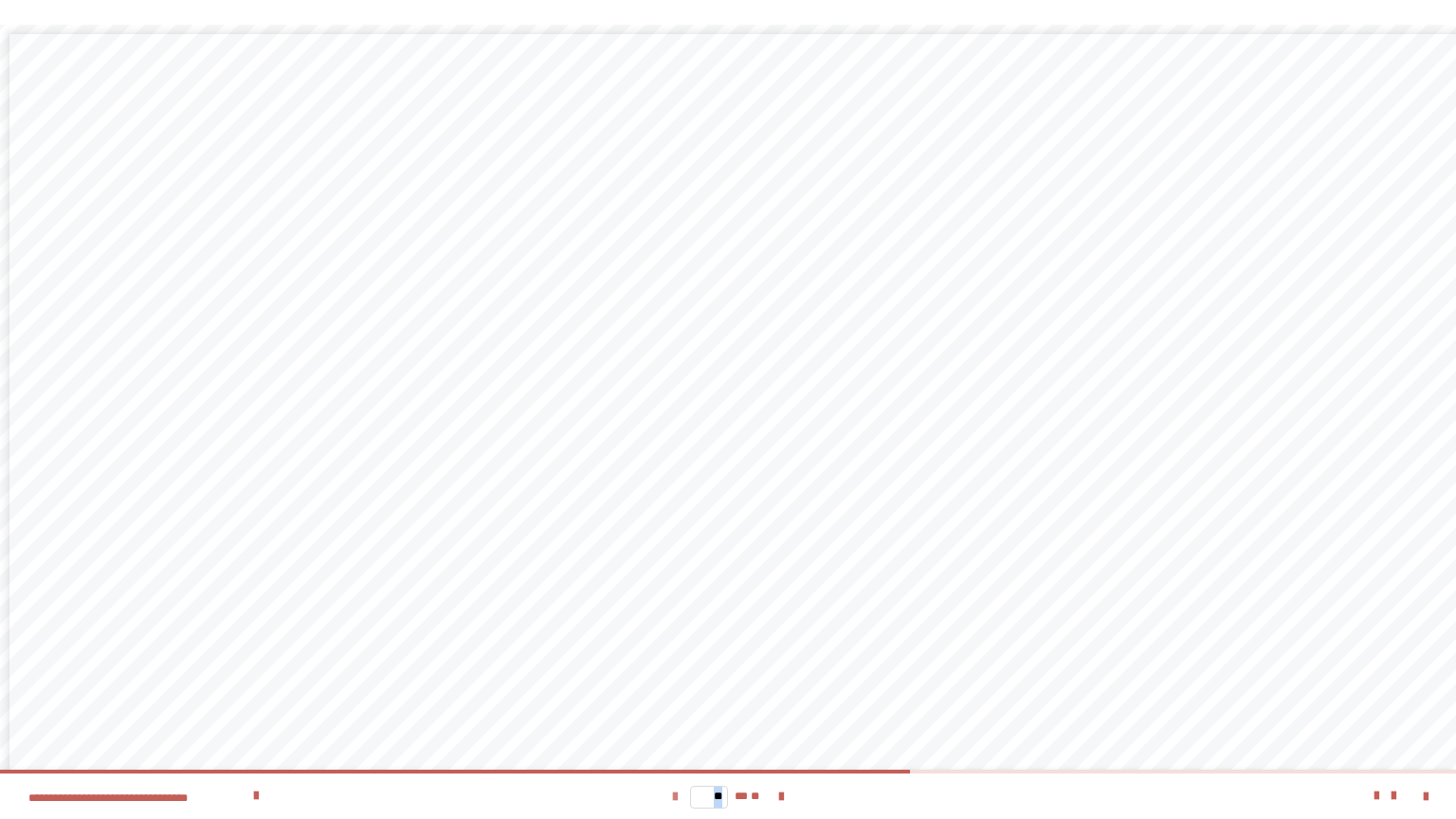 click at bounding box center (675, 797) 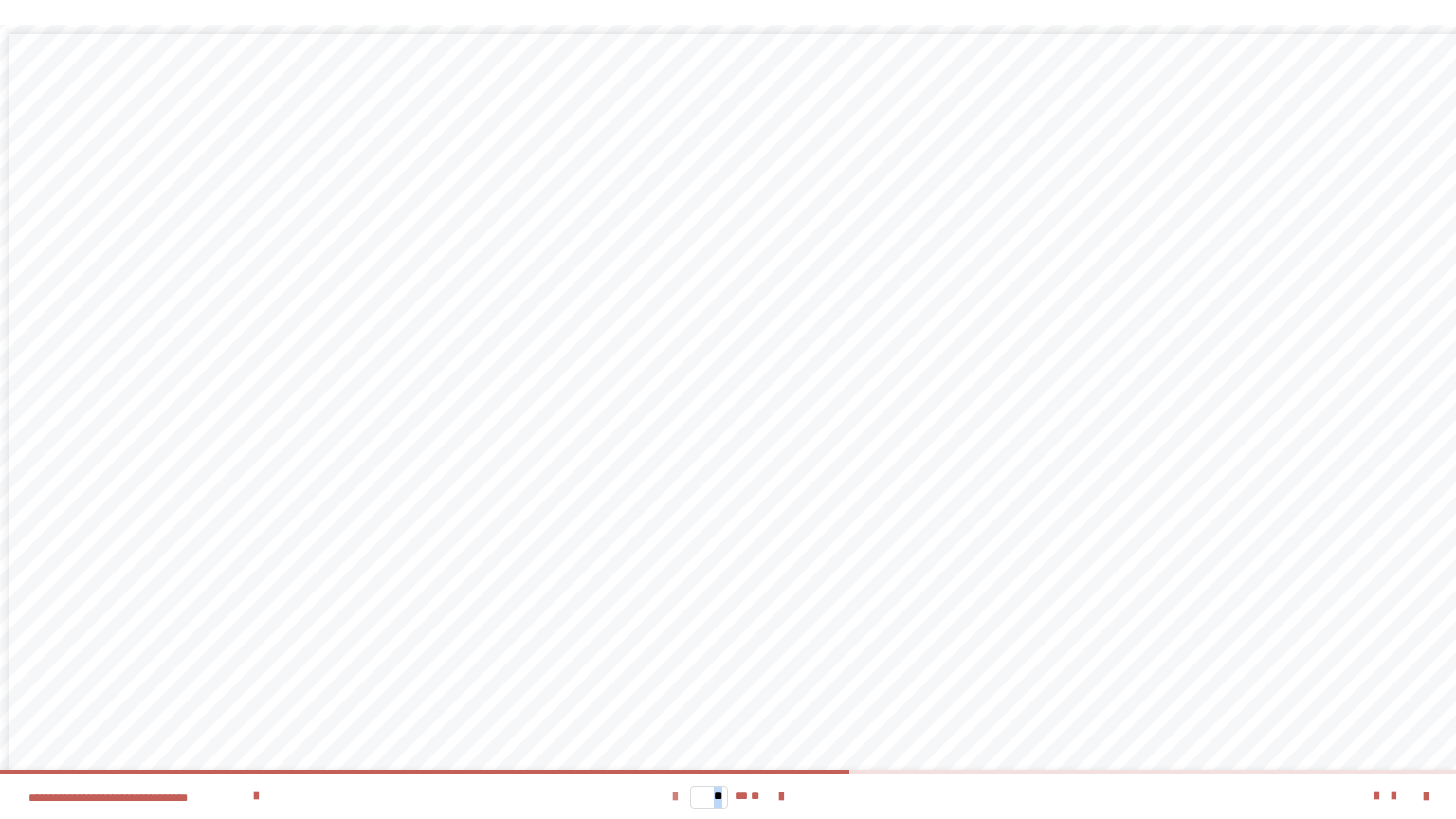 click at bounding box center (675, 797) 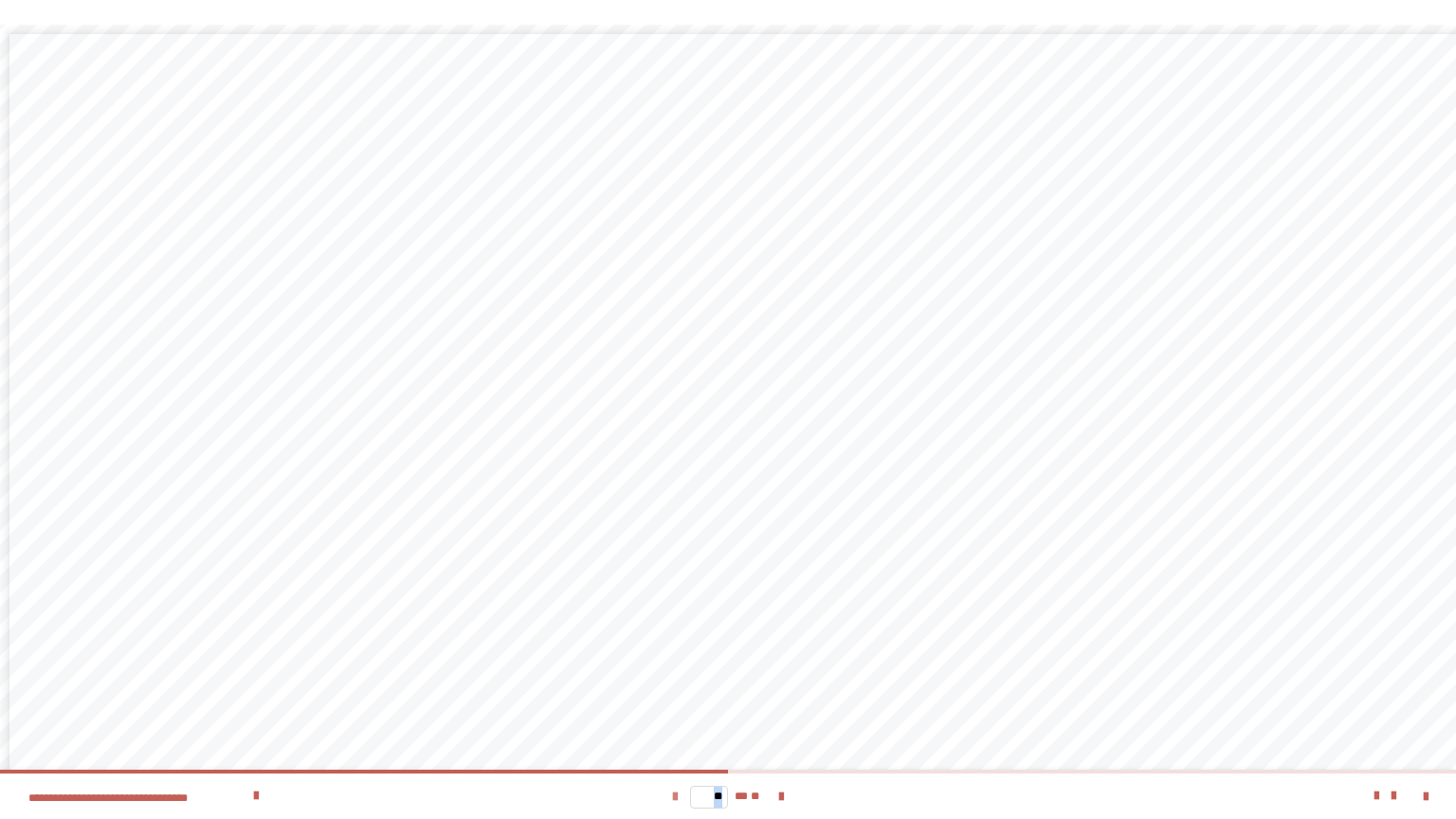 click at bounding box center [675, 797] 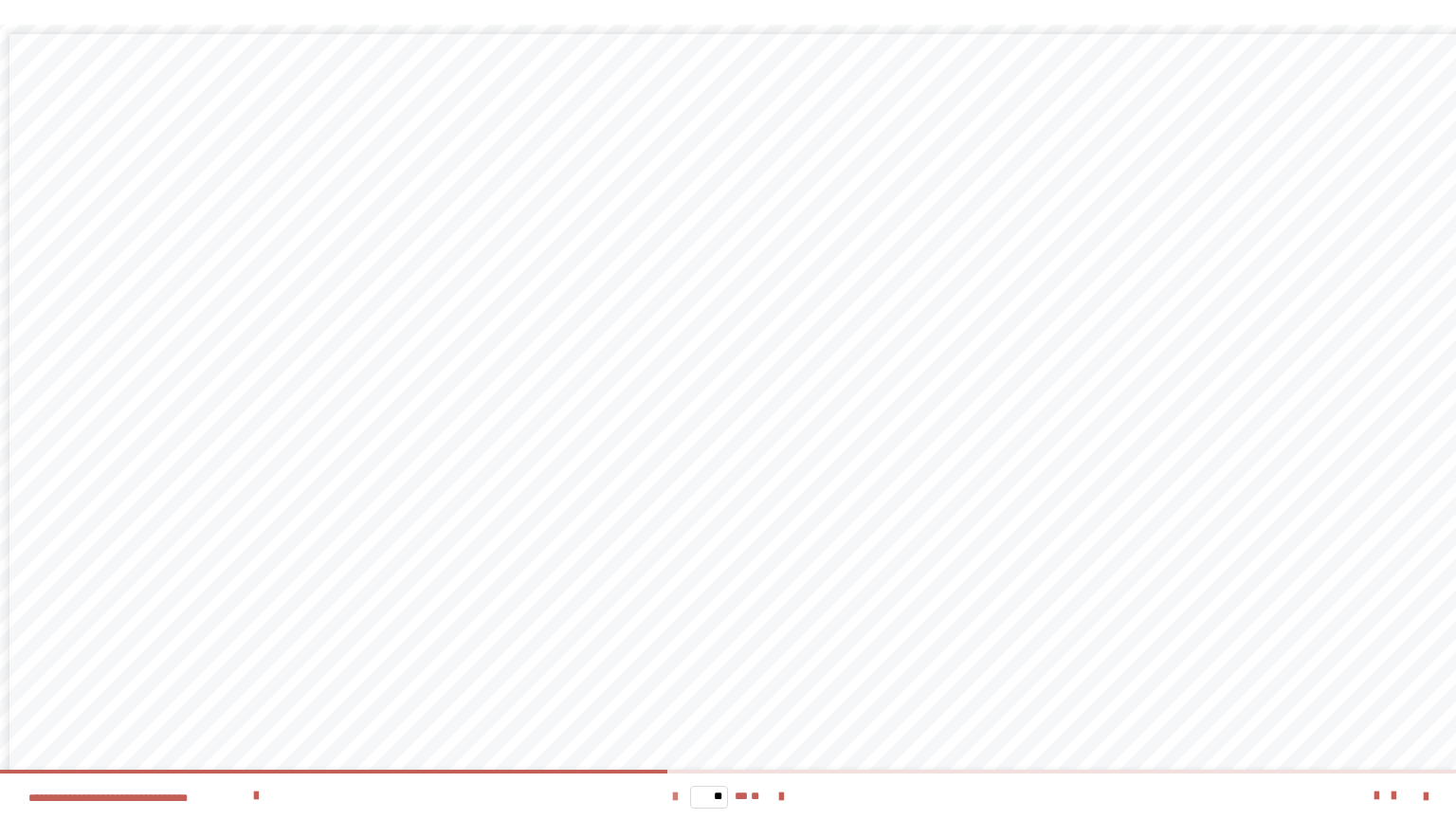 click at bounding box center [675, 797] 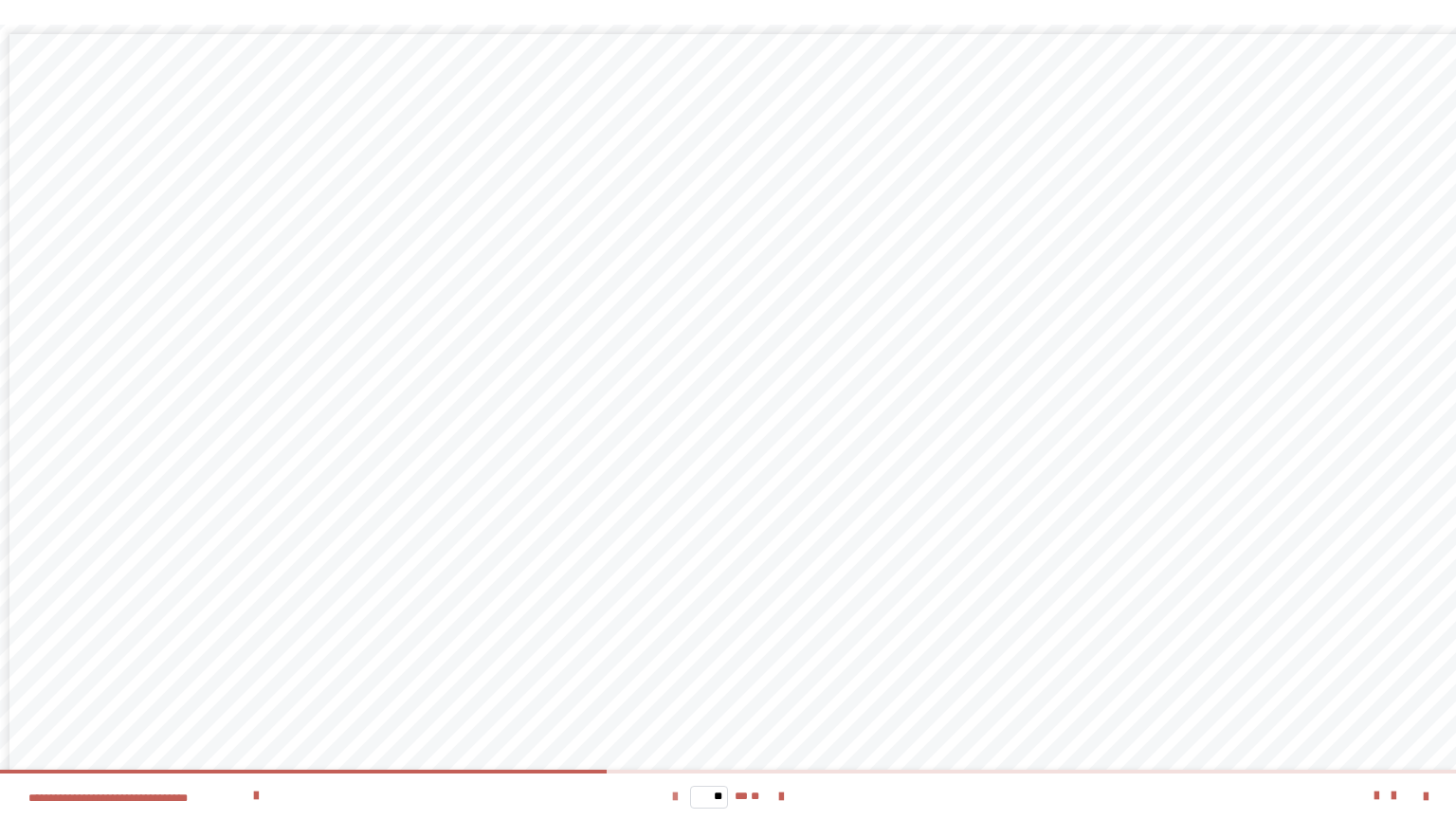 click at bounding box center (675, 797) 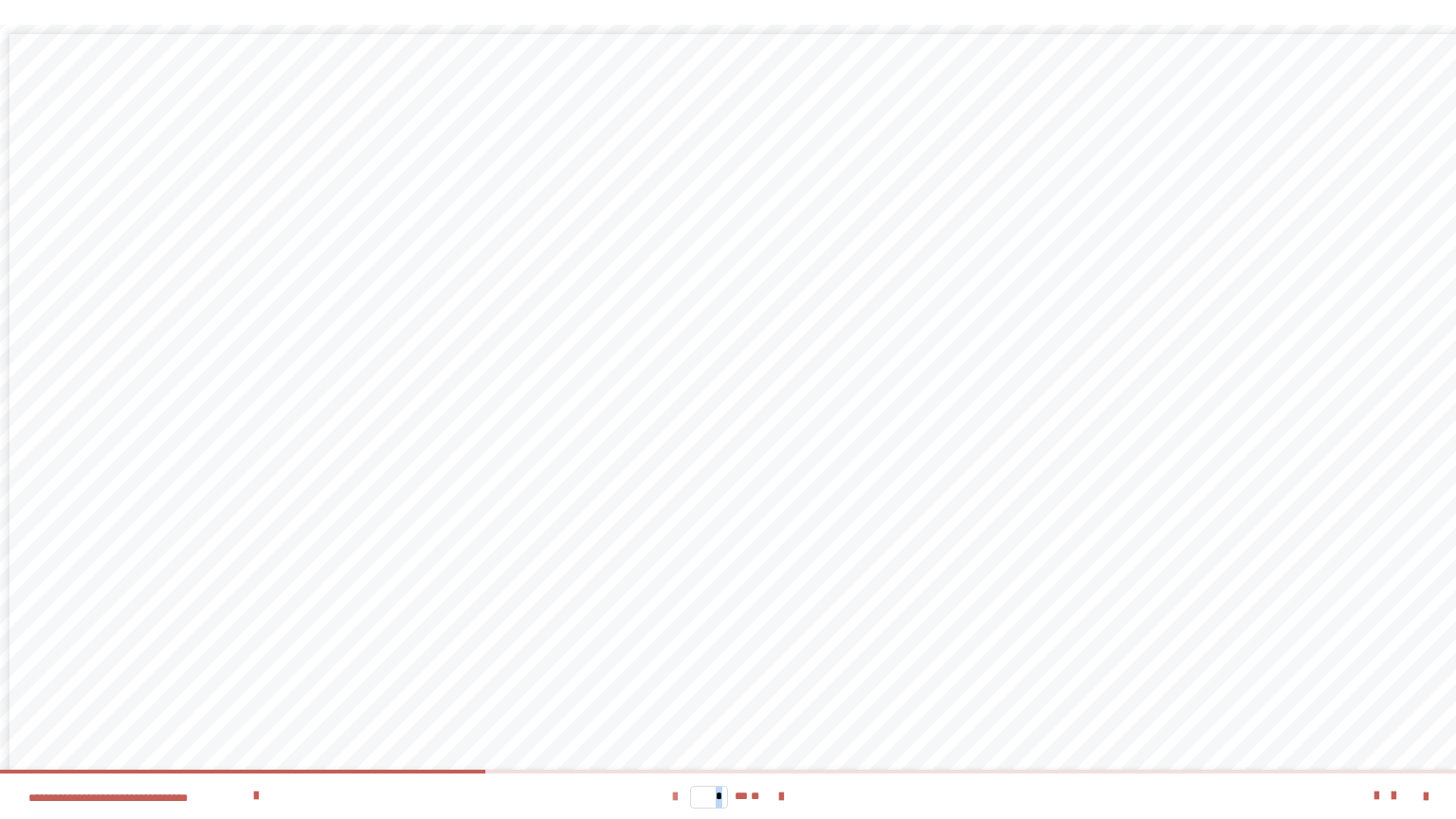 click at bounding box center (675, 797) 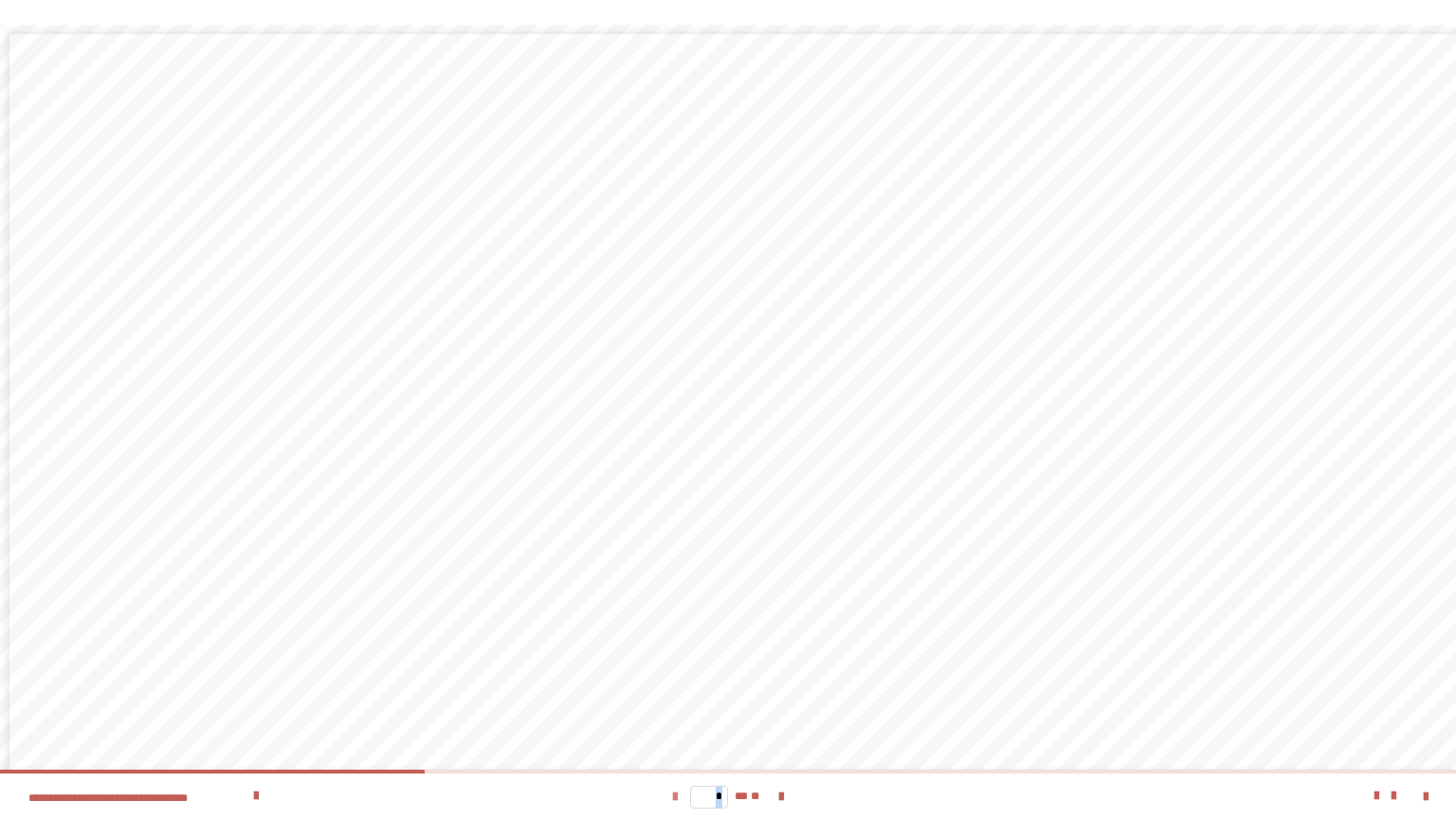 click at bounding box center [675, 797] 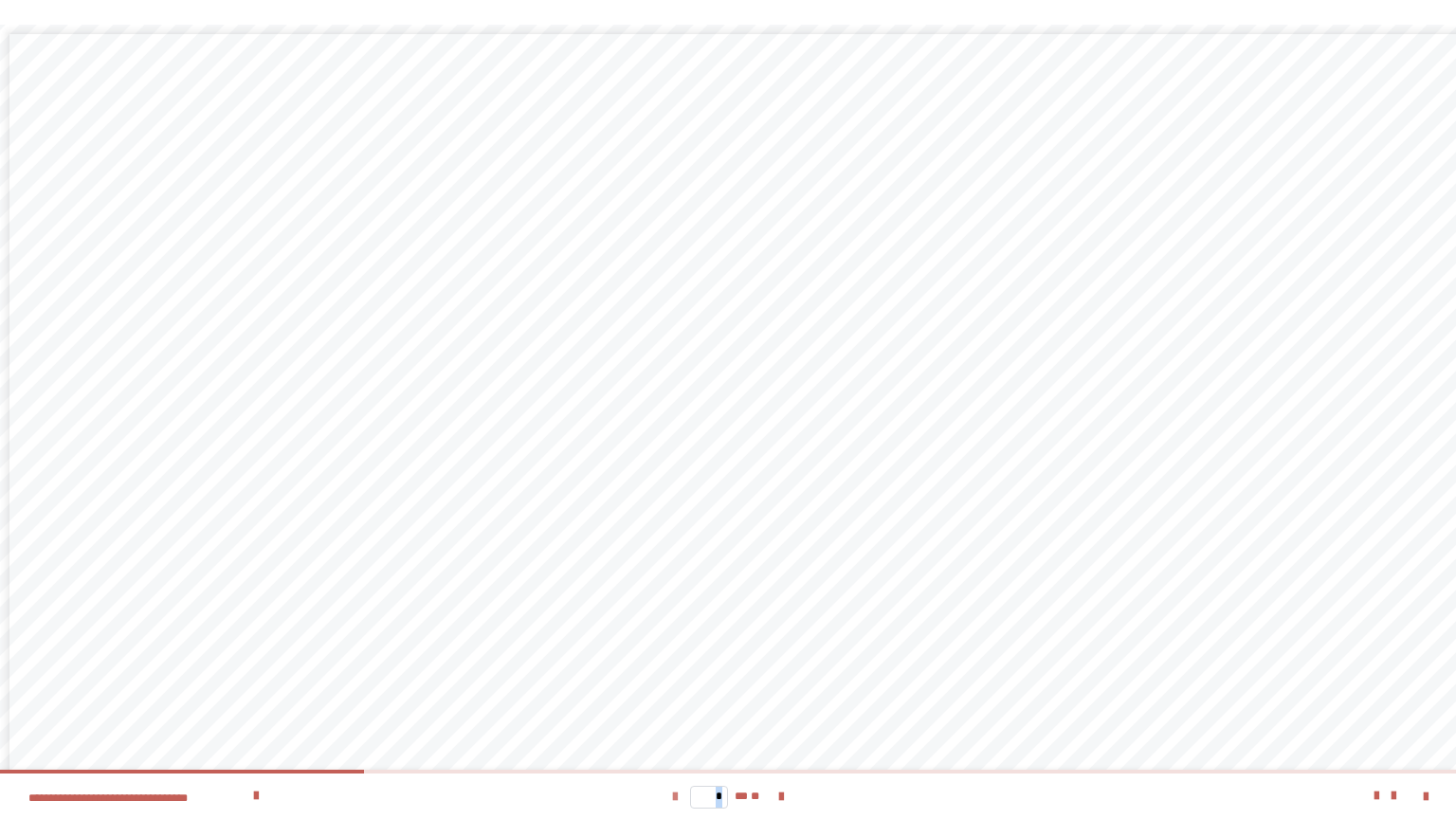 click at bounding box center [675, 797] 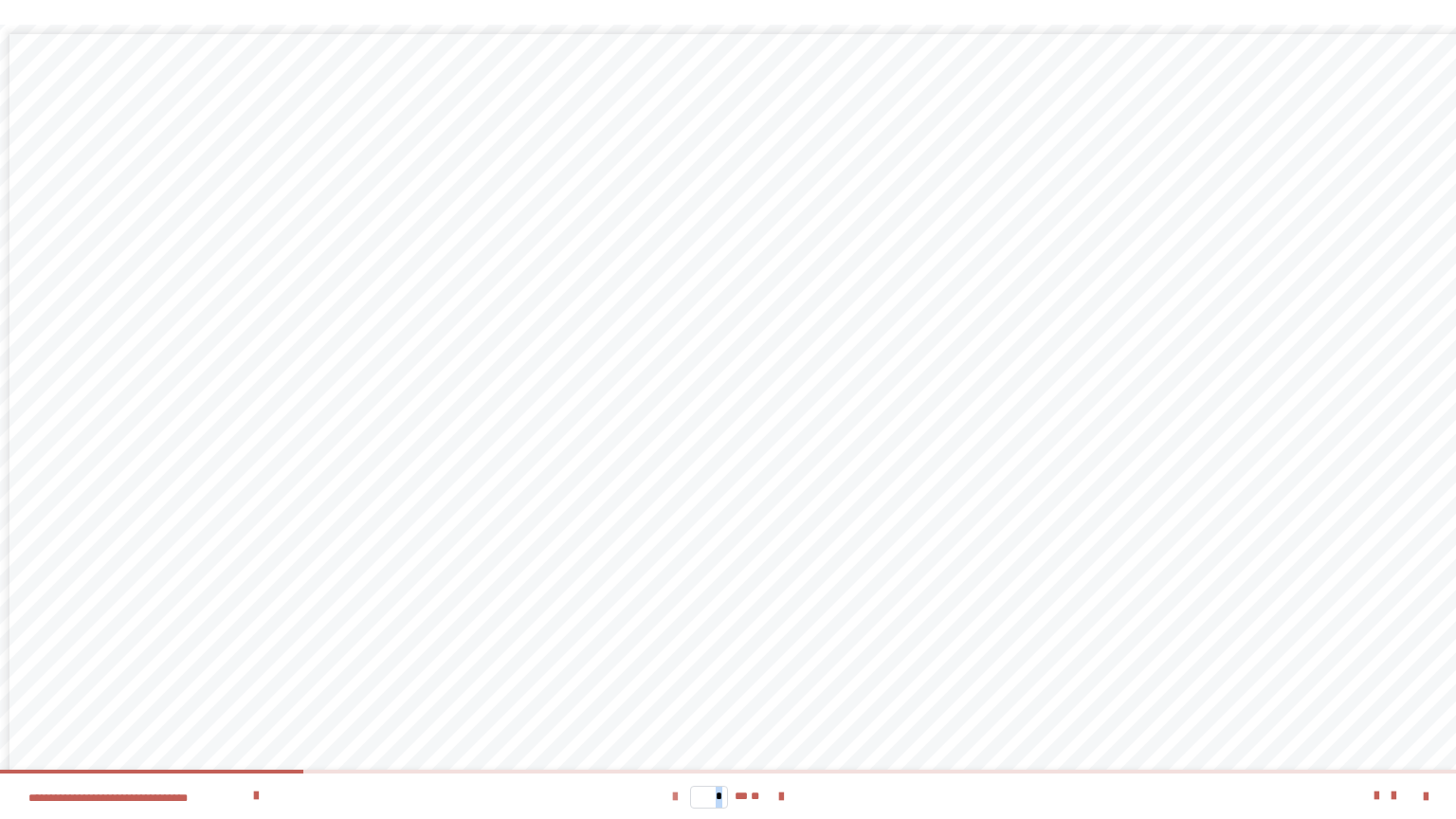 click at bounding box center [675, 797] 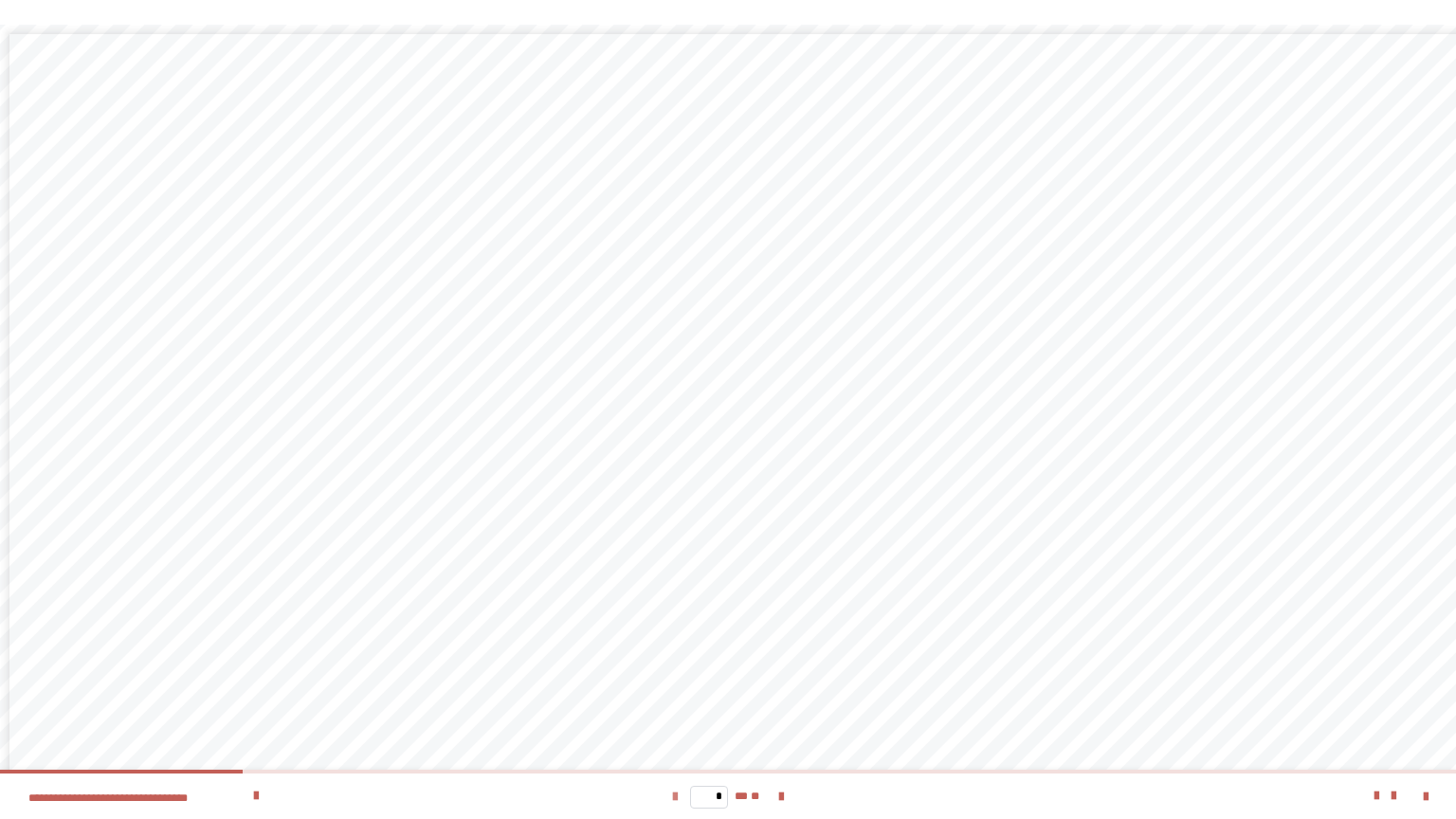 click at bounding box center (675, 797) 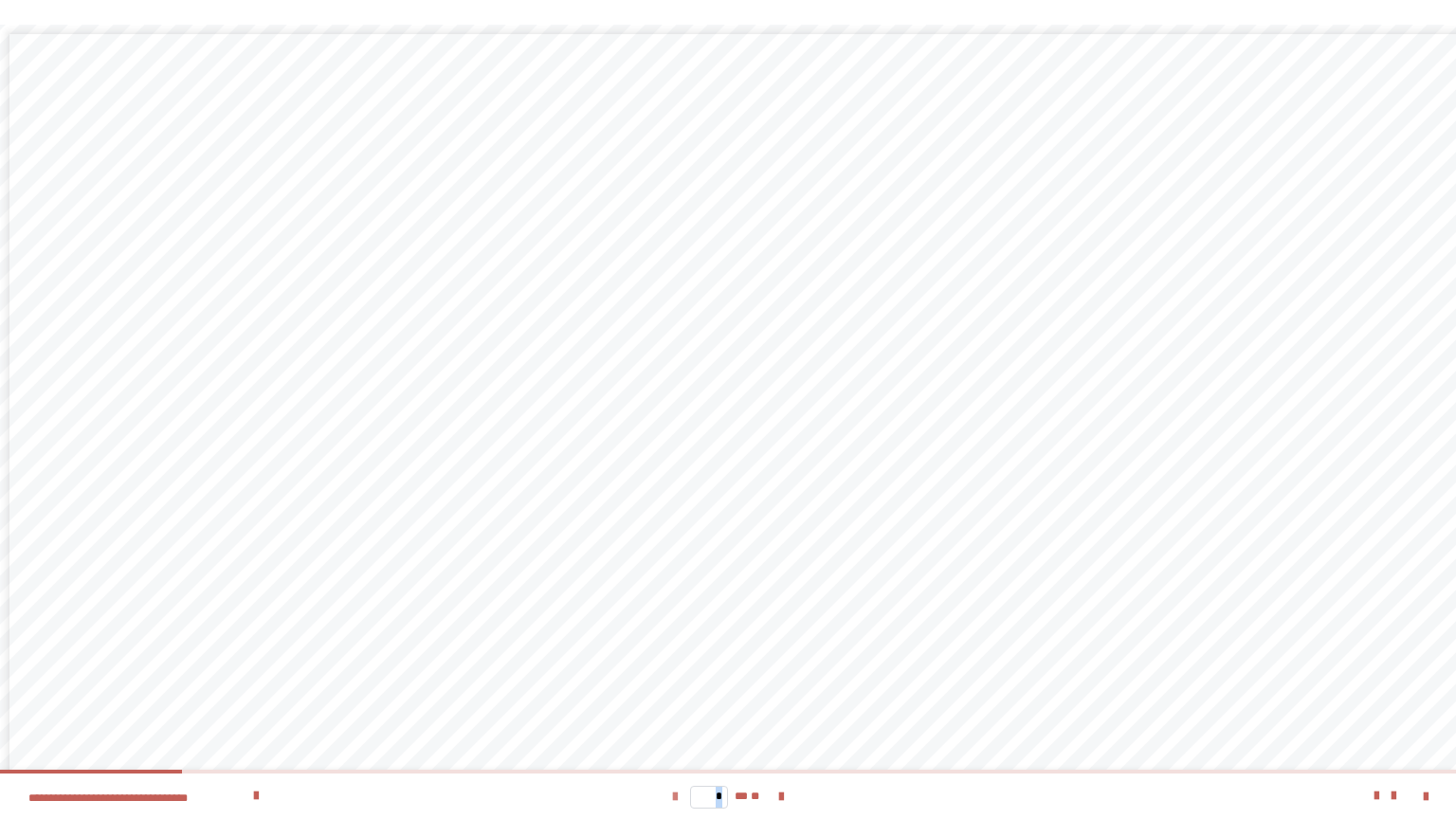 click at bounding box center [675, 797] 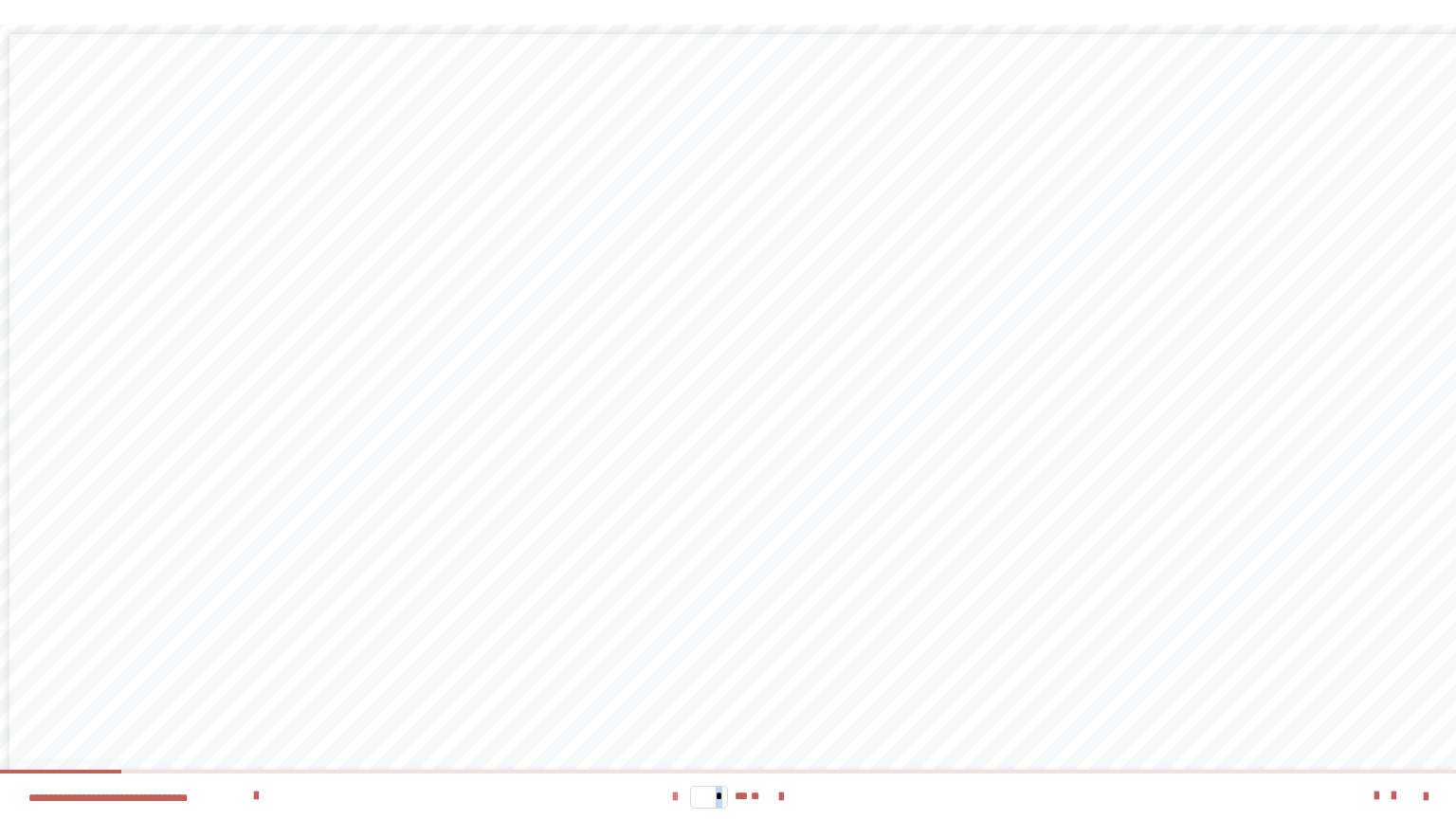 click at bounding box center (675, 797) 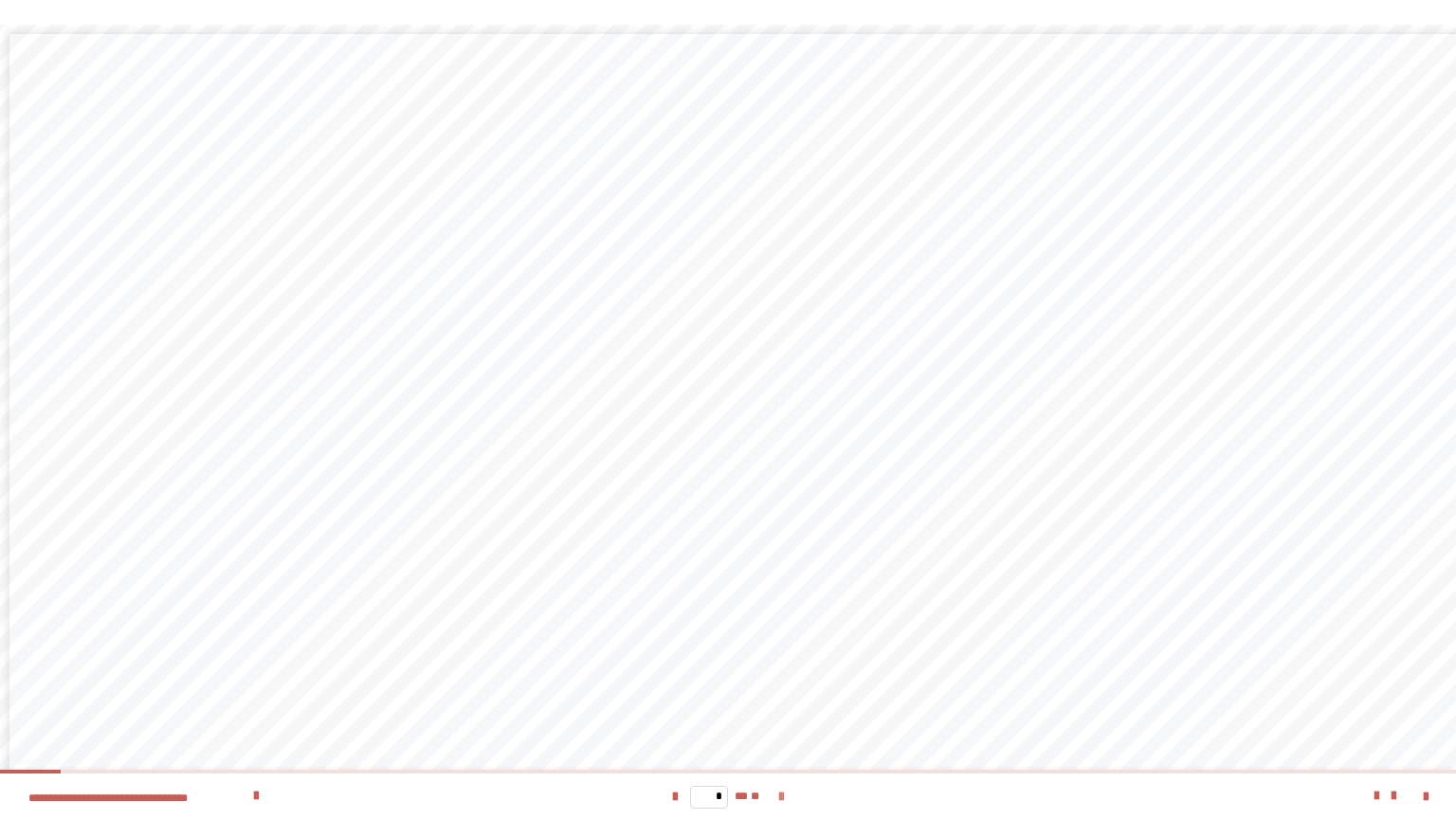 click at bounding box center [781, 797] 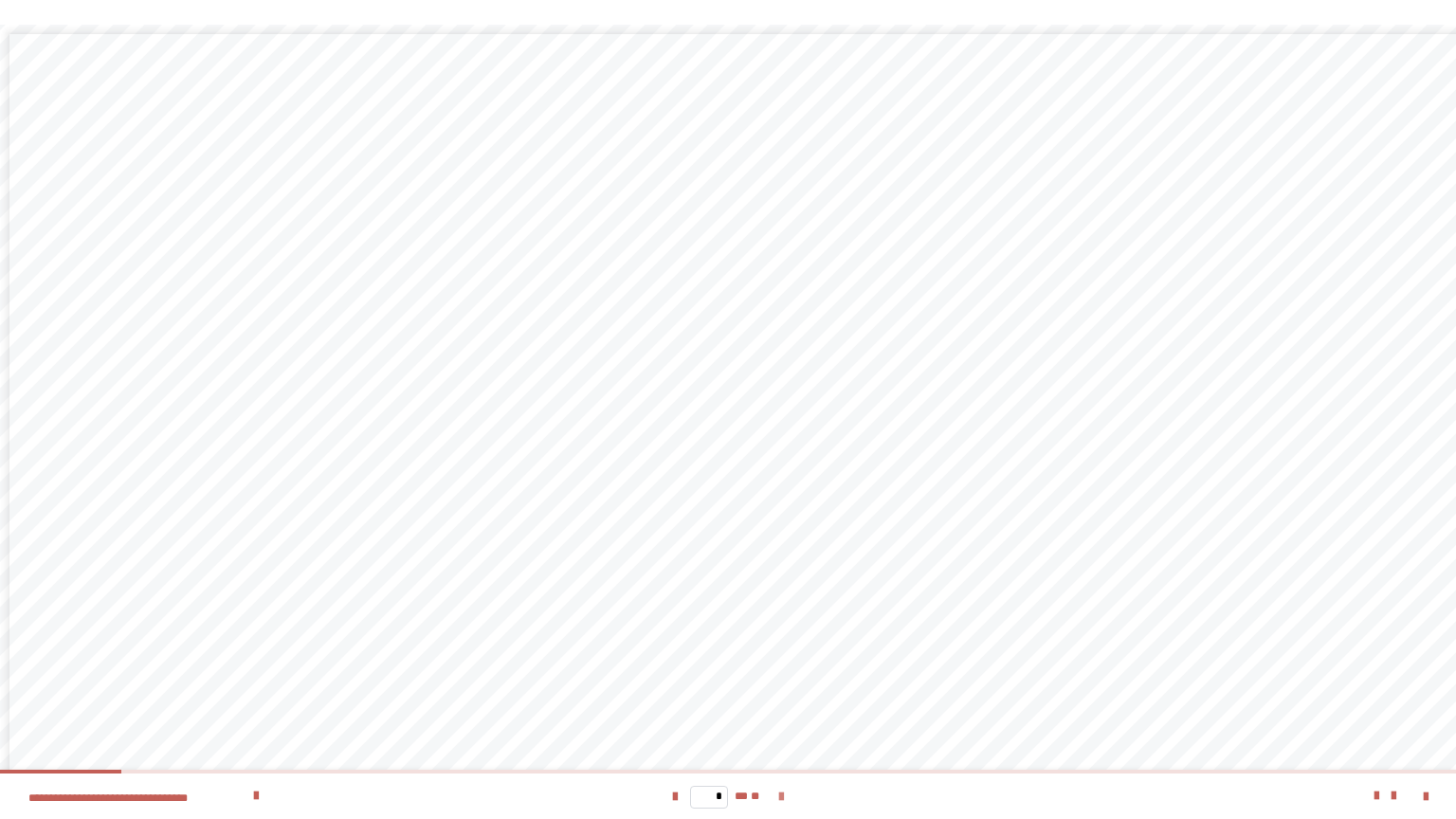 click at bounding box center [781, 797] 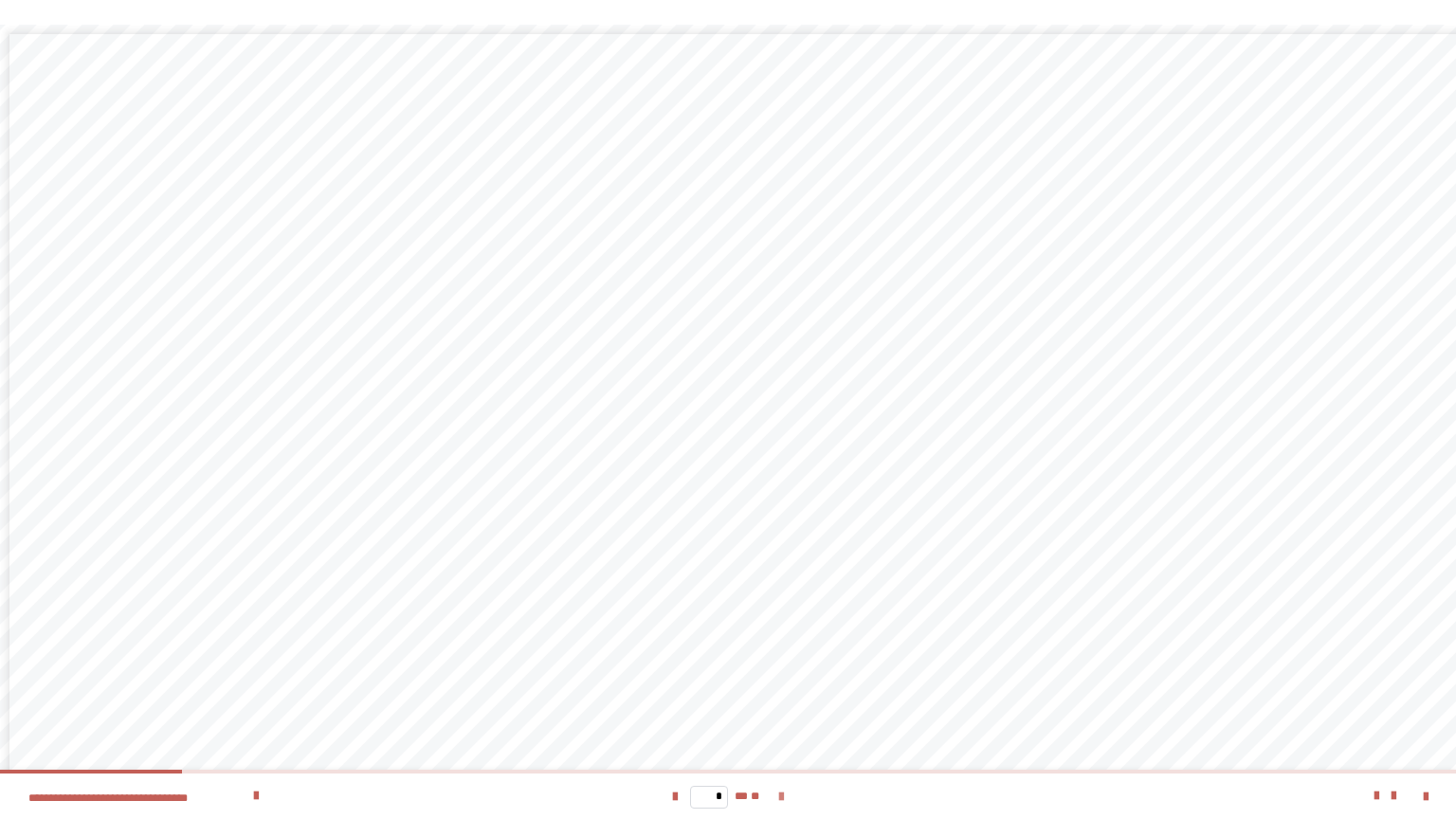 click at bounding box center [781, 797] 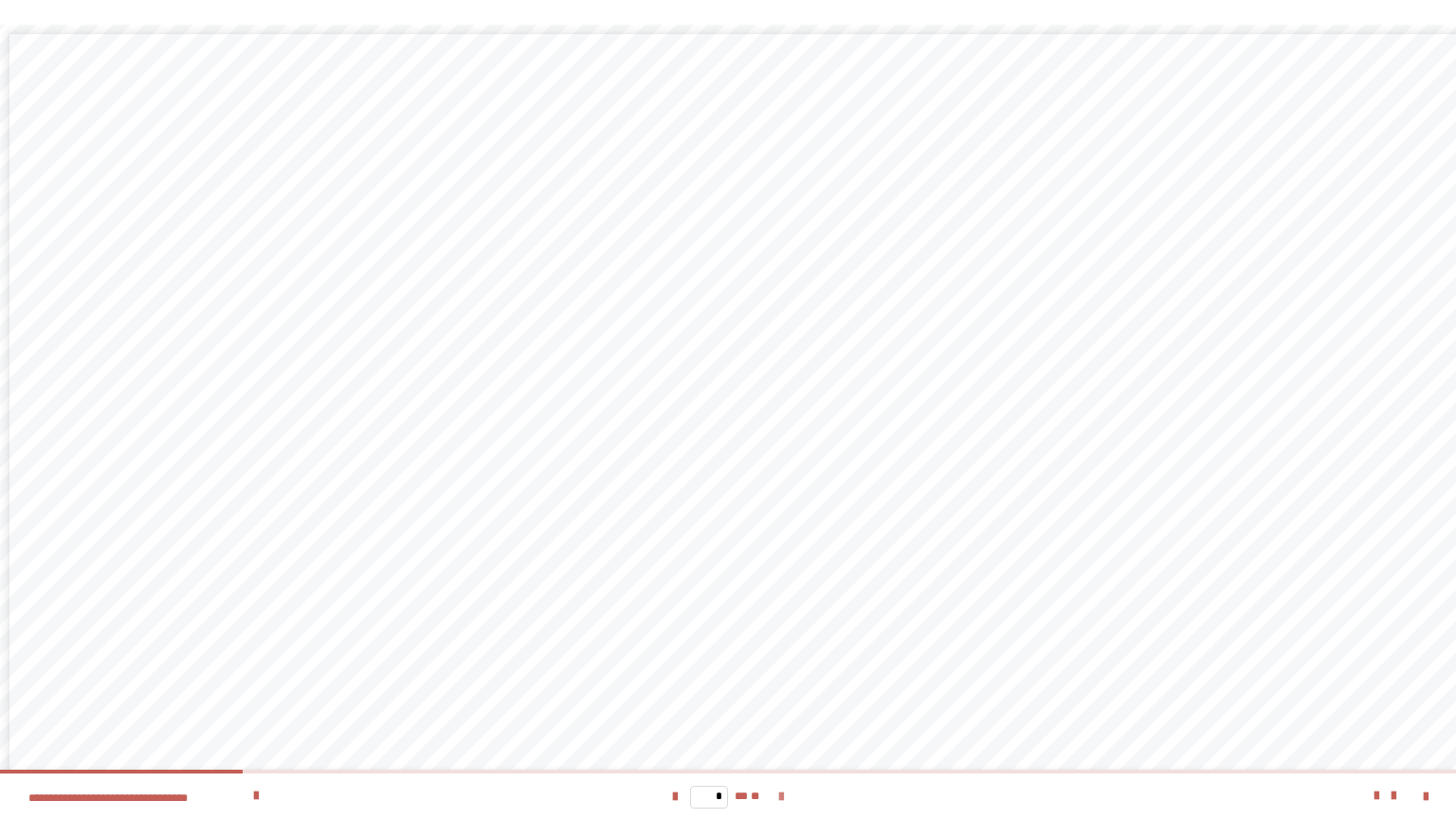 click at bounding box center (781, 797) 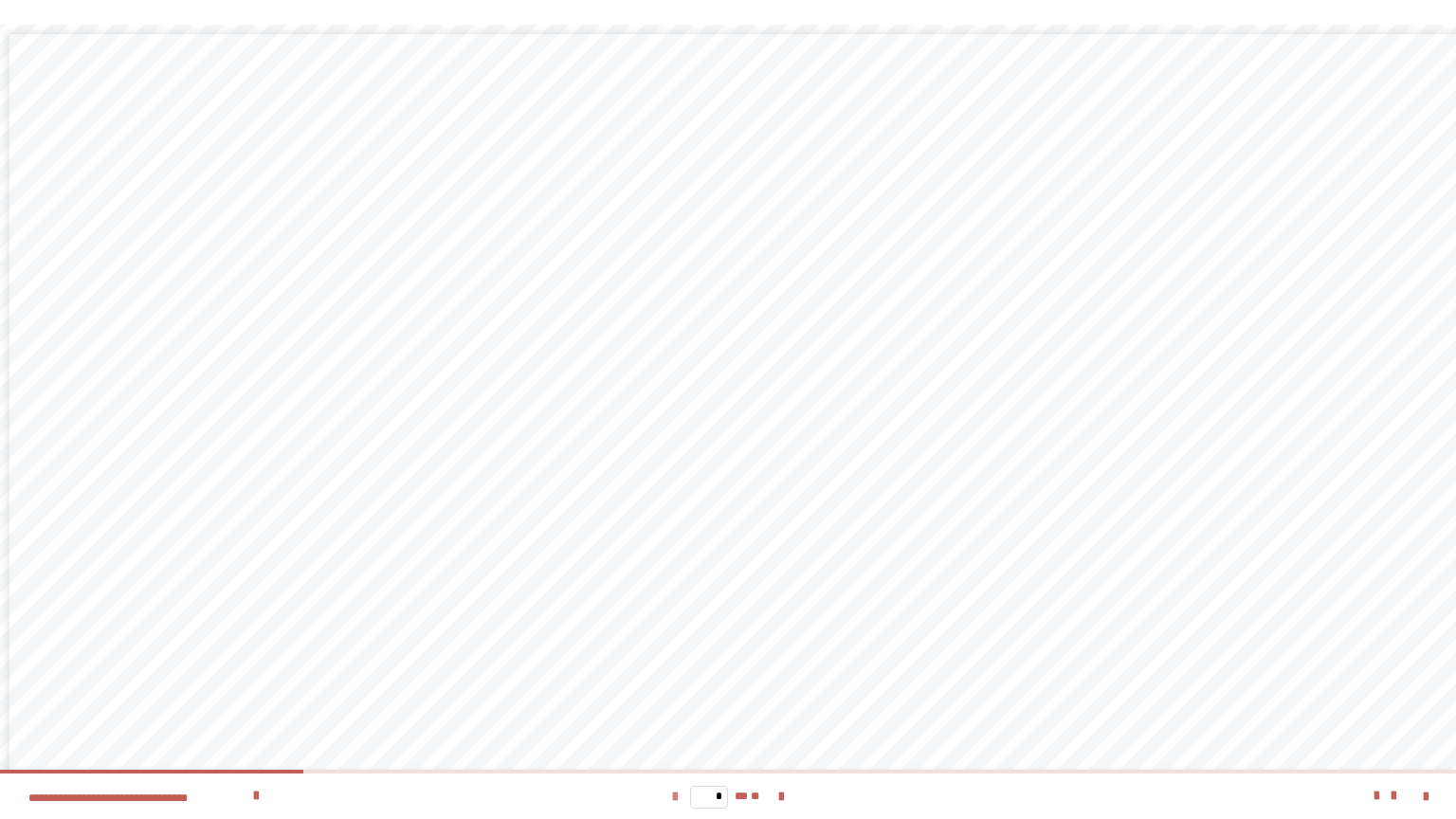 click at bounding box center [675, 796] 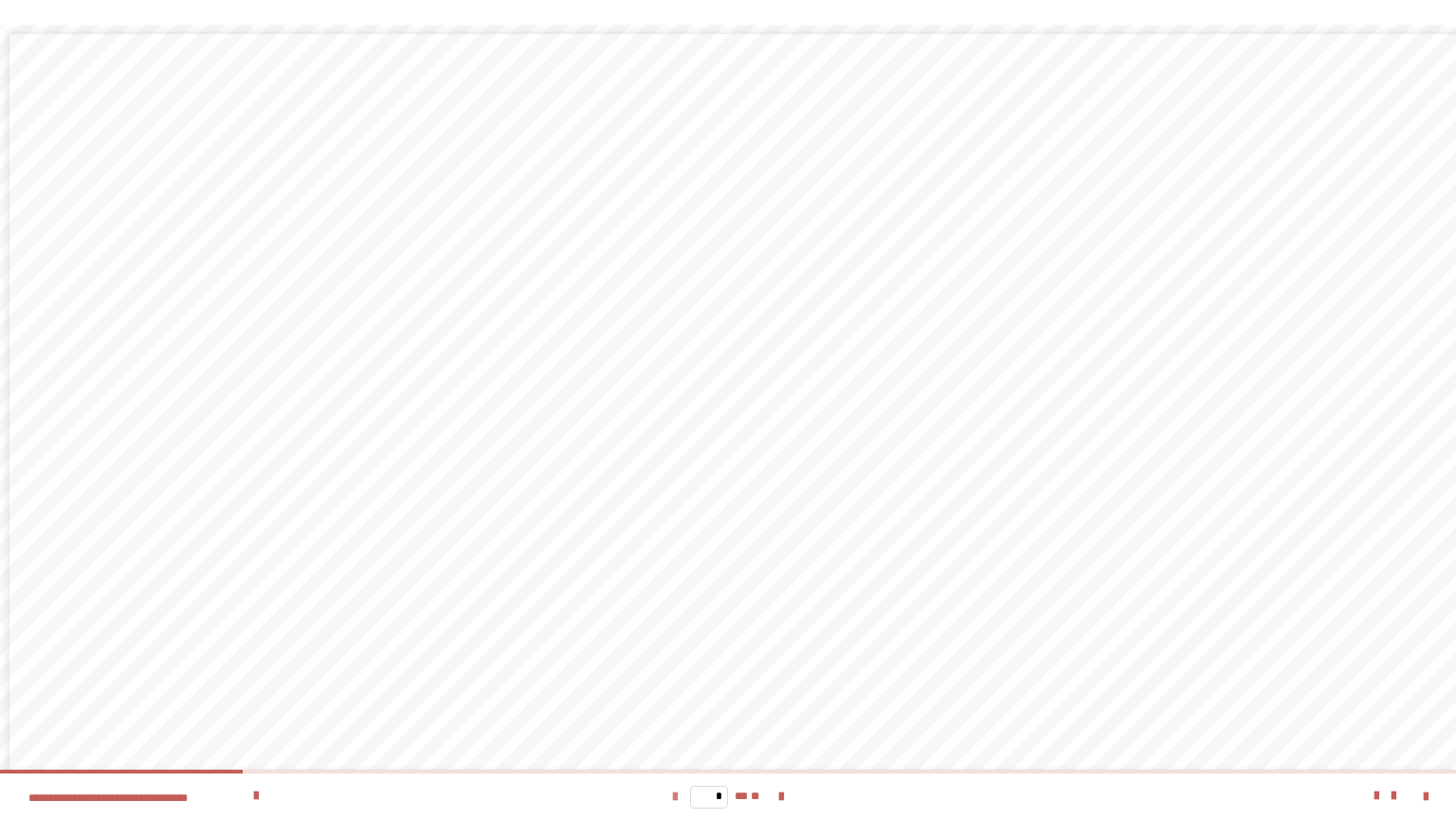 click at bounding box center (675, 797) 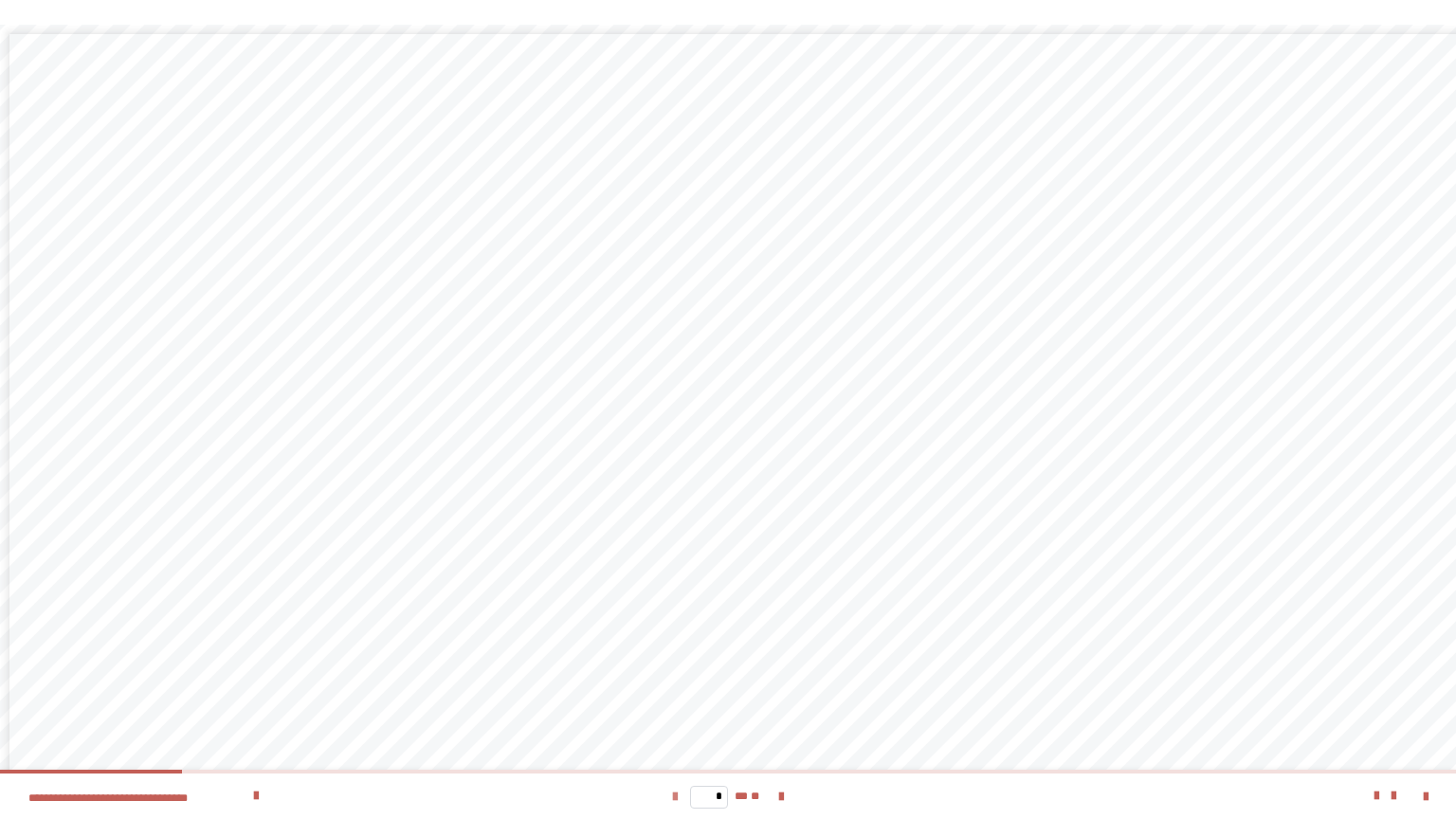 click at bounding box center (675, 797) 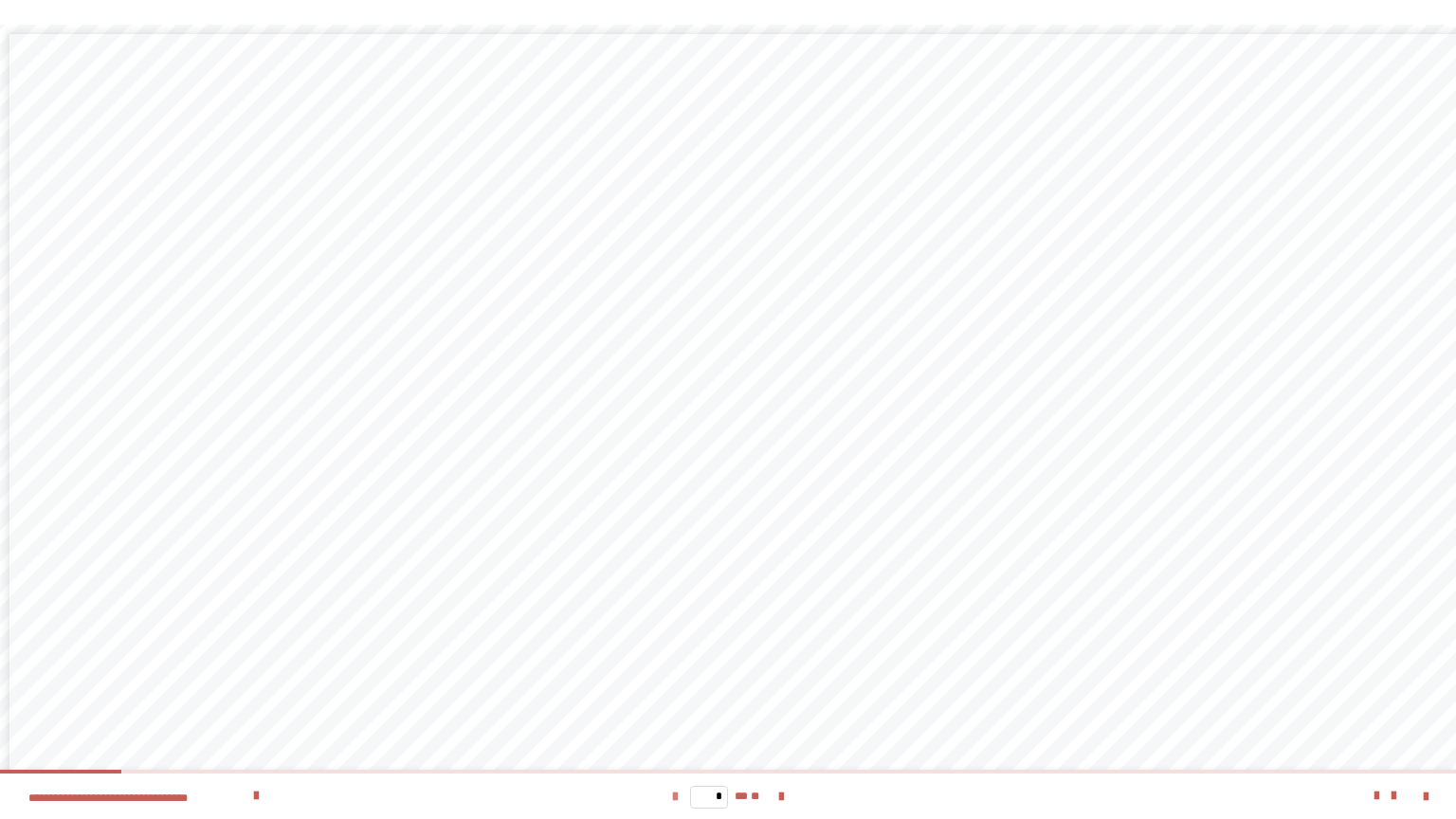 click at bounding box center (675, 797) 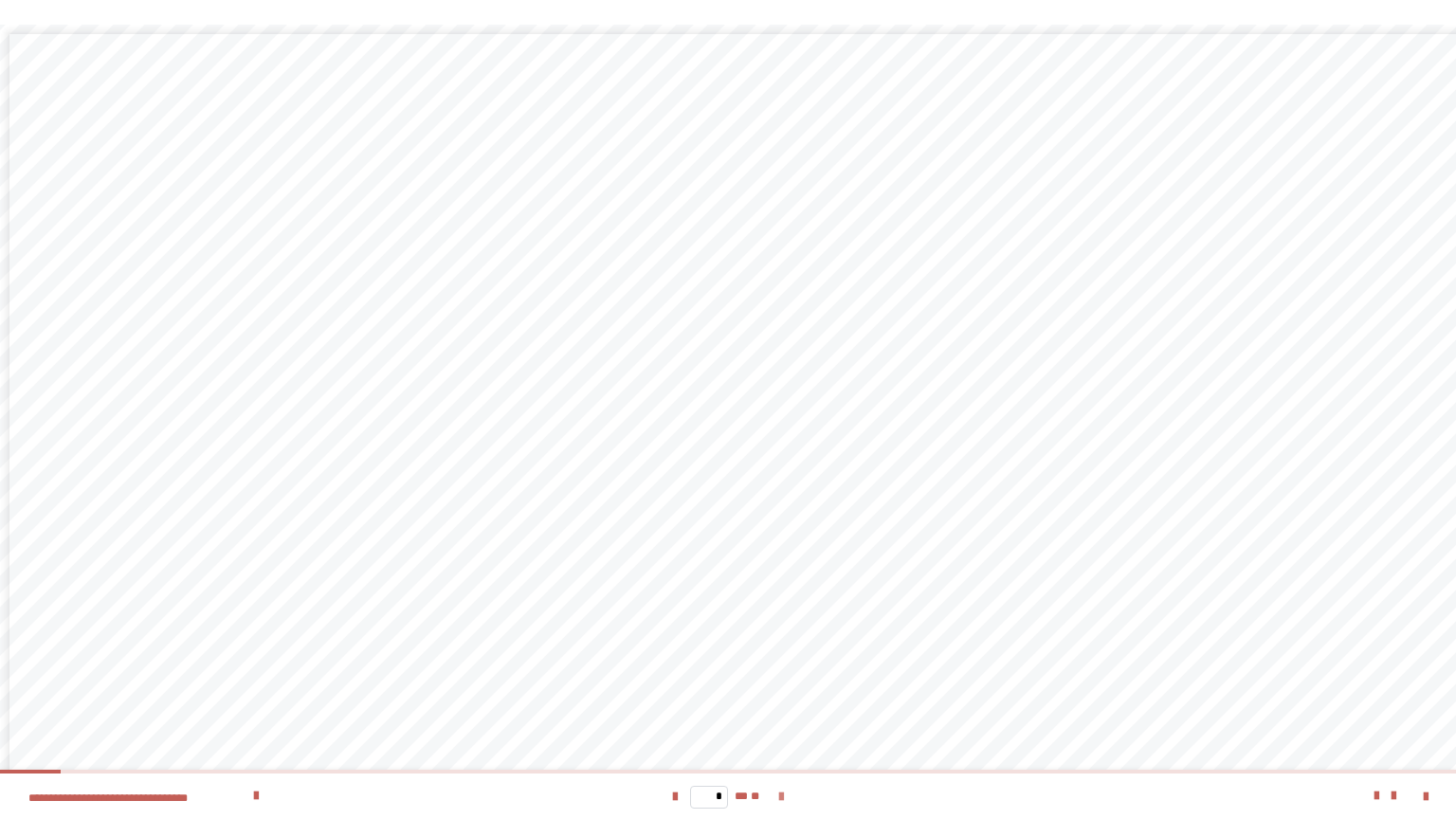 click at bounding box center (781, 797) 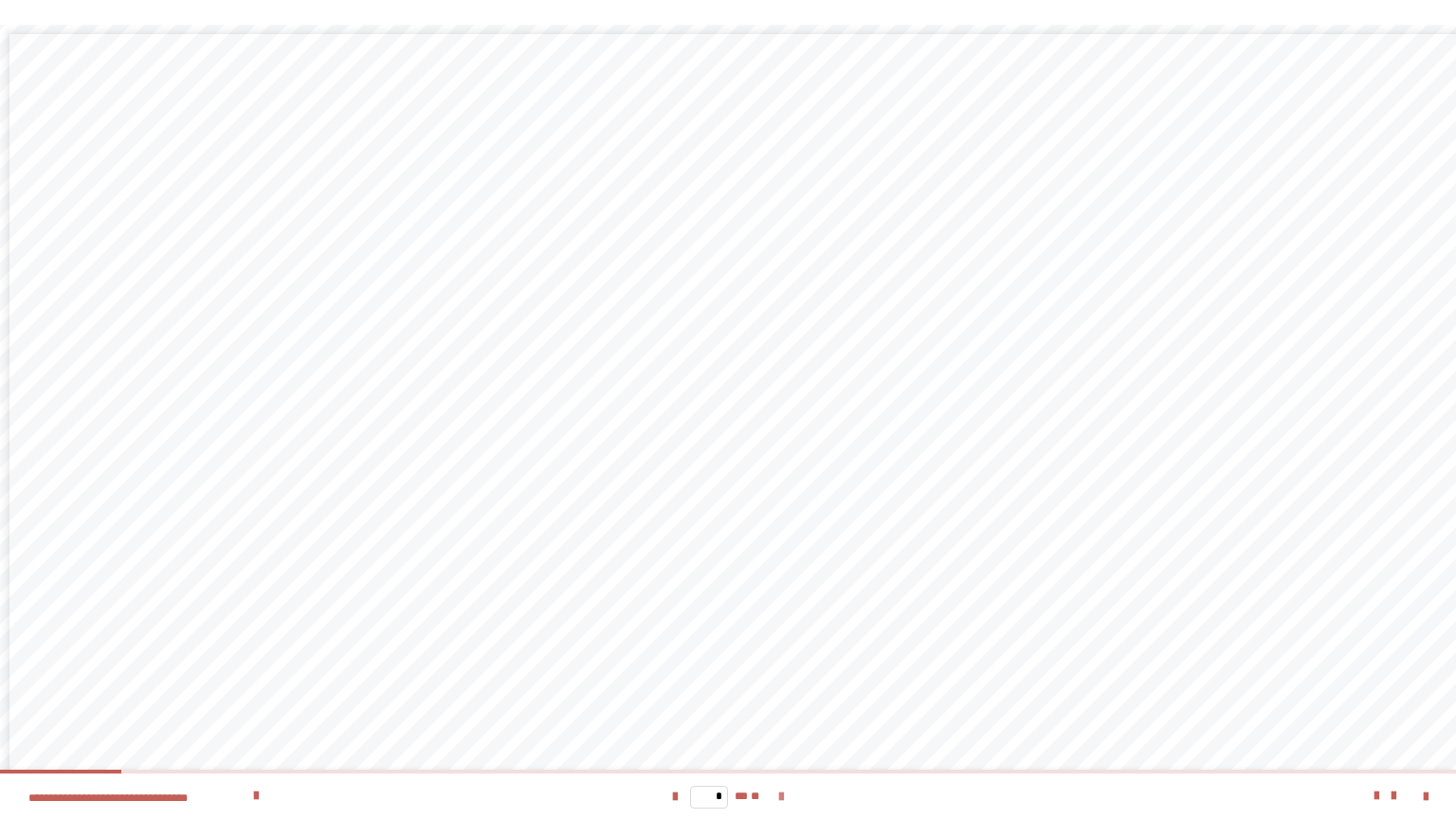 click at bounding box center [781, 797] 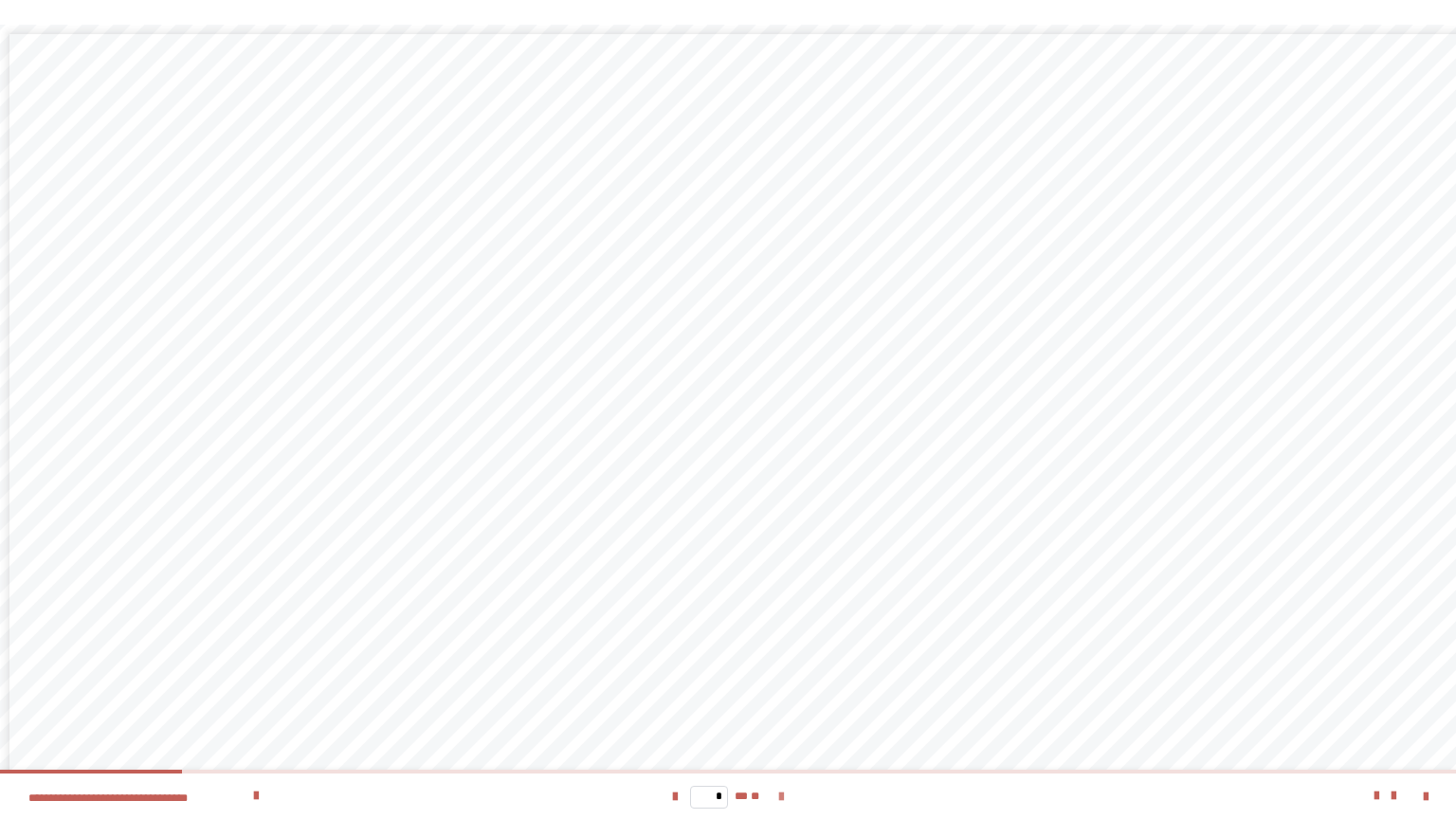 click at bounding box center [781, 797] 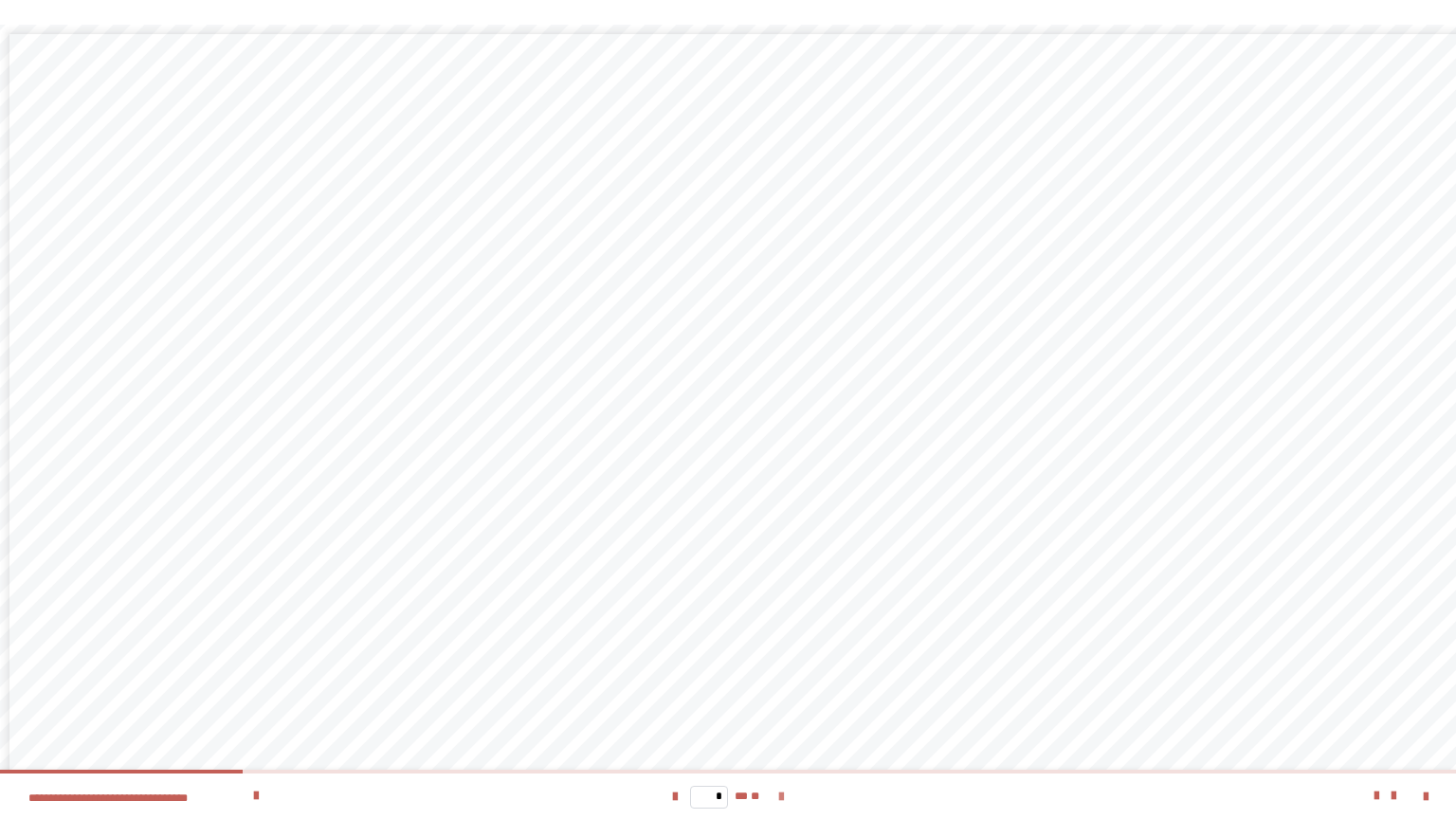 click at bounding box center (781, 797) 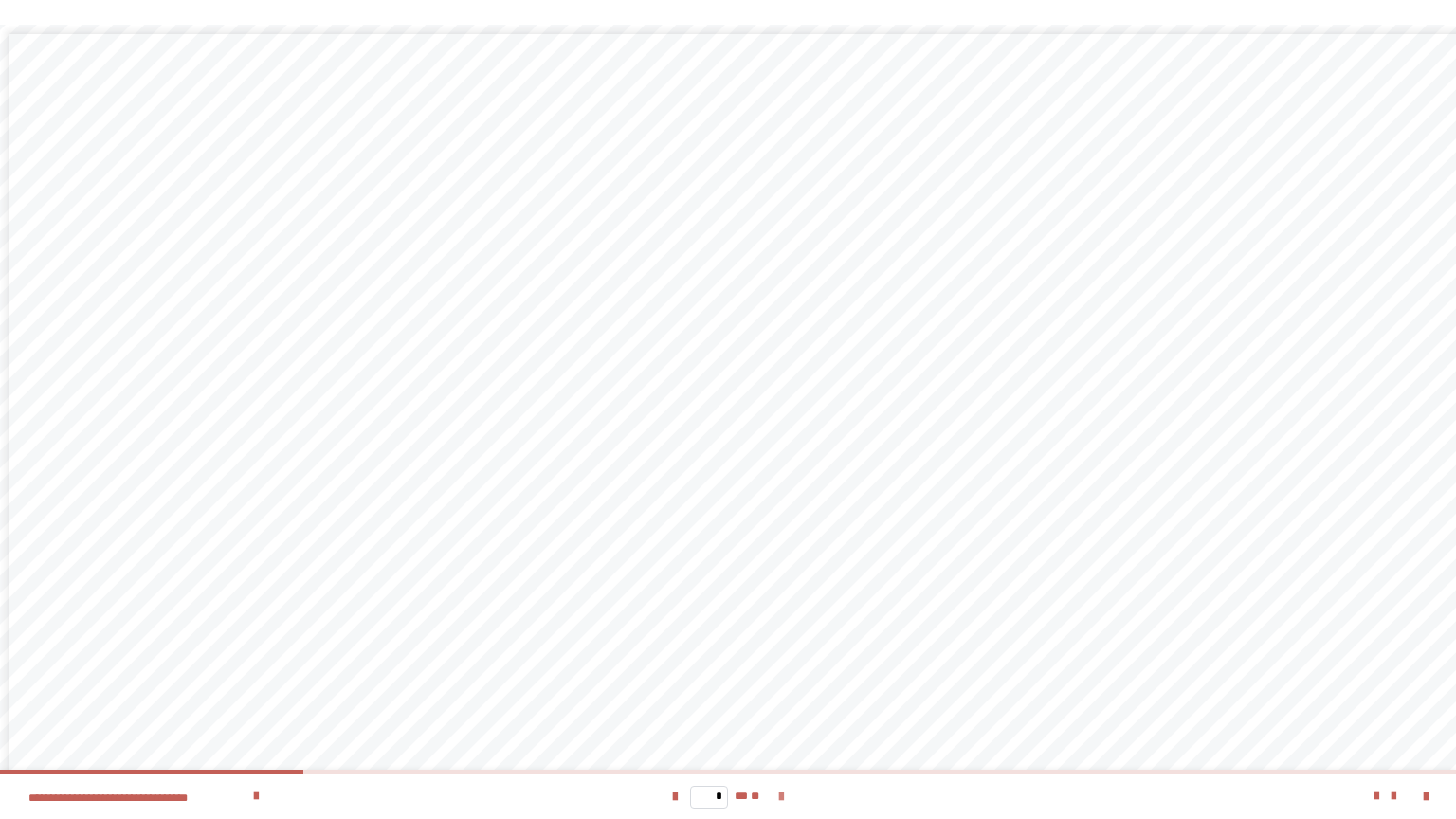 click at bounding box center [781, 797] 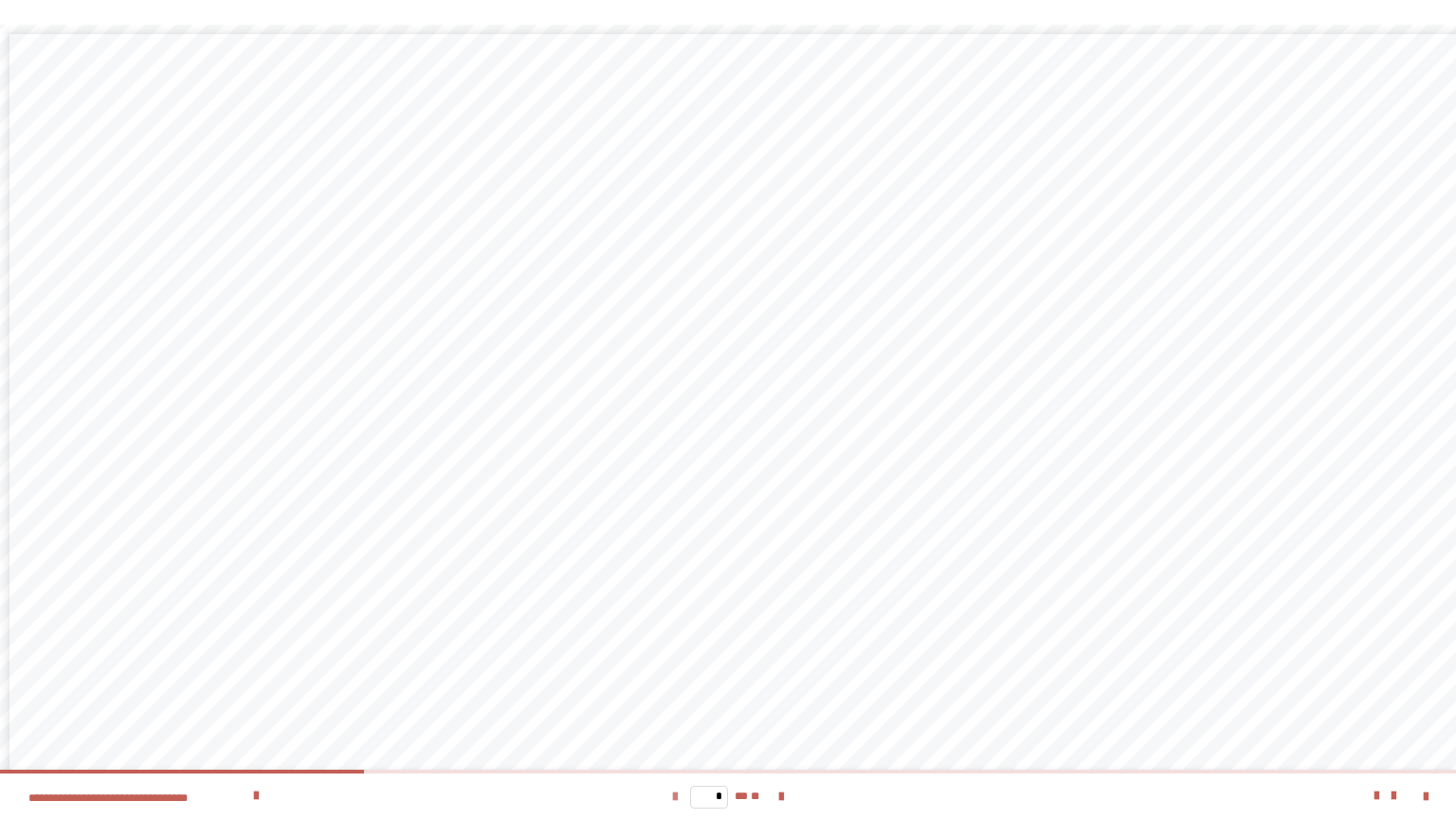 click at bounding box center (675, 797) 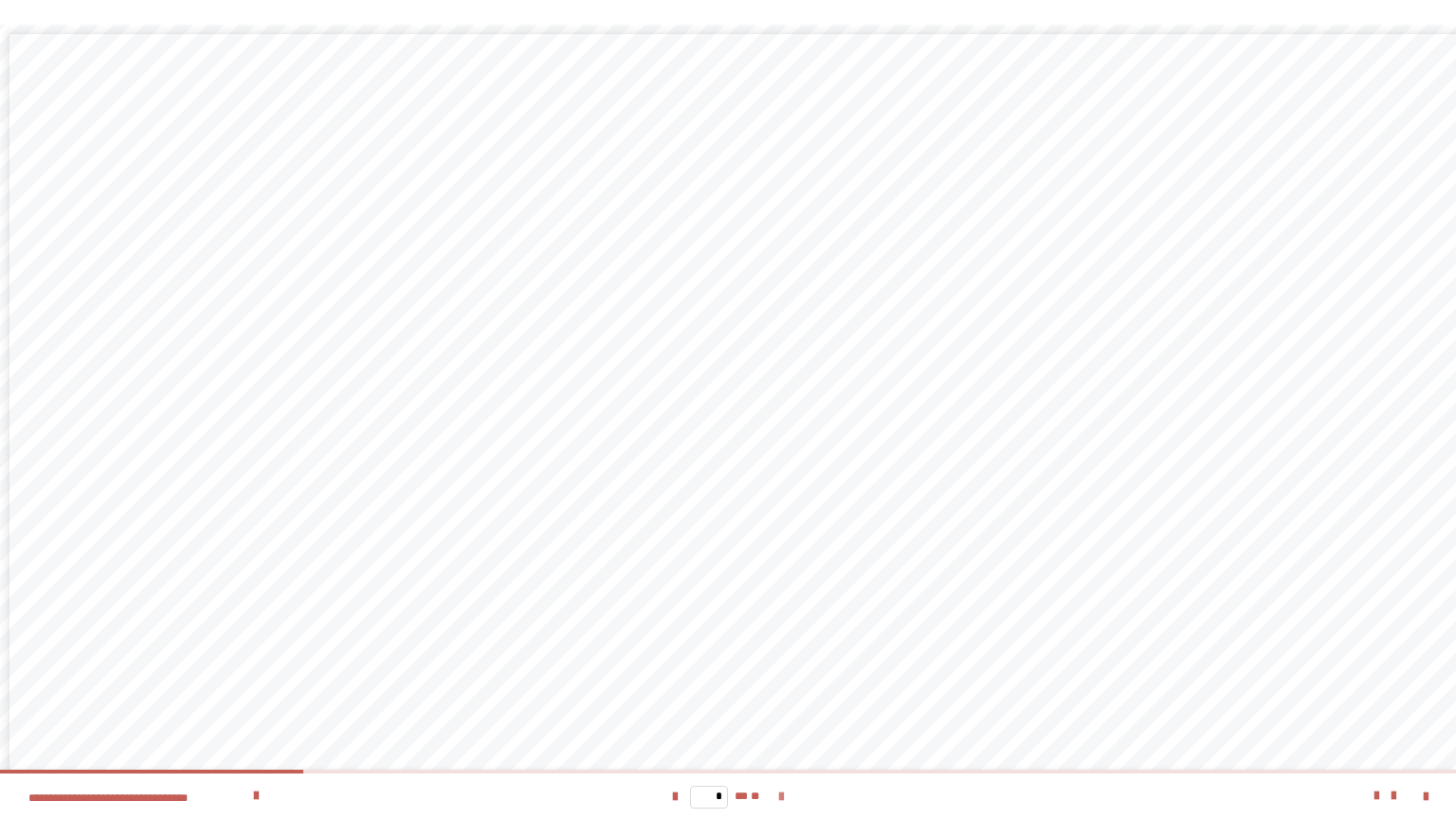 click at bounding box center [781, 797] 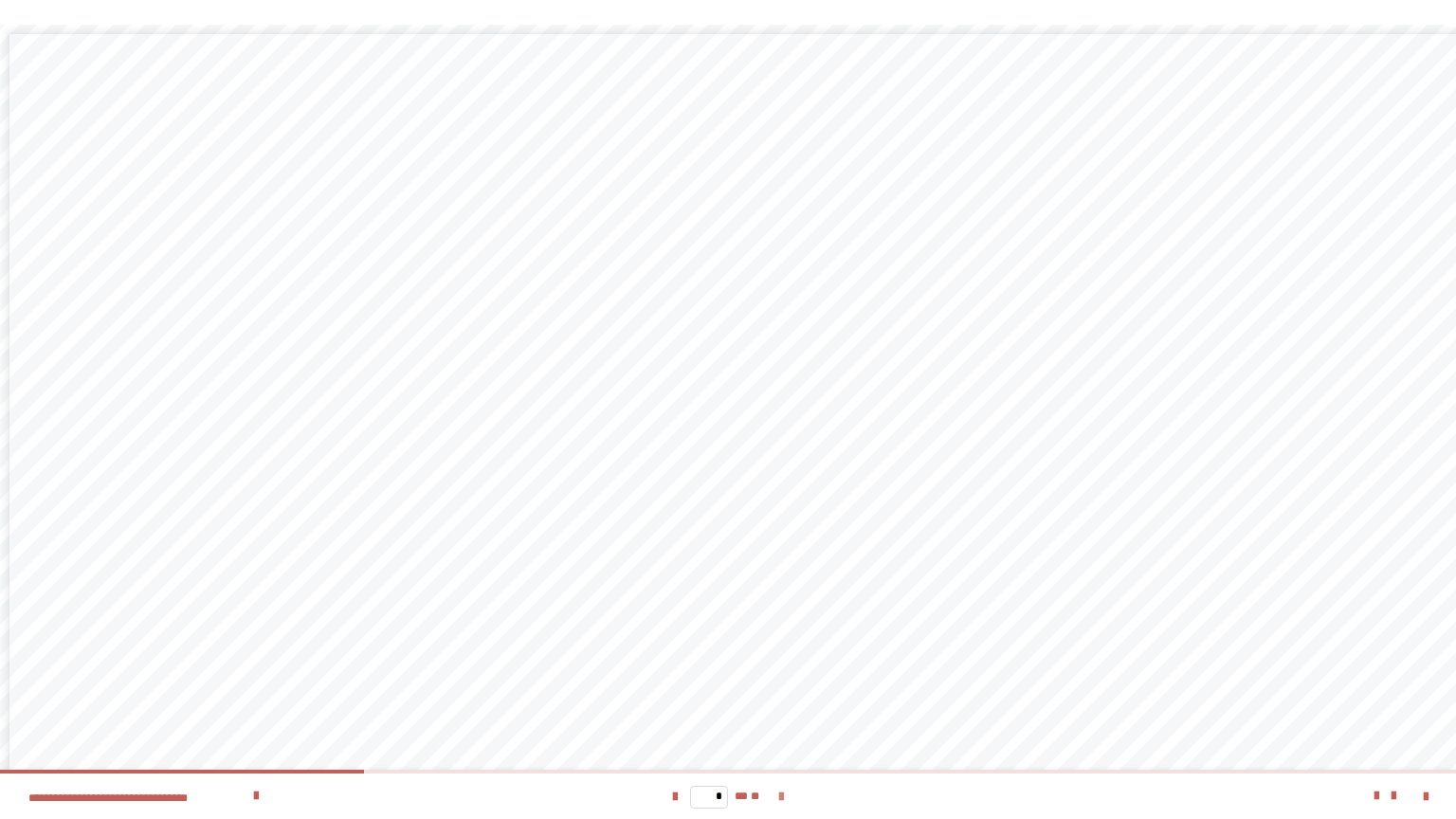 click at bounding box center [781, 797] 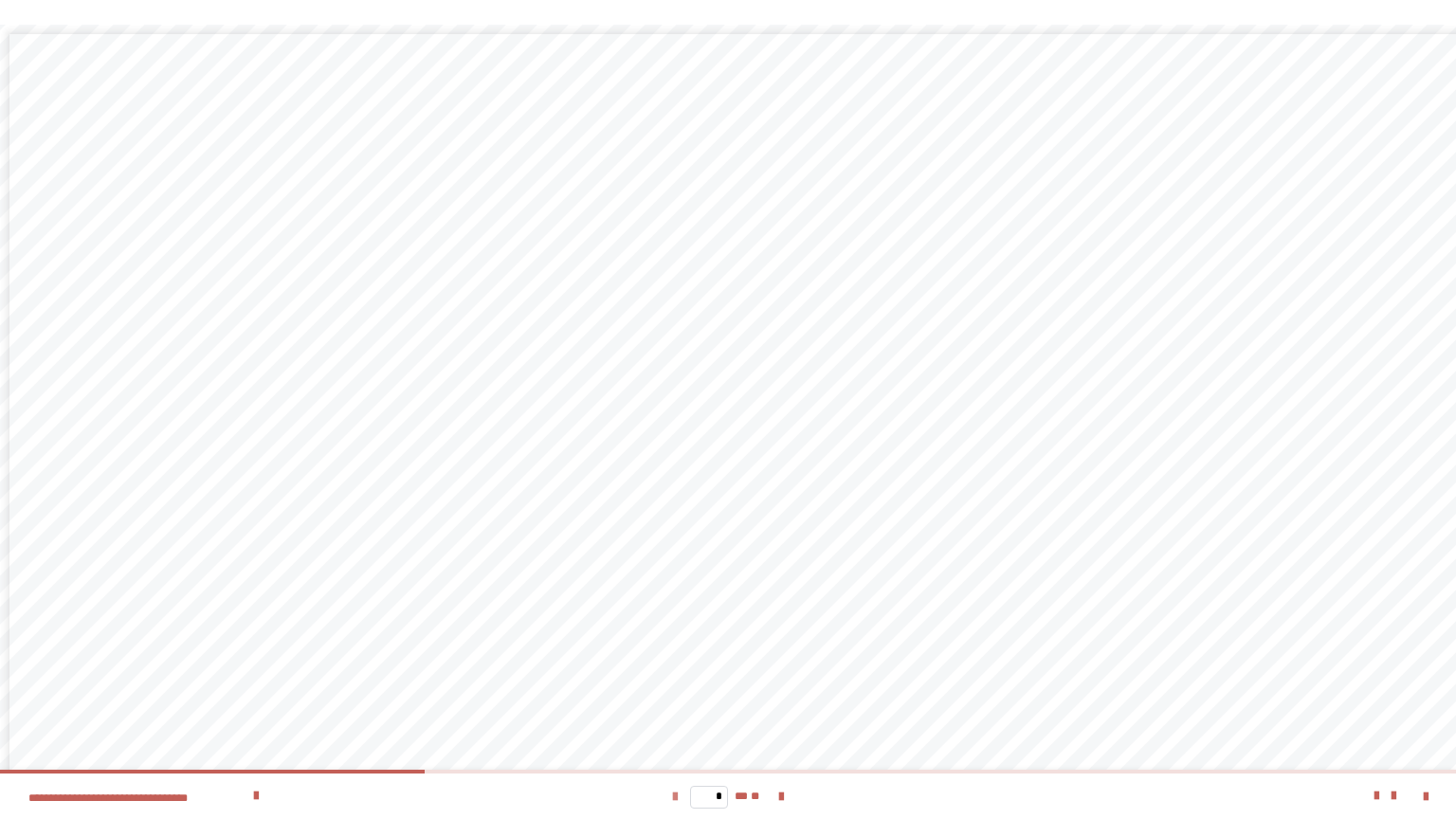 click at bounding box center (675, 797) 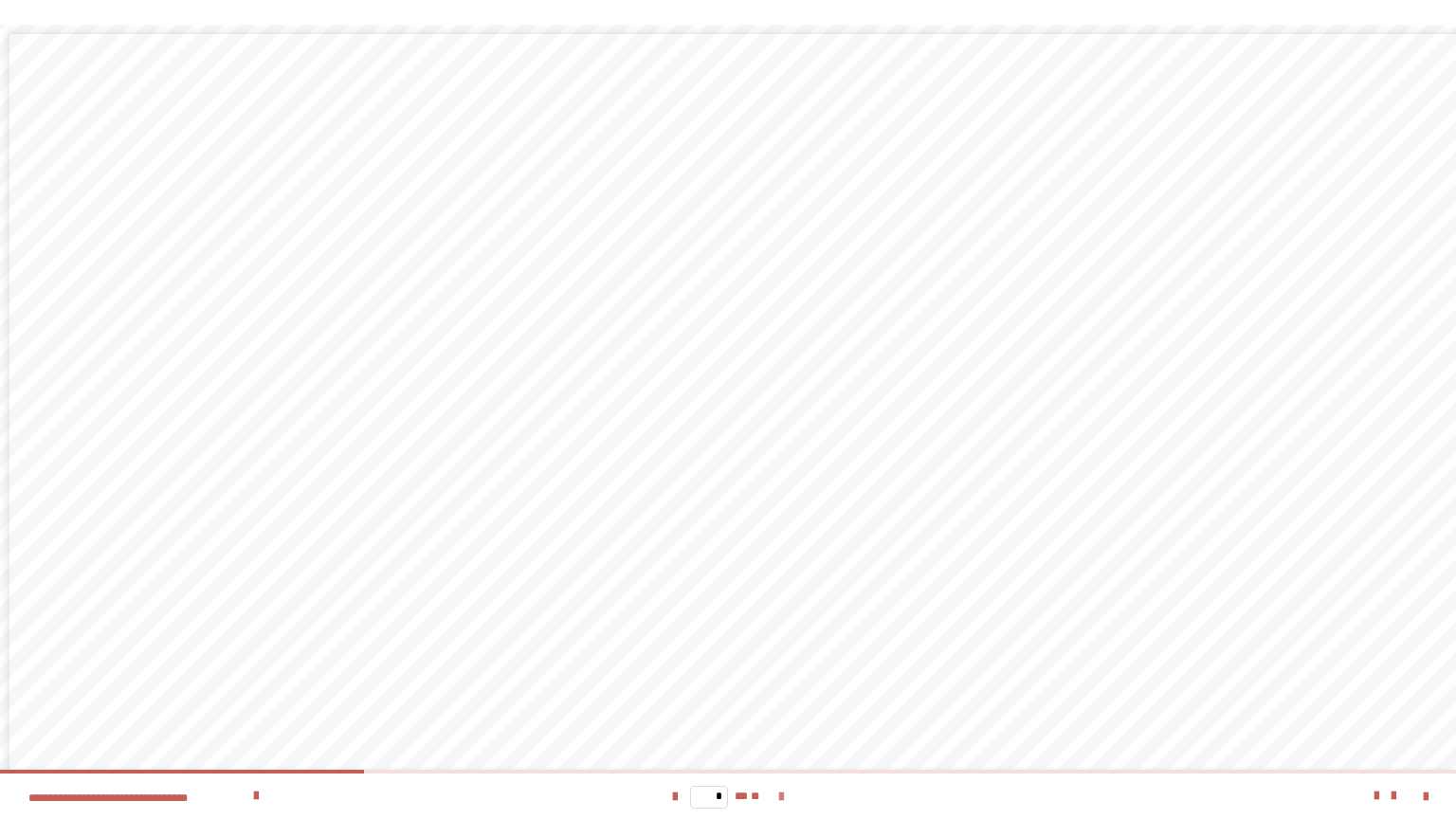 click at bounding box center (781, 796) 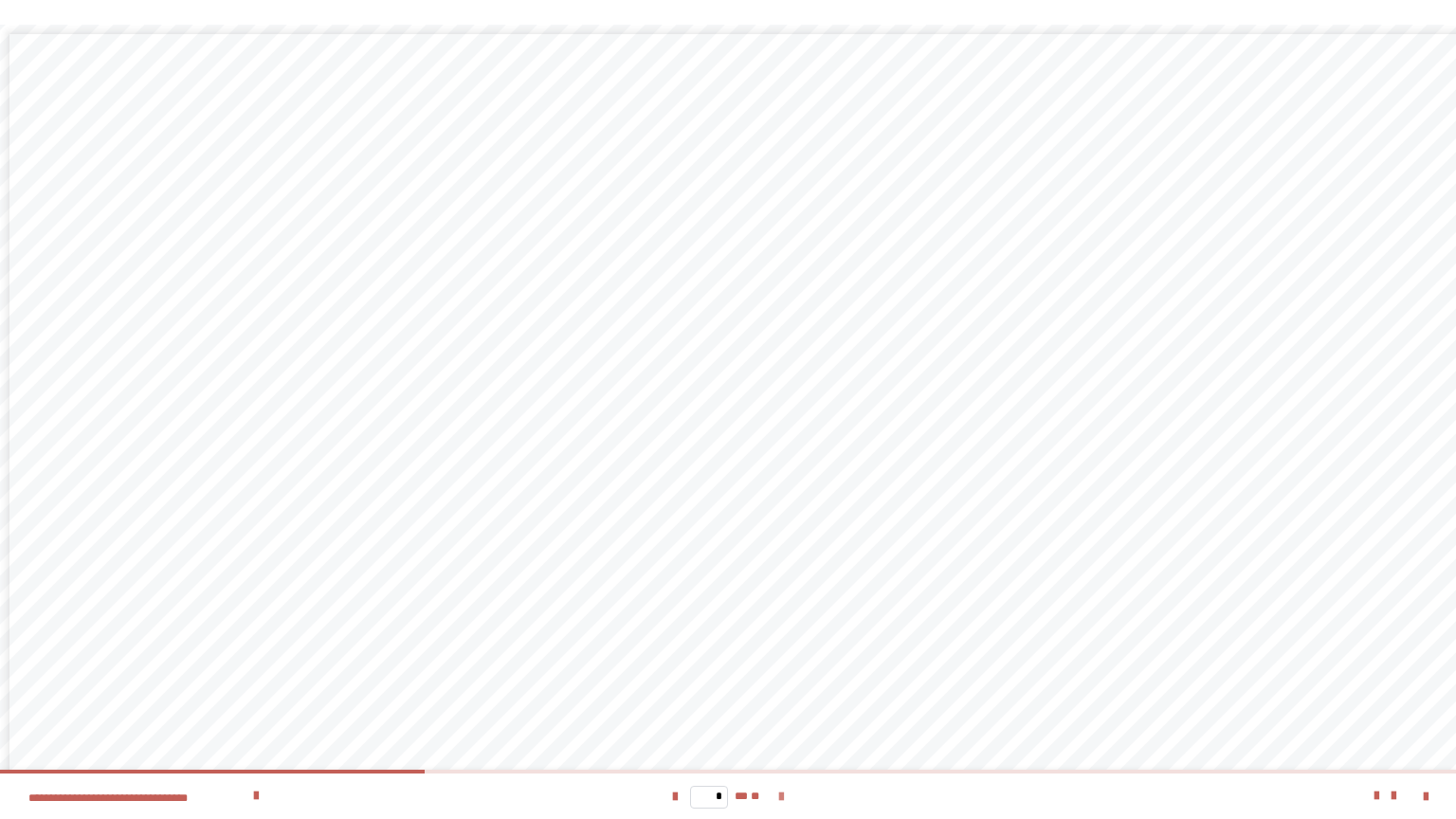 click at bounding box center (781, 797) 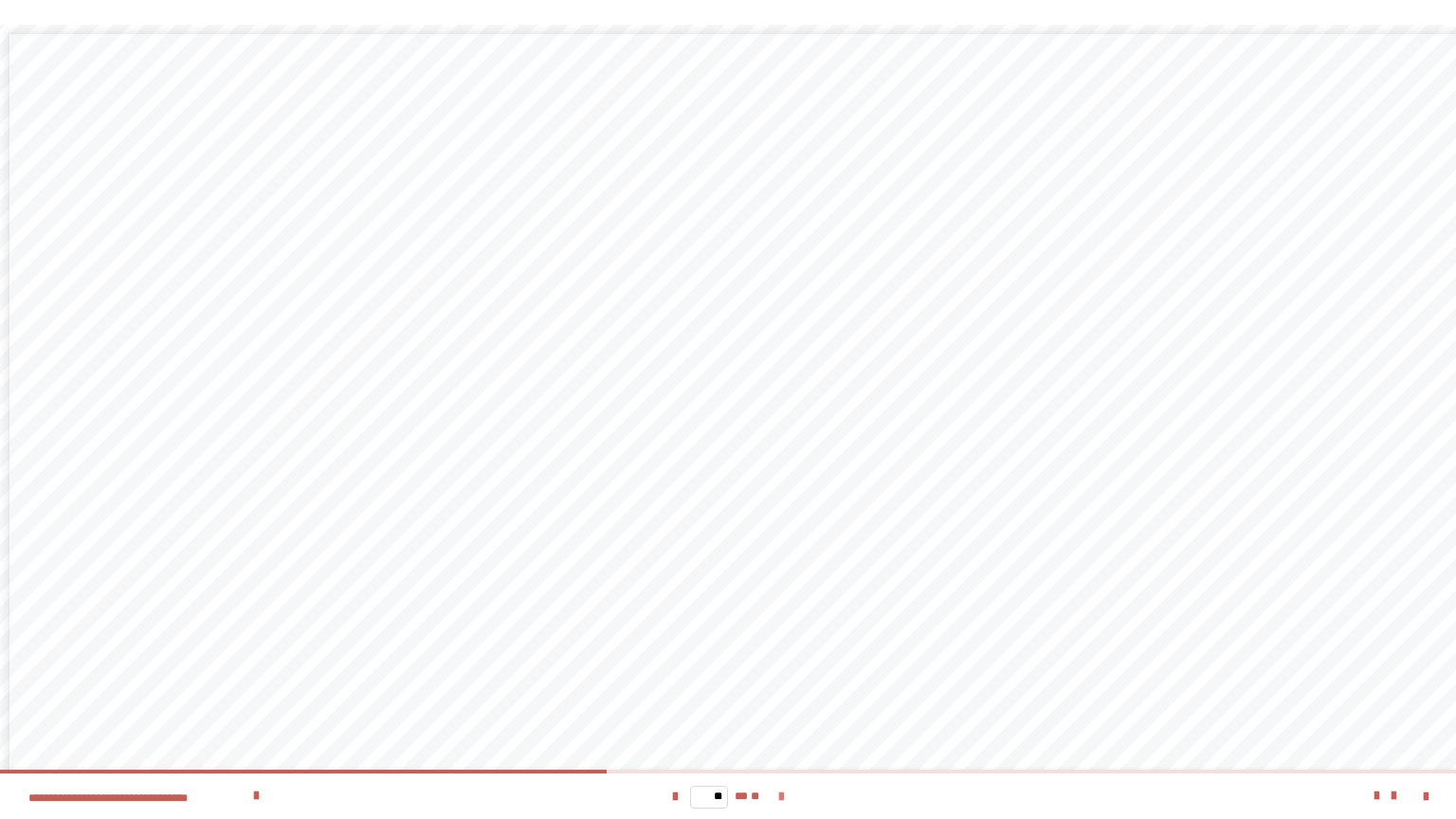 click at bounding box center [781, 797] 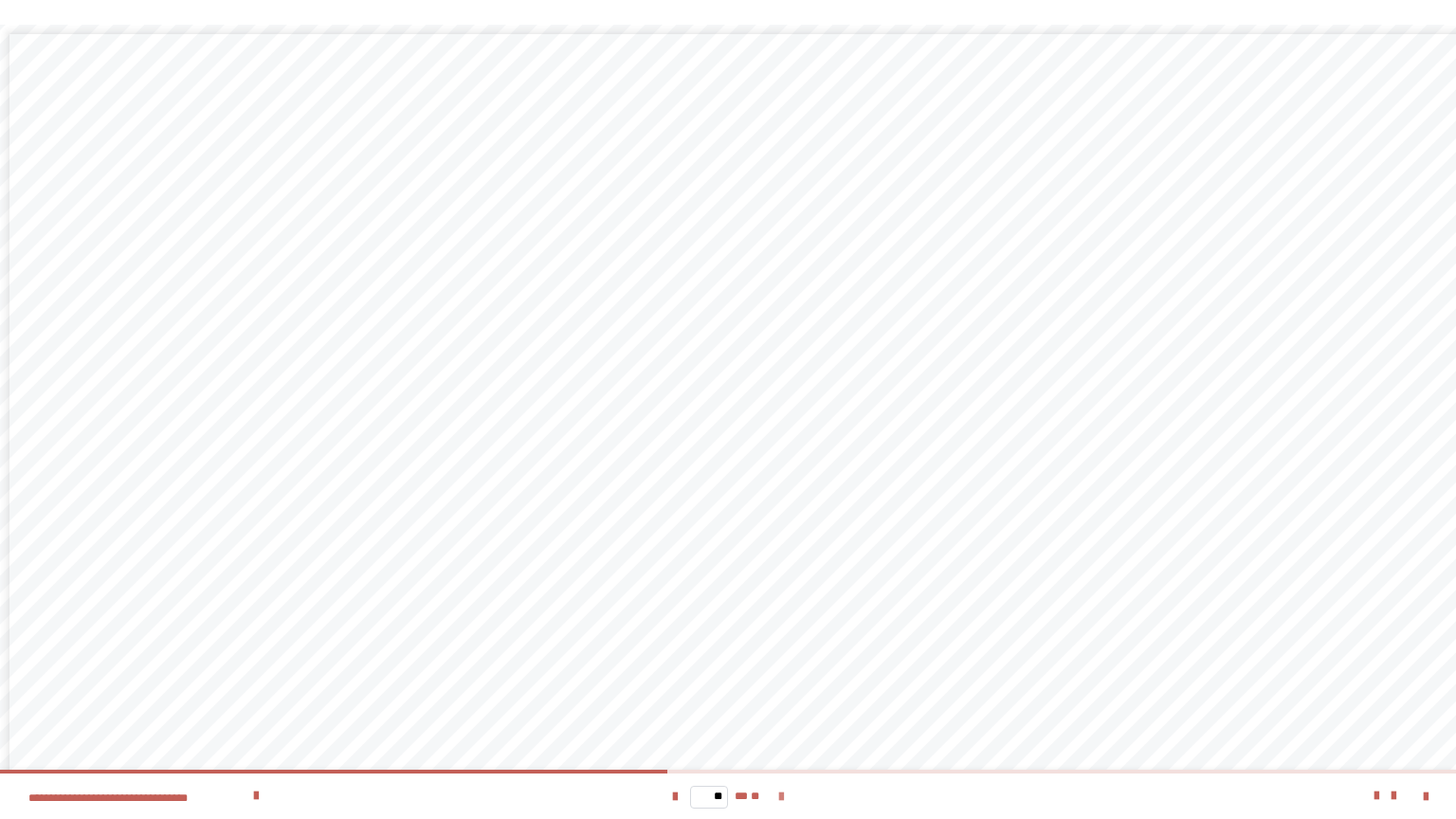 click at bounding box center [781, 797] 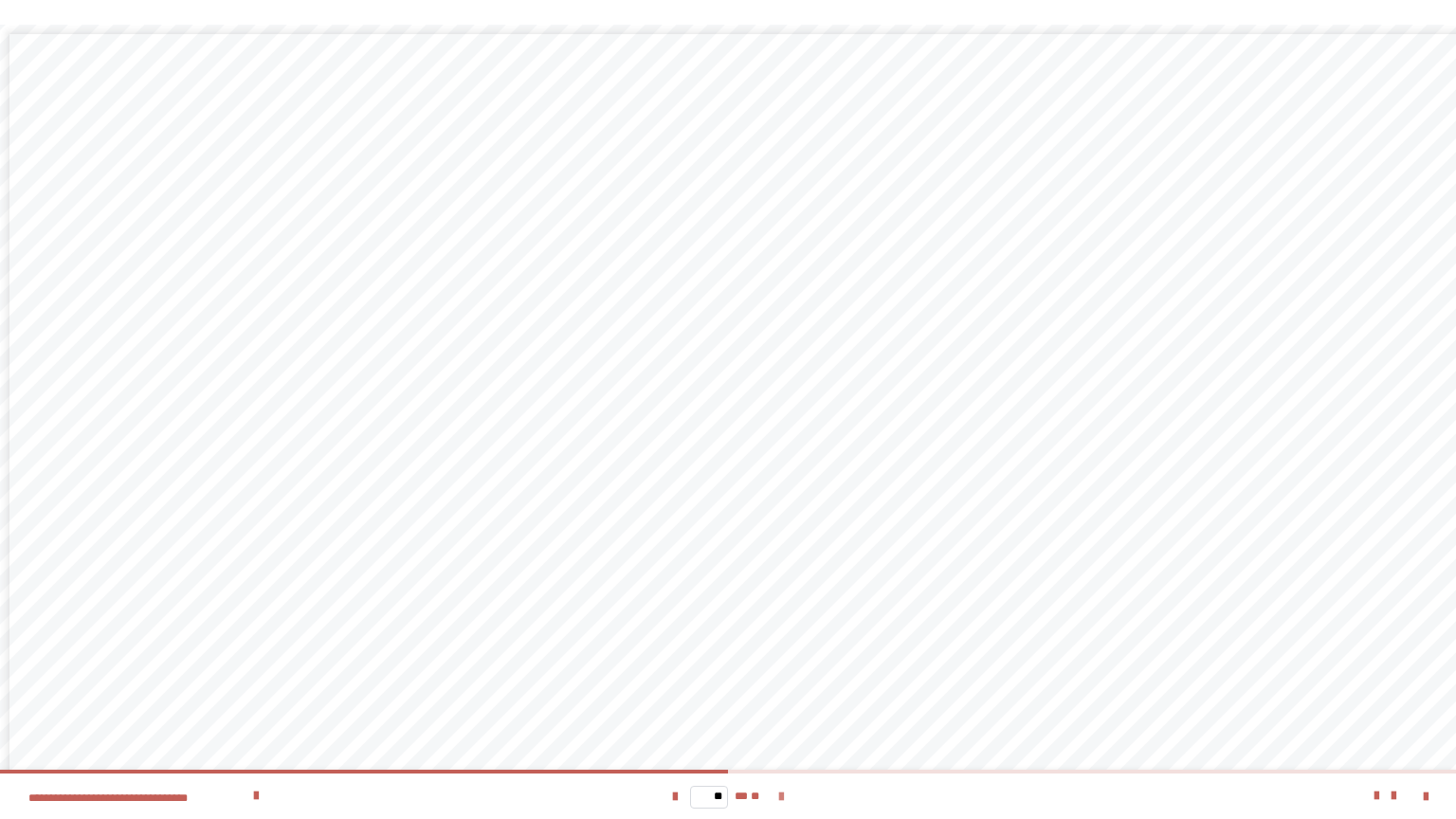 click at bounding box center (781, 797) 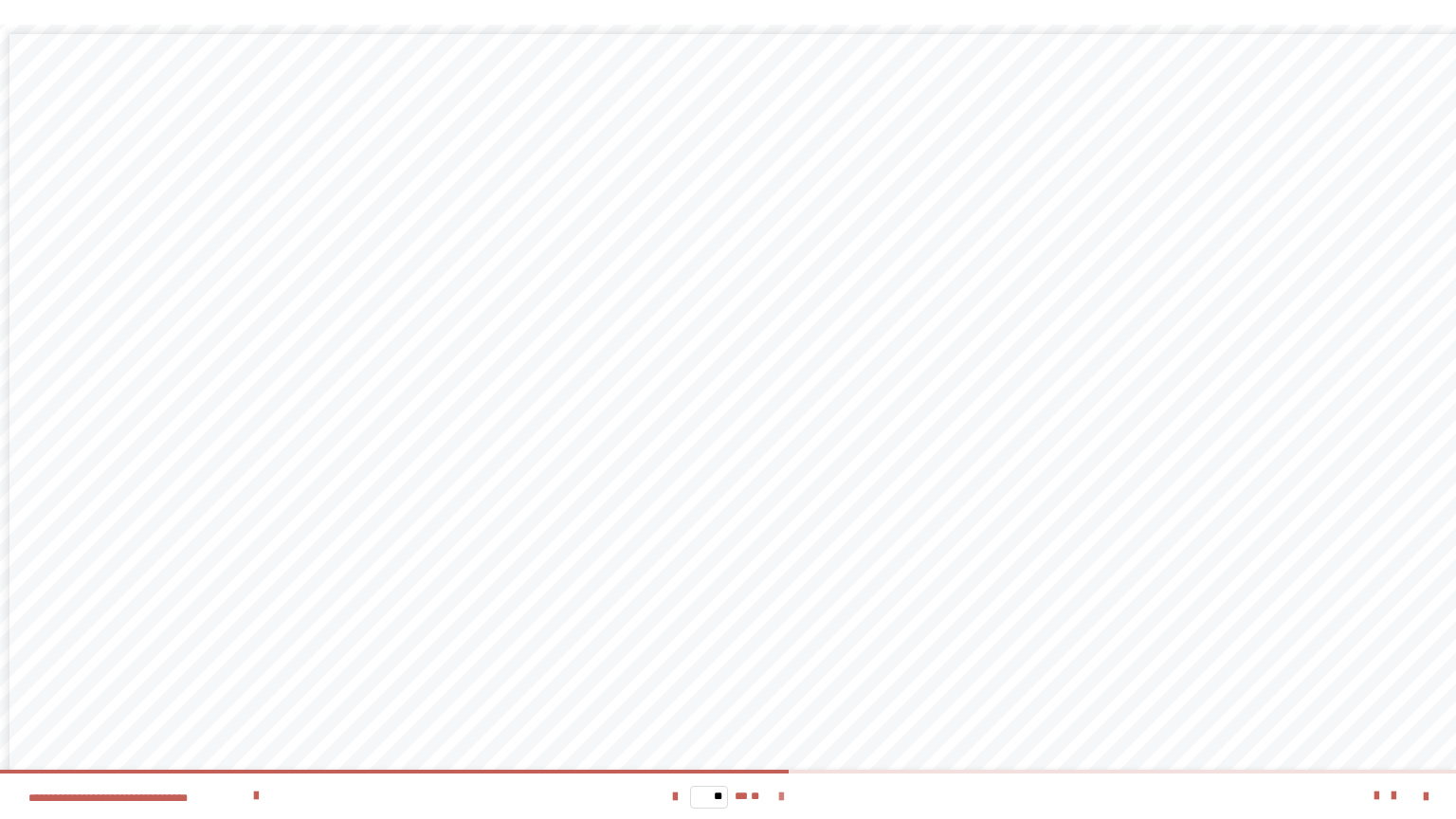 click at bounding box center [781, 797] 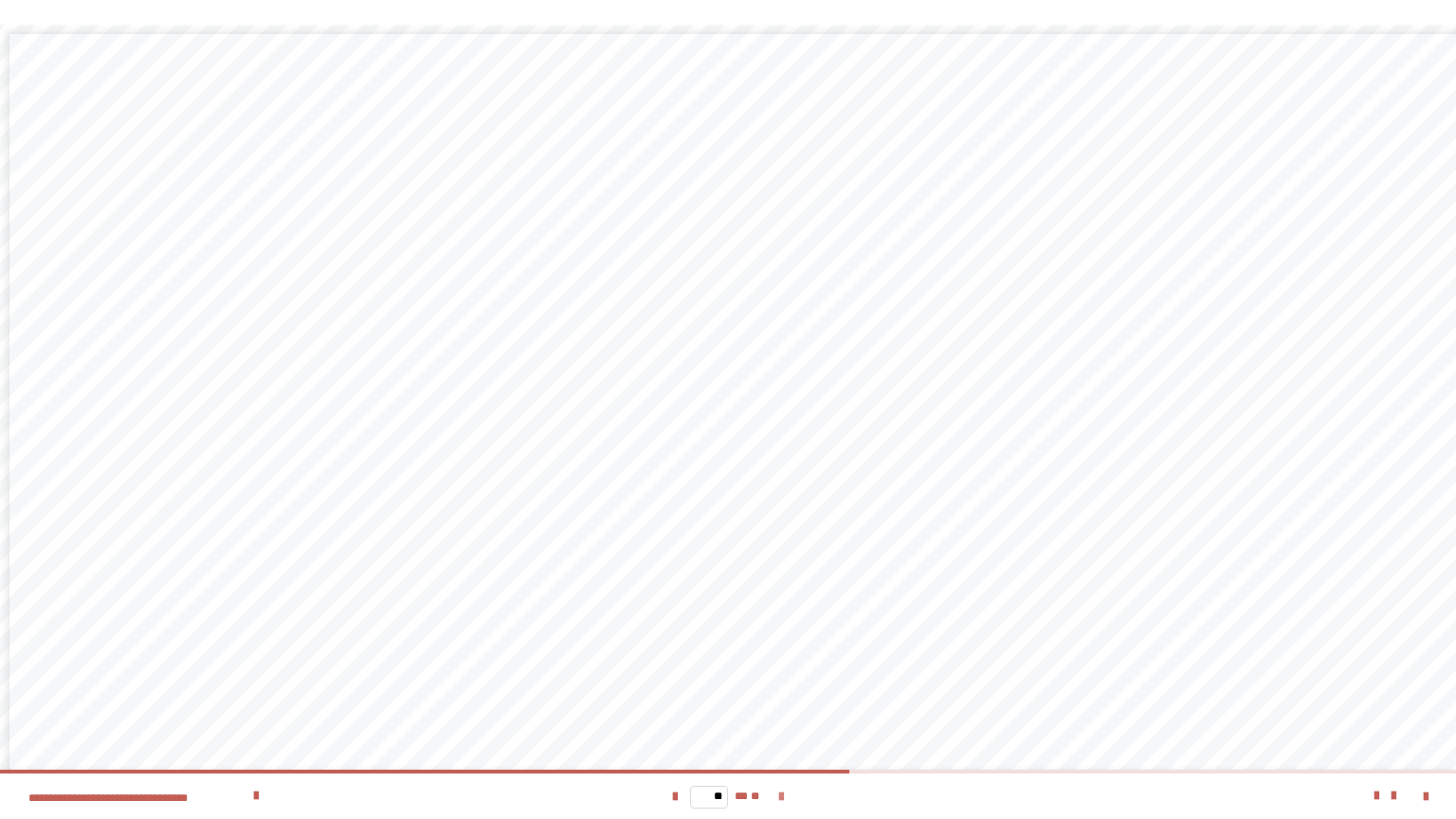 click at bounding box center (781, 797) 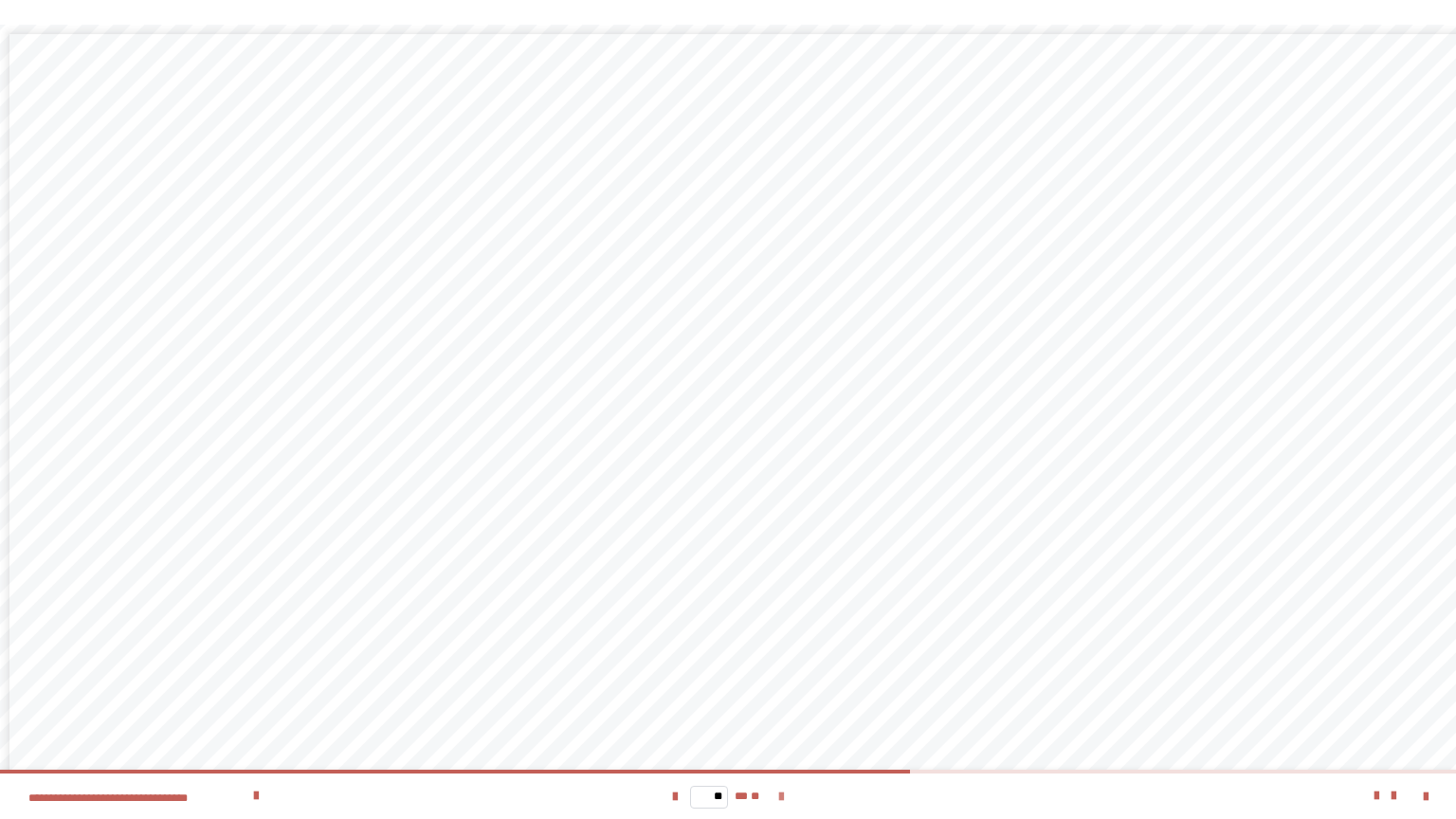 click at bounding box center (781, 797) 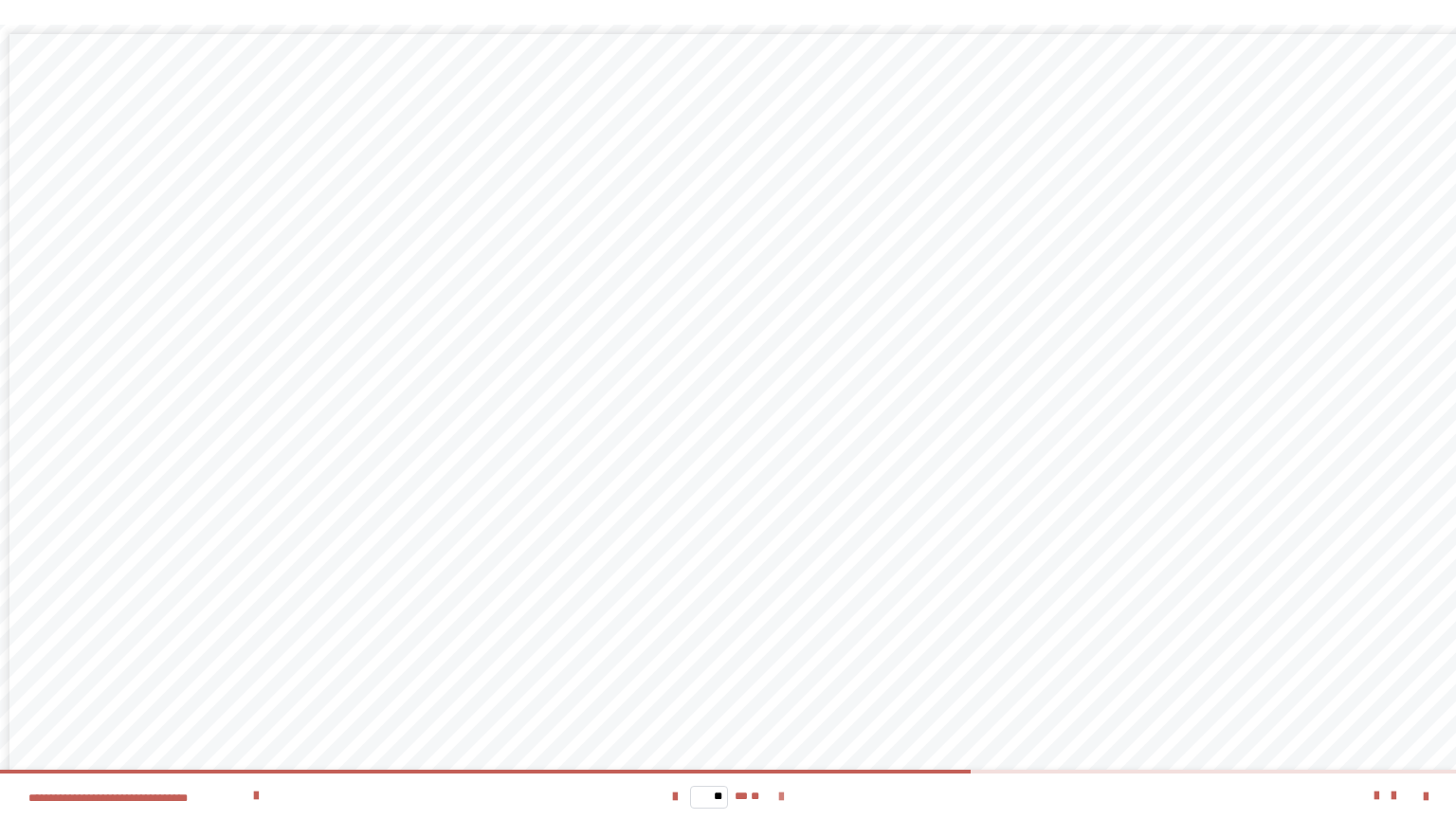 click at bounding box center [781, 797] 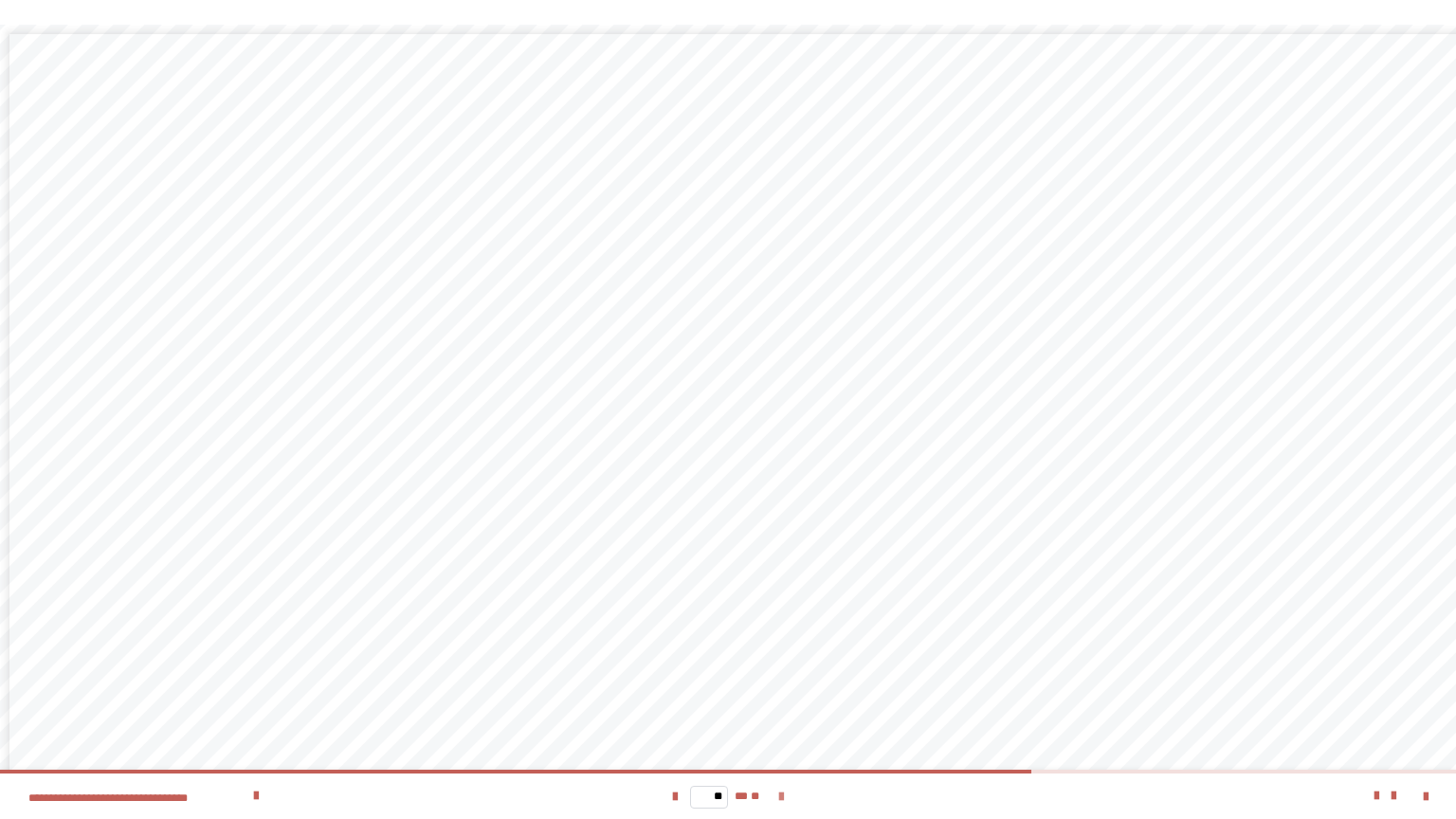 click at bounding box center [781, 797] 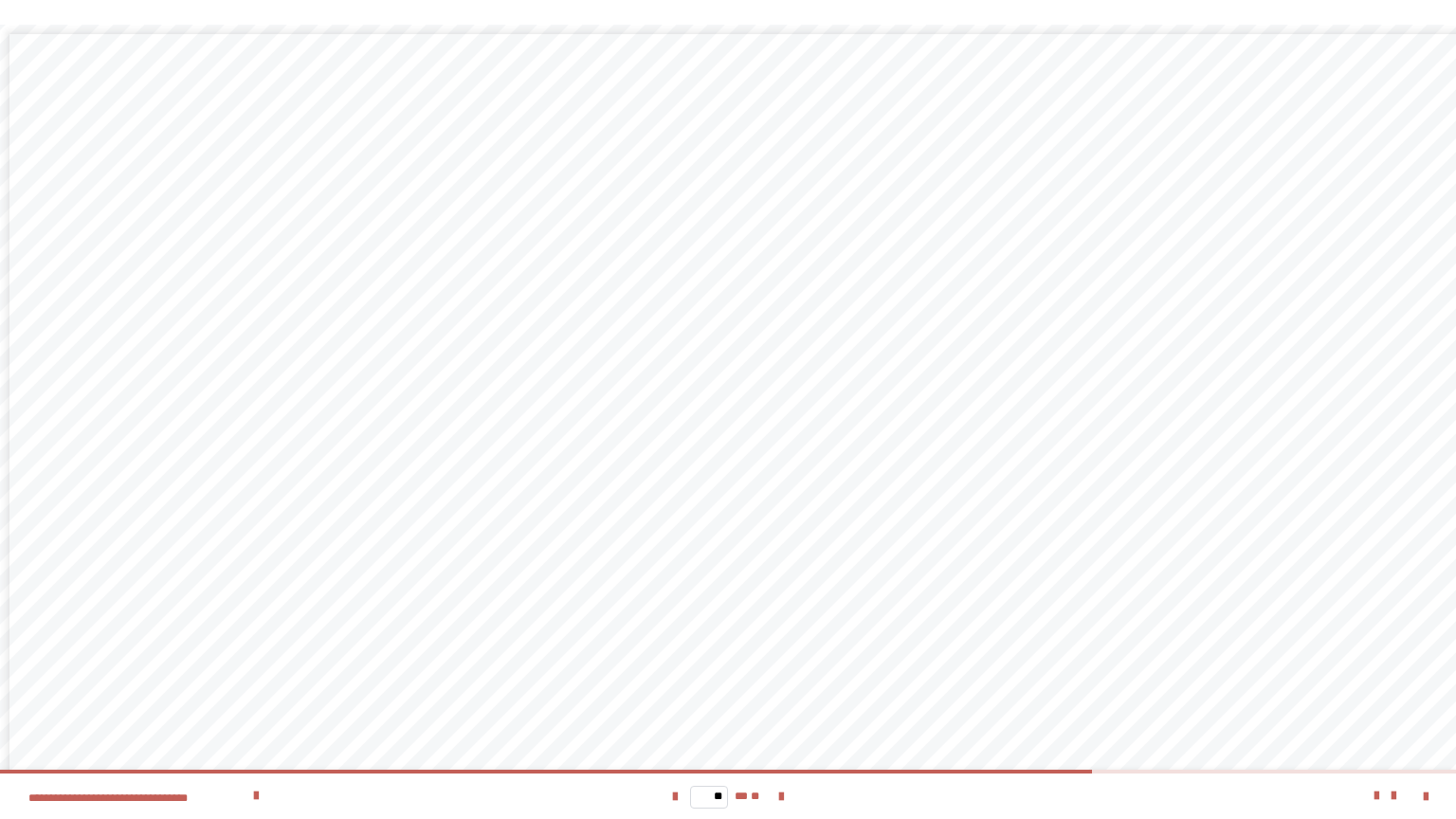 click on "** ** **" at bounding box center (728, 796) 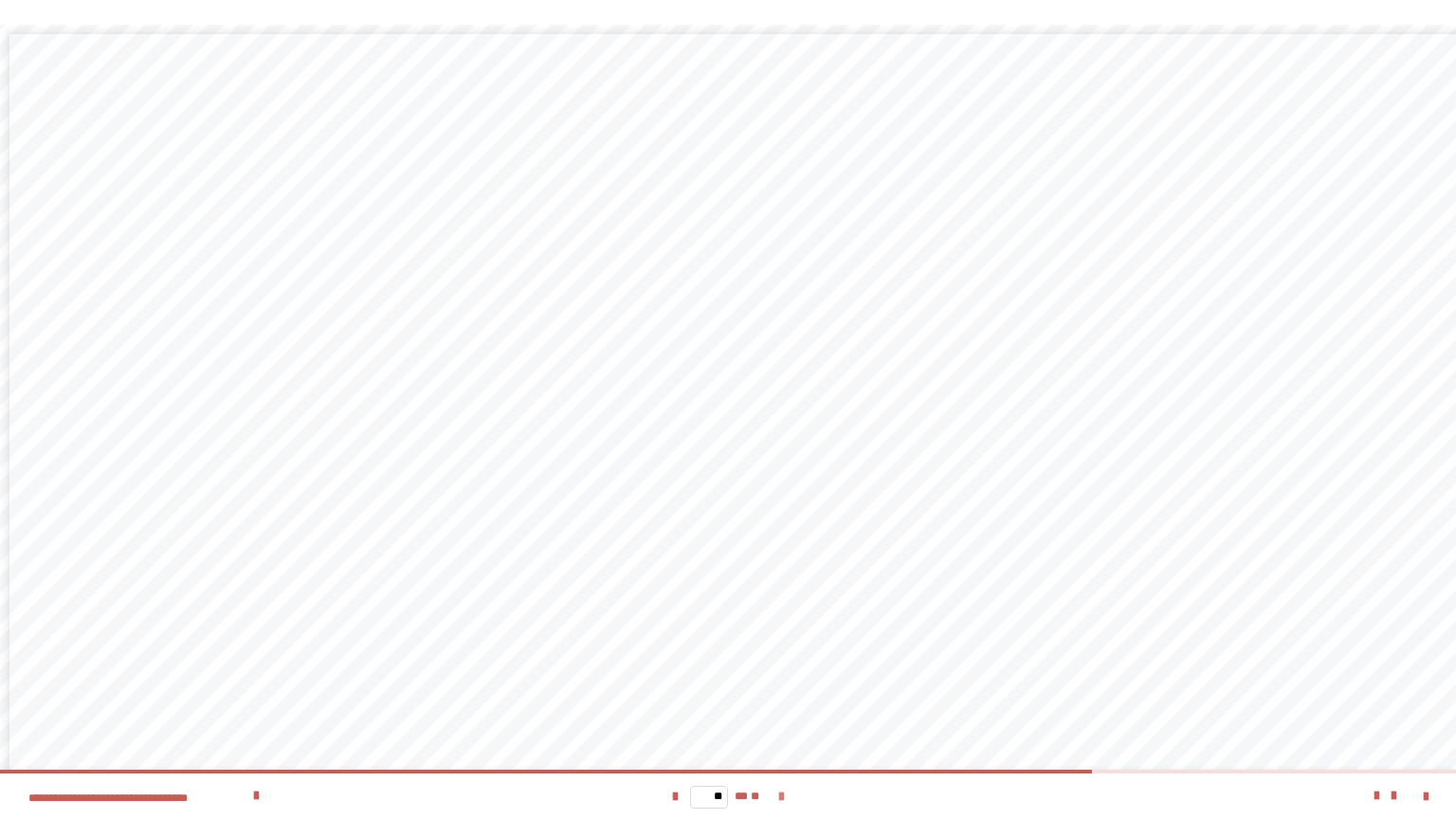 click at bounding box center [781, 797] 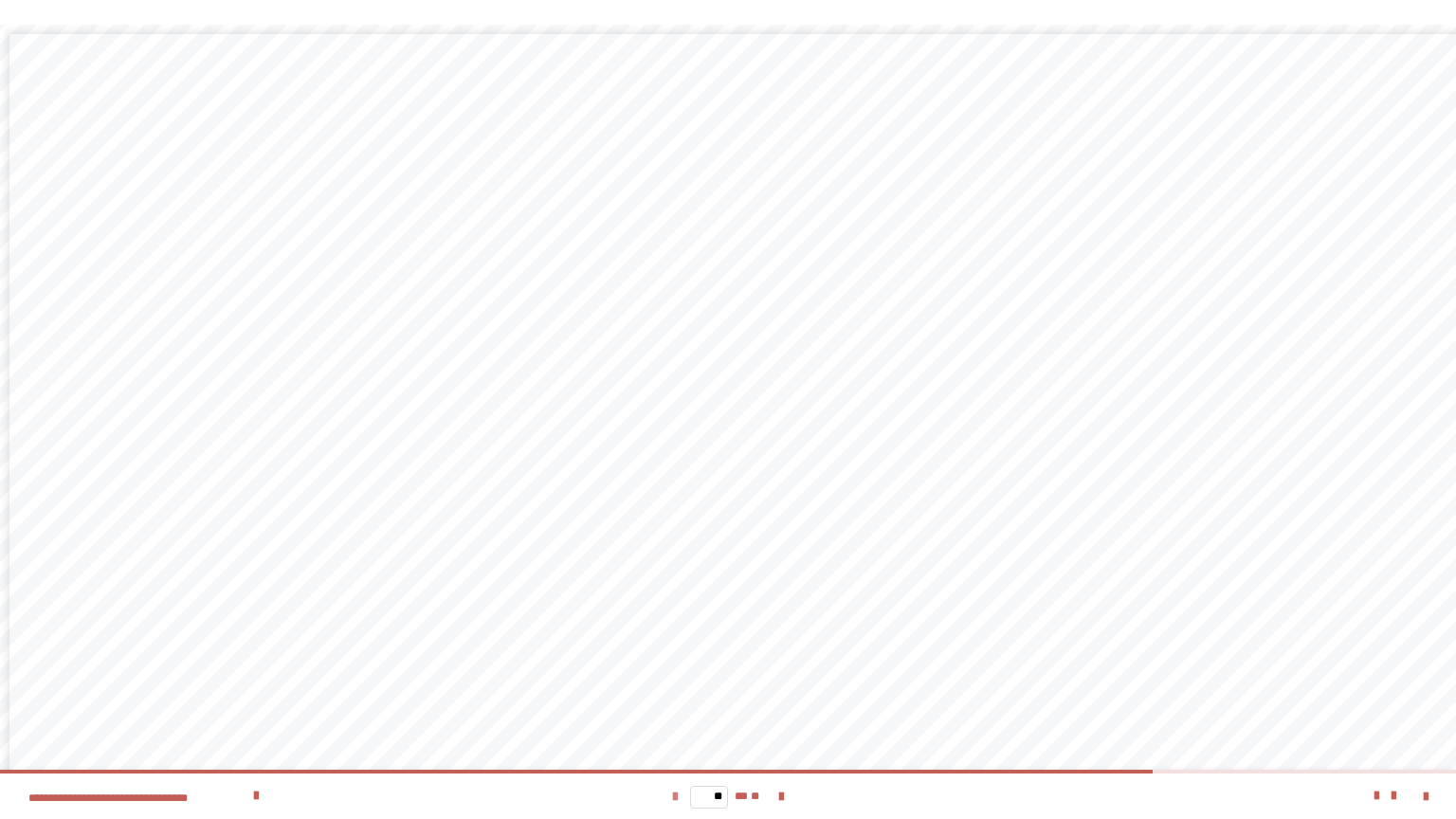 click at bounding box center (675, 797) 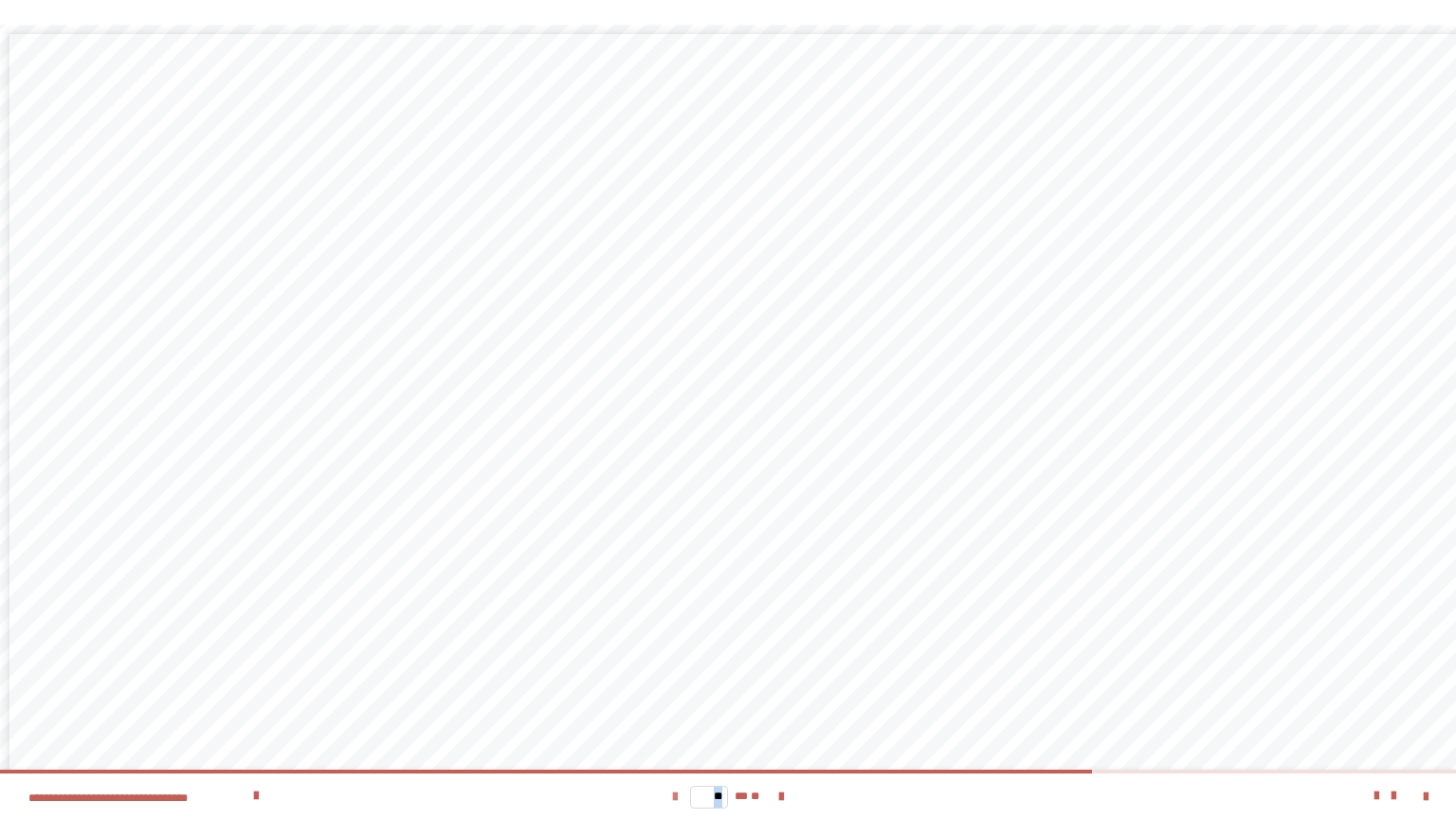 click at bounding box center [675, 797] 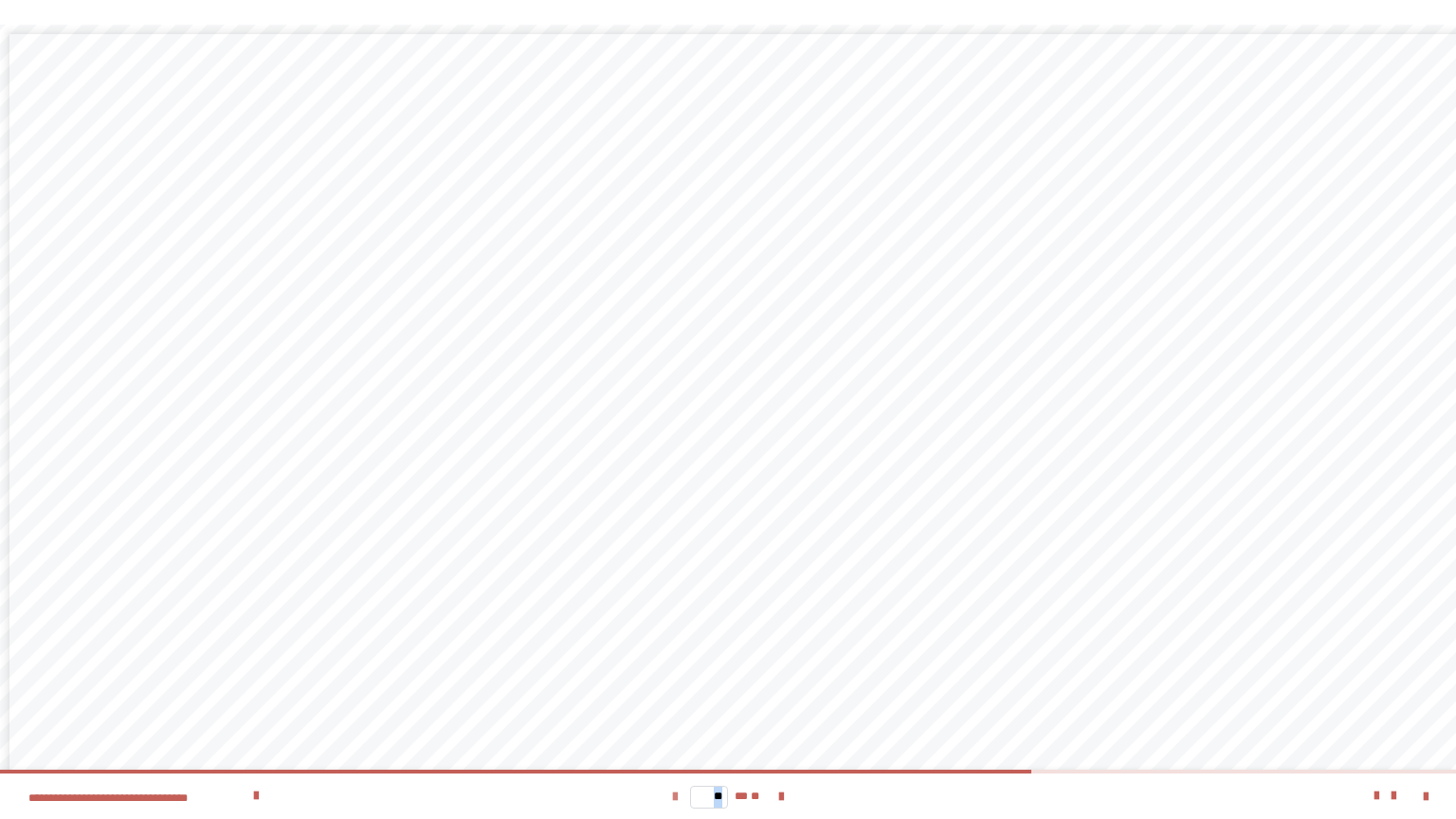 click at bounding box center (675, 797) 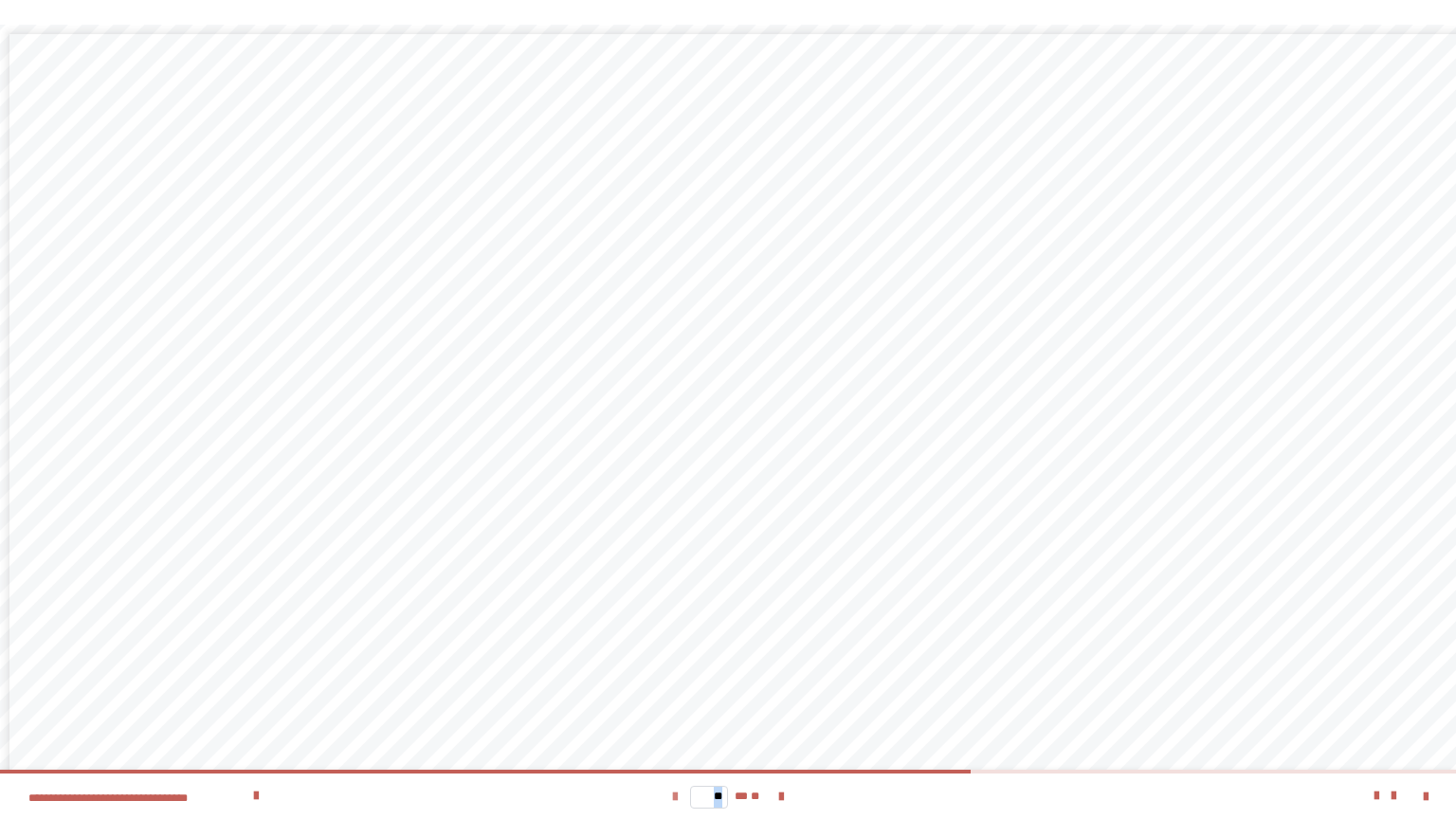 click at bounding box center [675, 797] 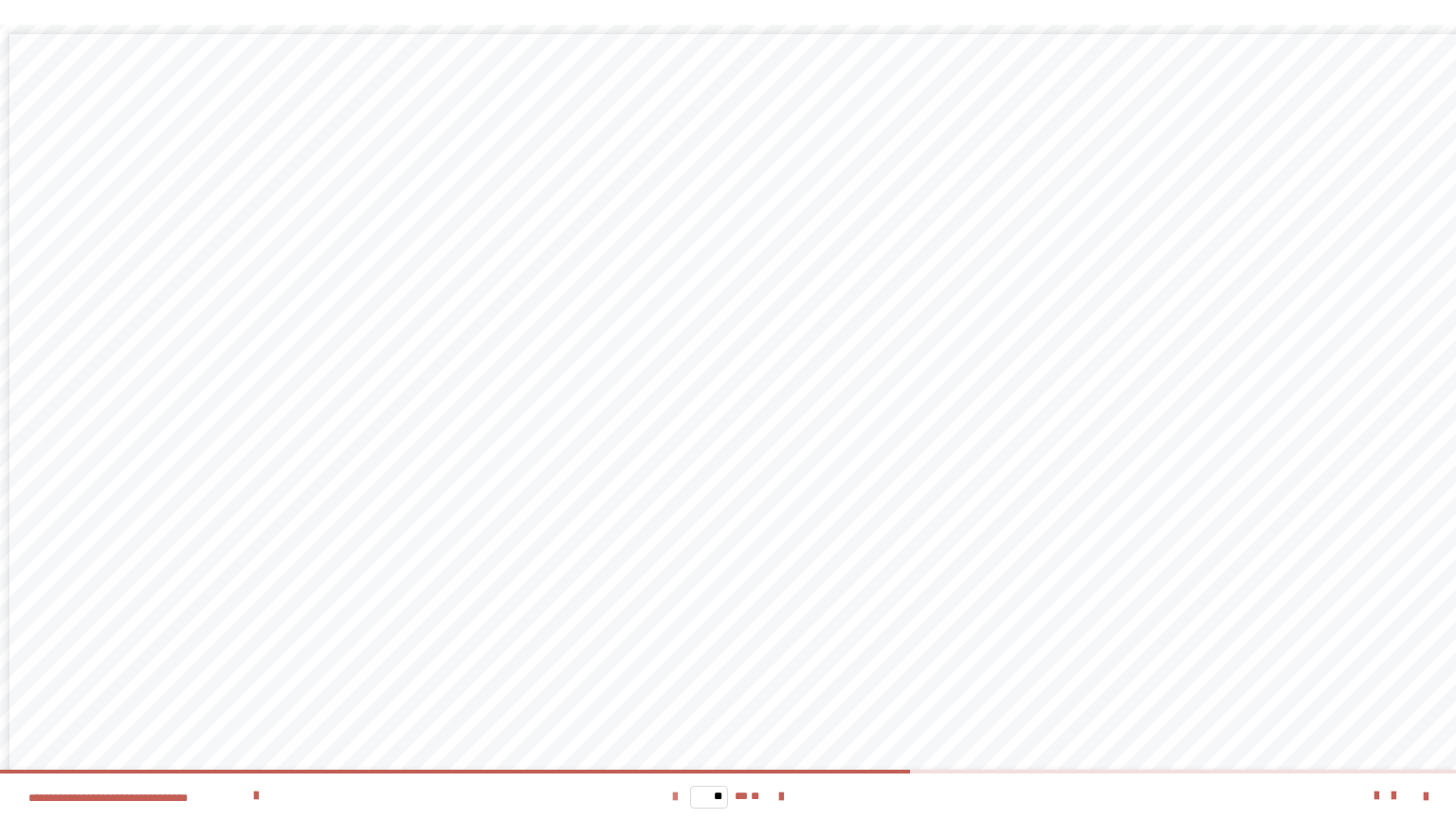 click at bounding box center [675, 797] 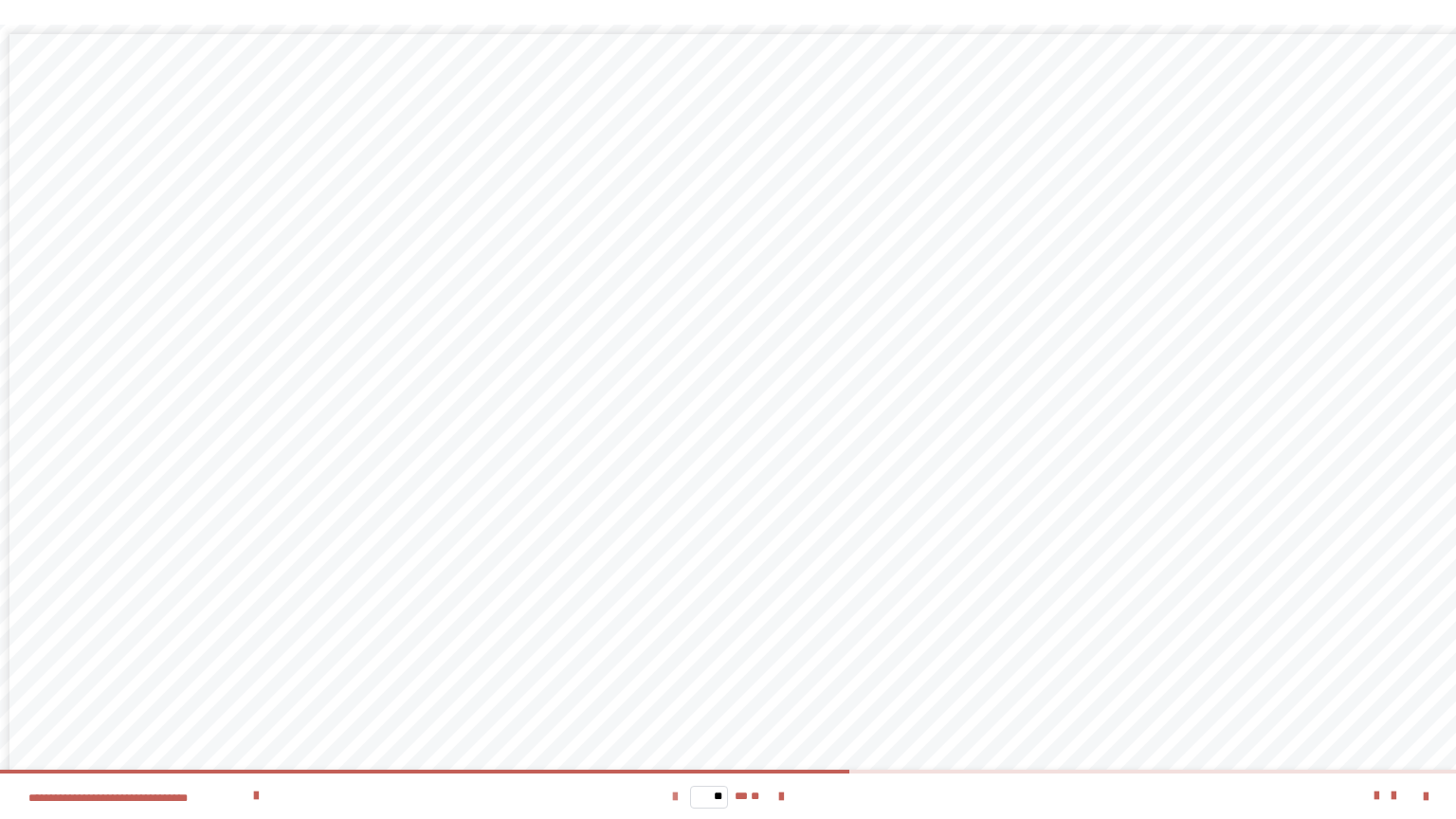 click at bounding box center (675, 797) 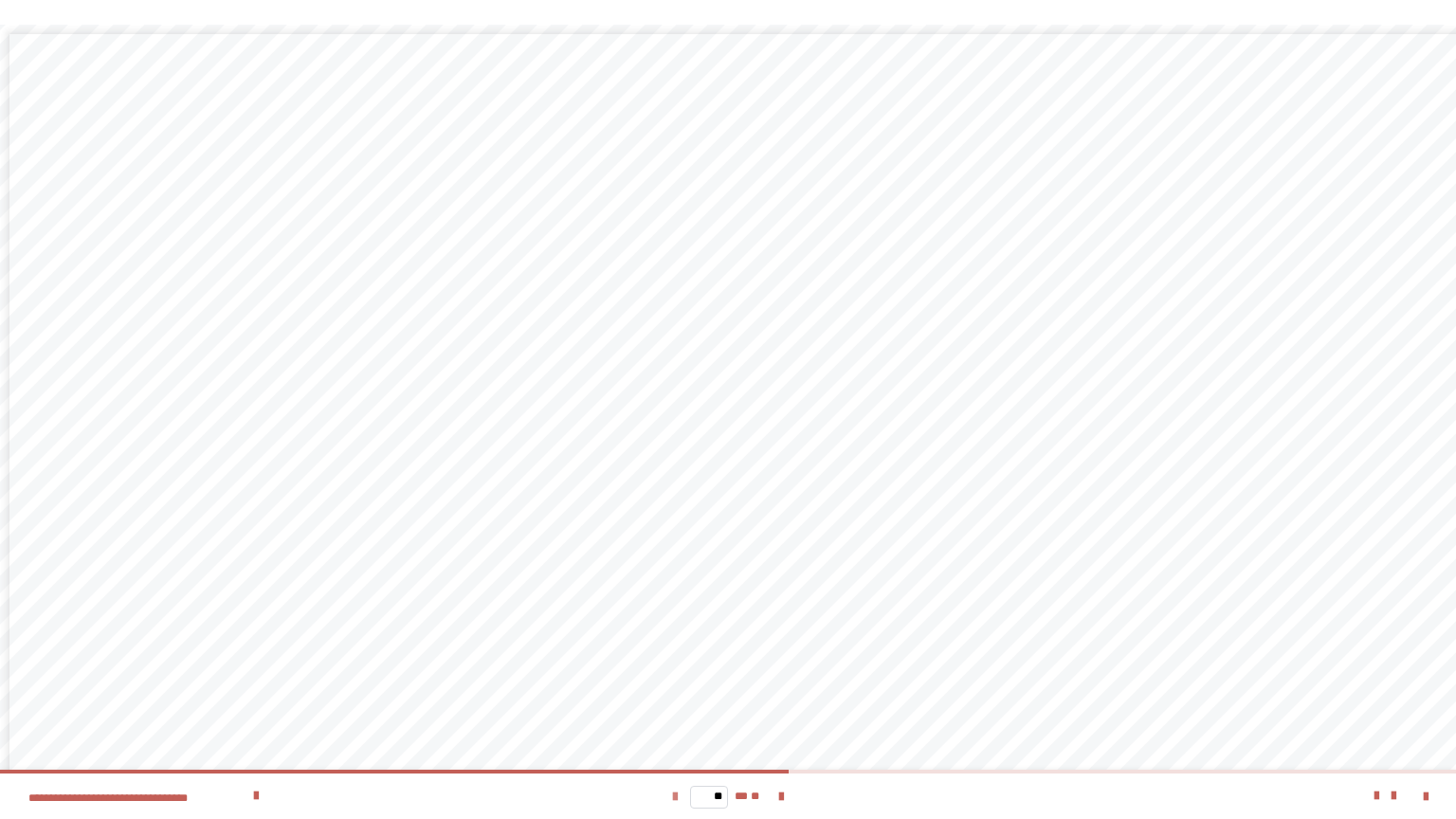click at bounding box center (675, 797) 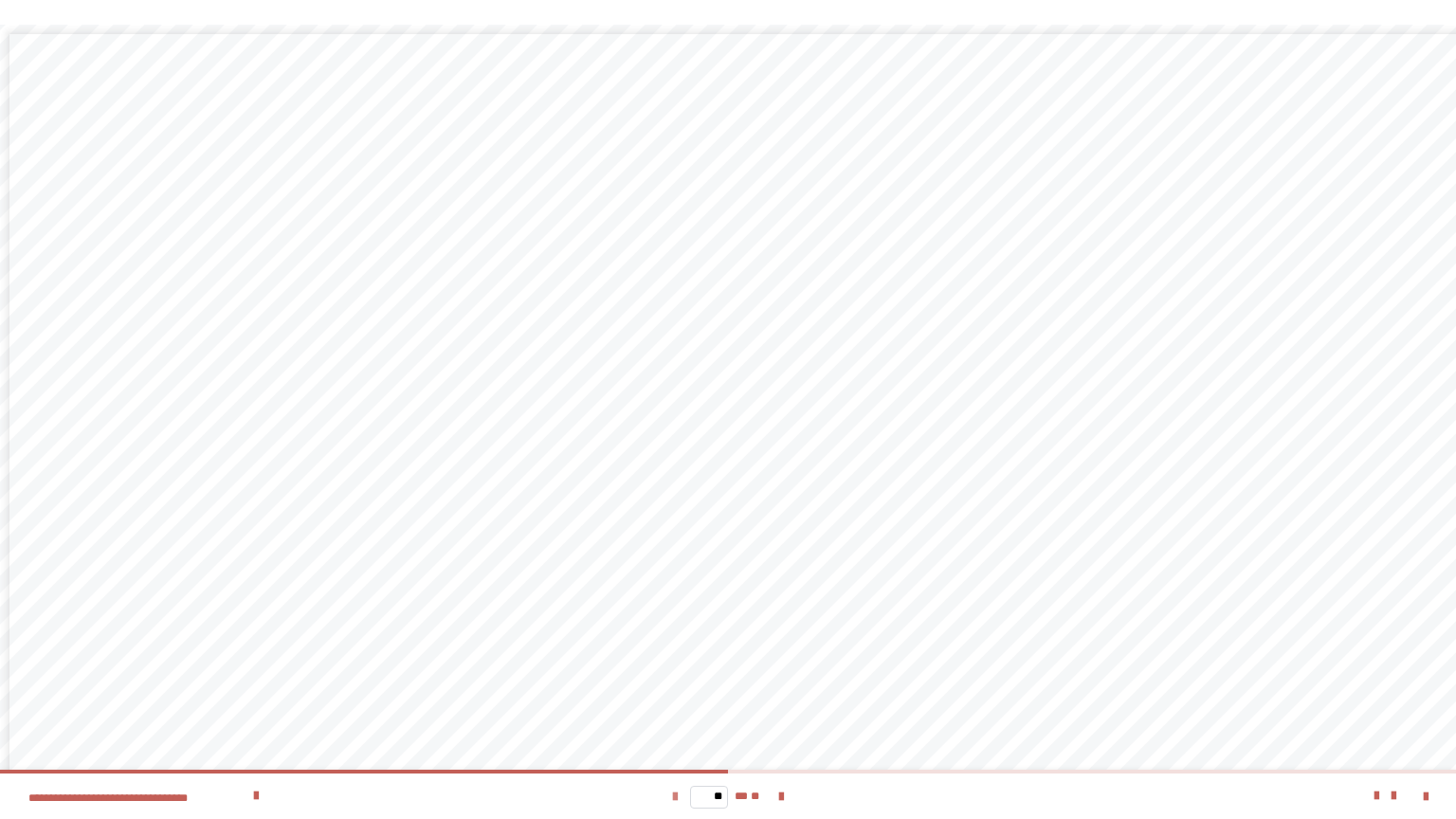 click at bounding box center (675, 797) 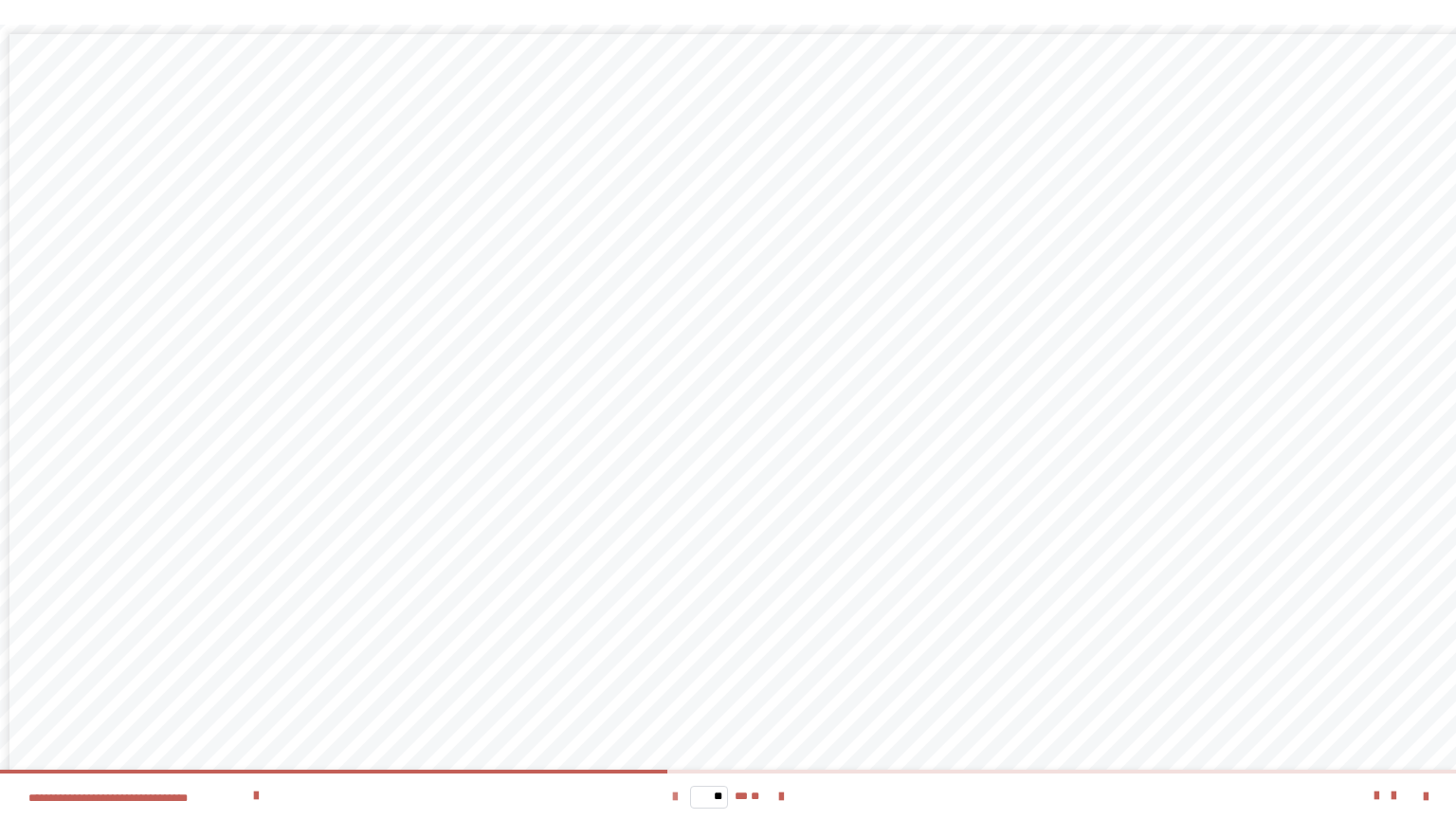 click at bounding box center (675, 797) 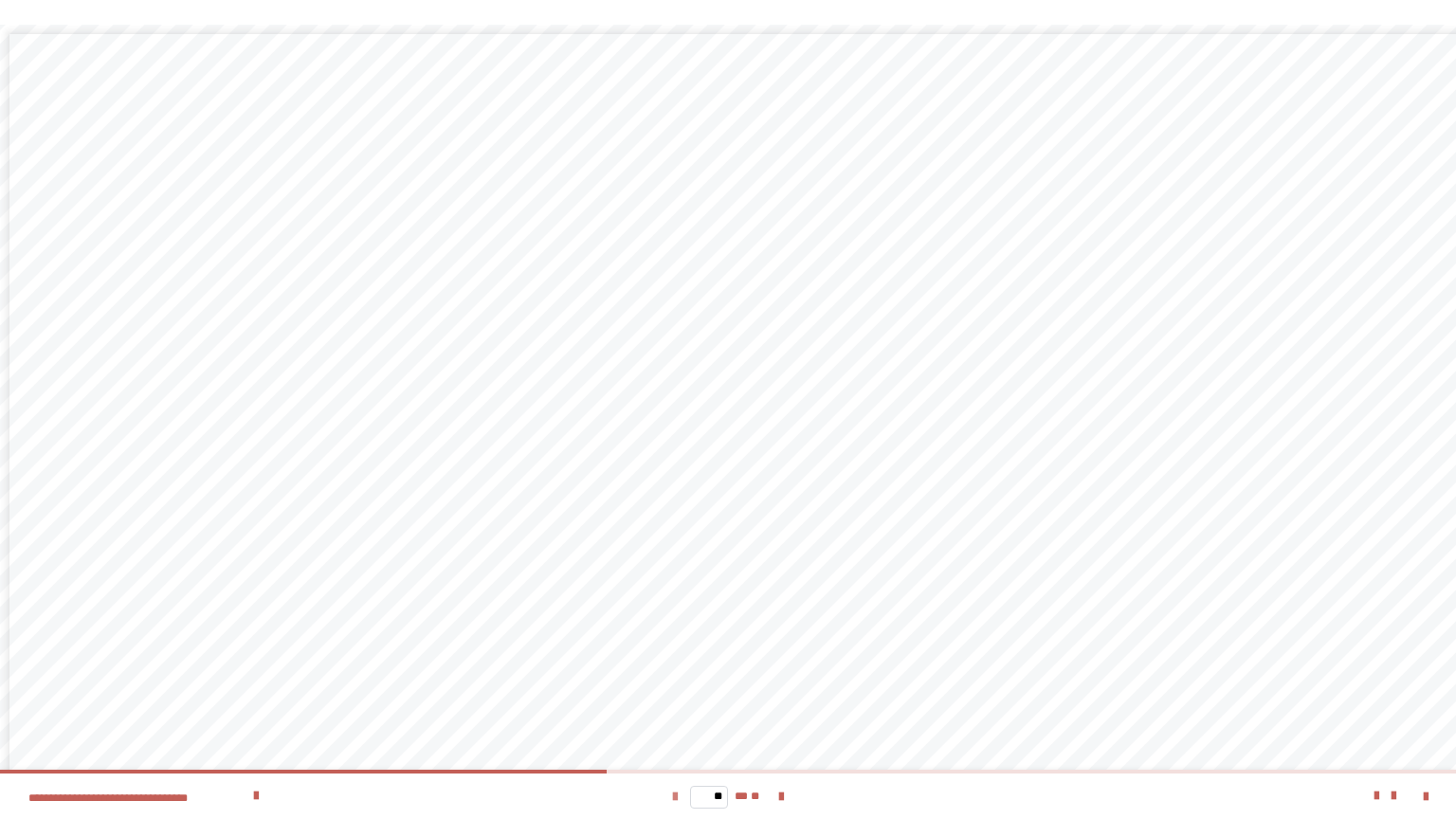 click at bounding box center [675, 797] 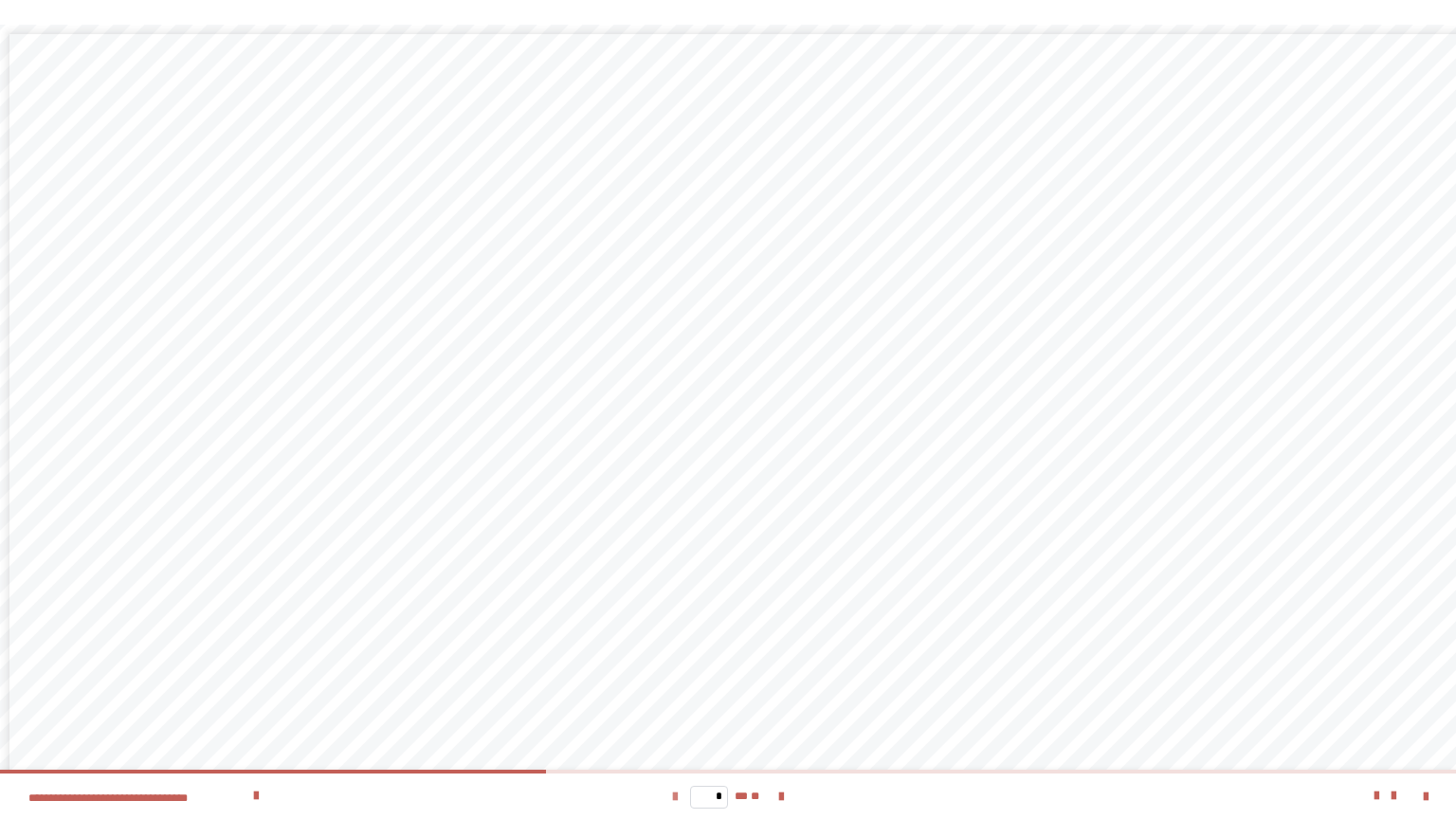 click at bounding box center (675, 797) 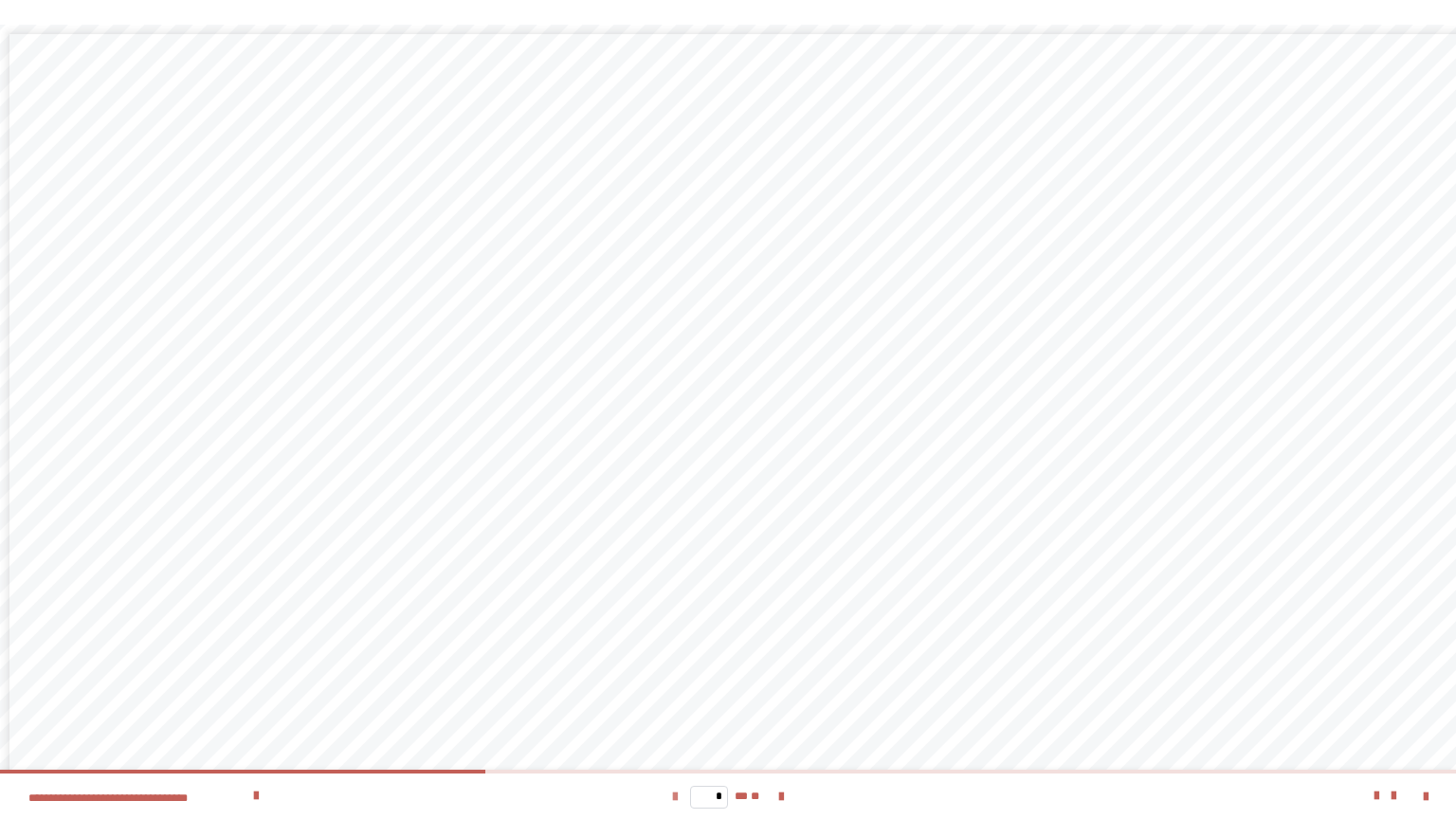 click at bounding box center (675, 797) 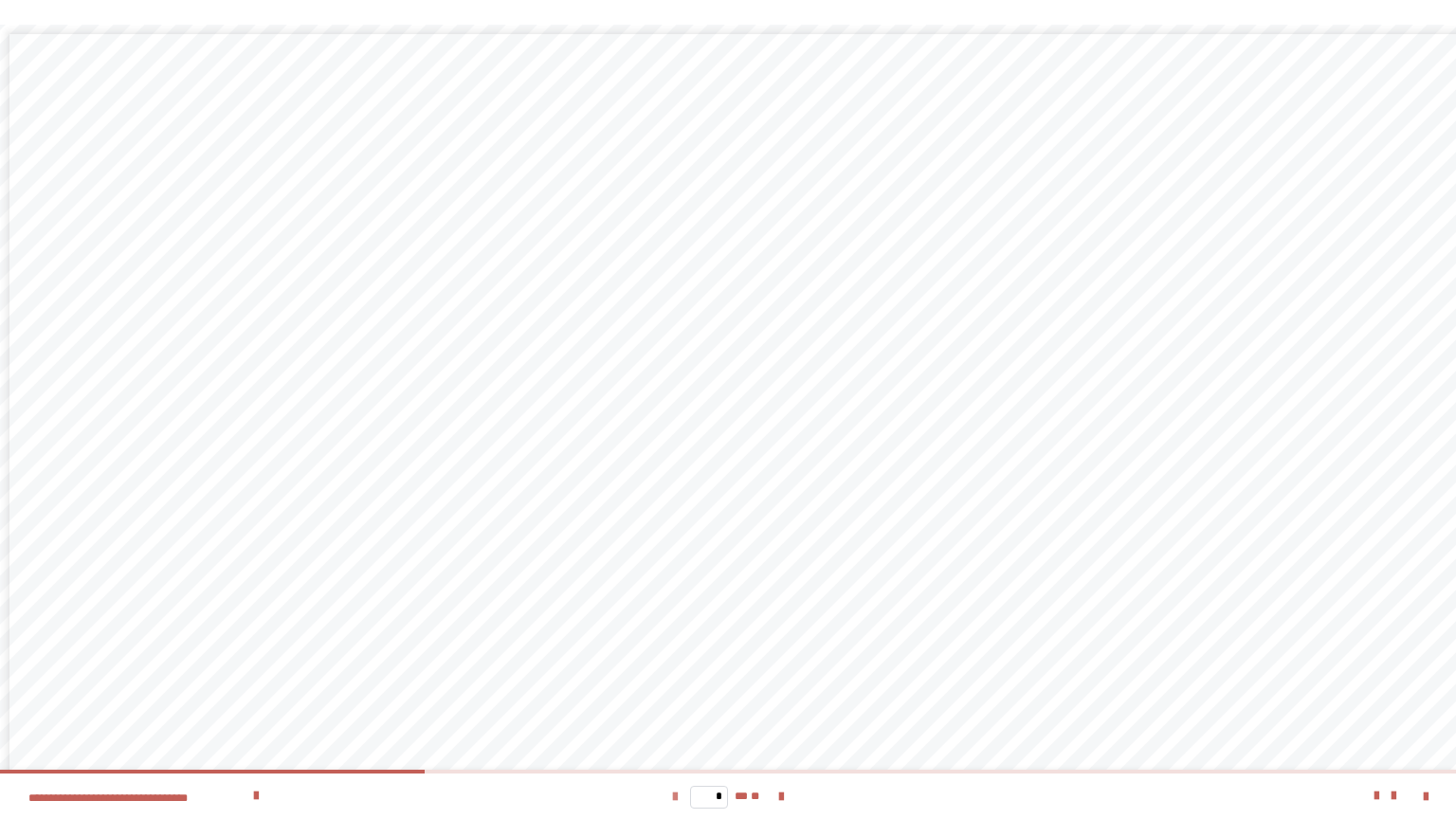 click at bounding box center (675, 797) 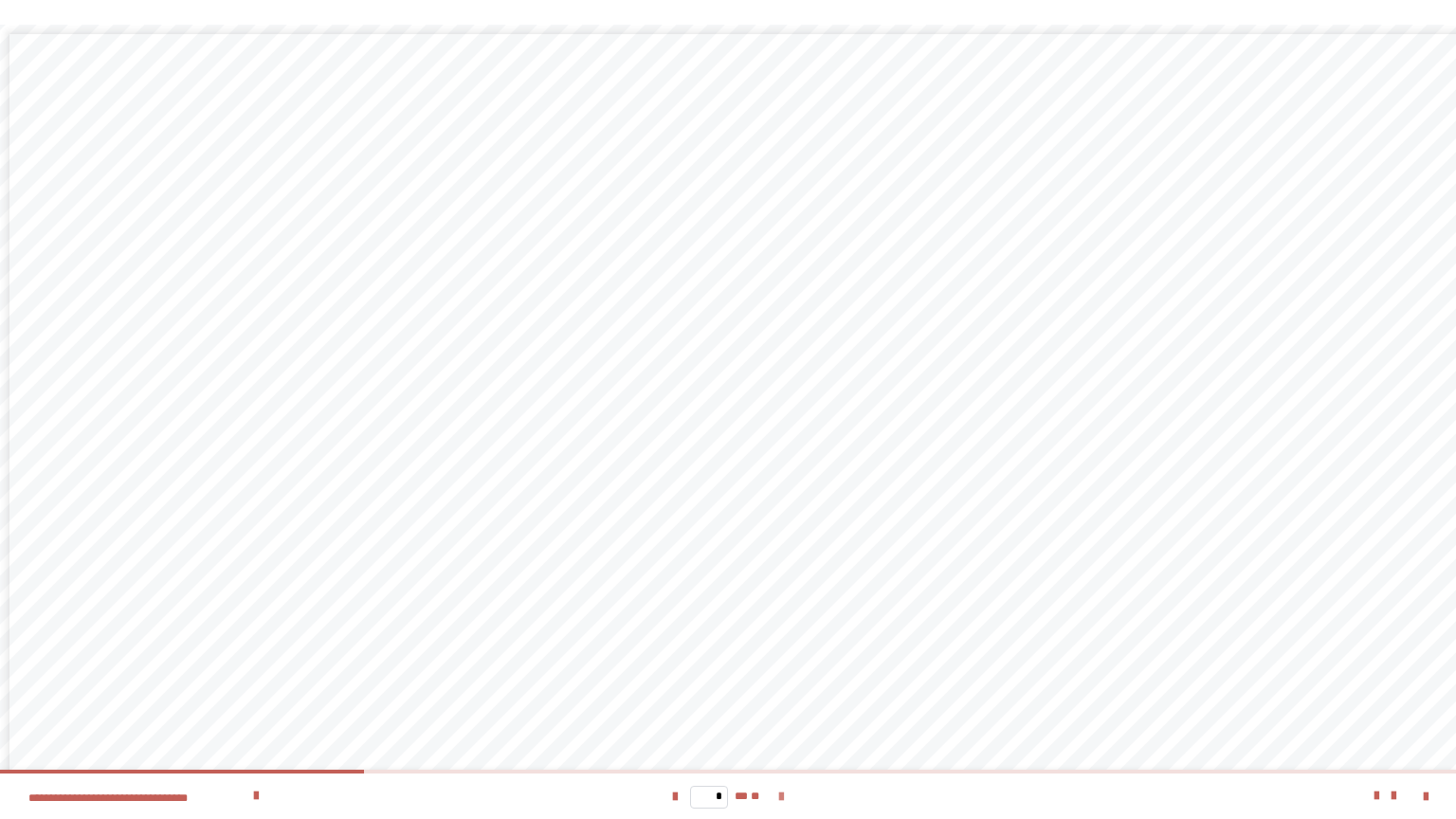 click at bounding box center [781, 797] 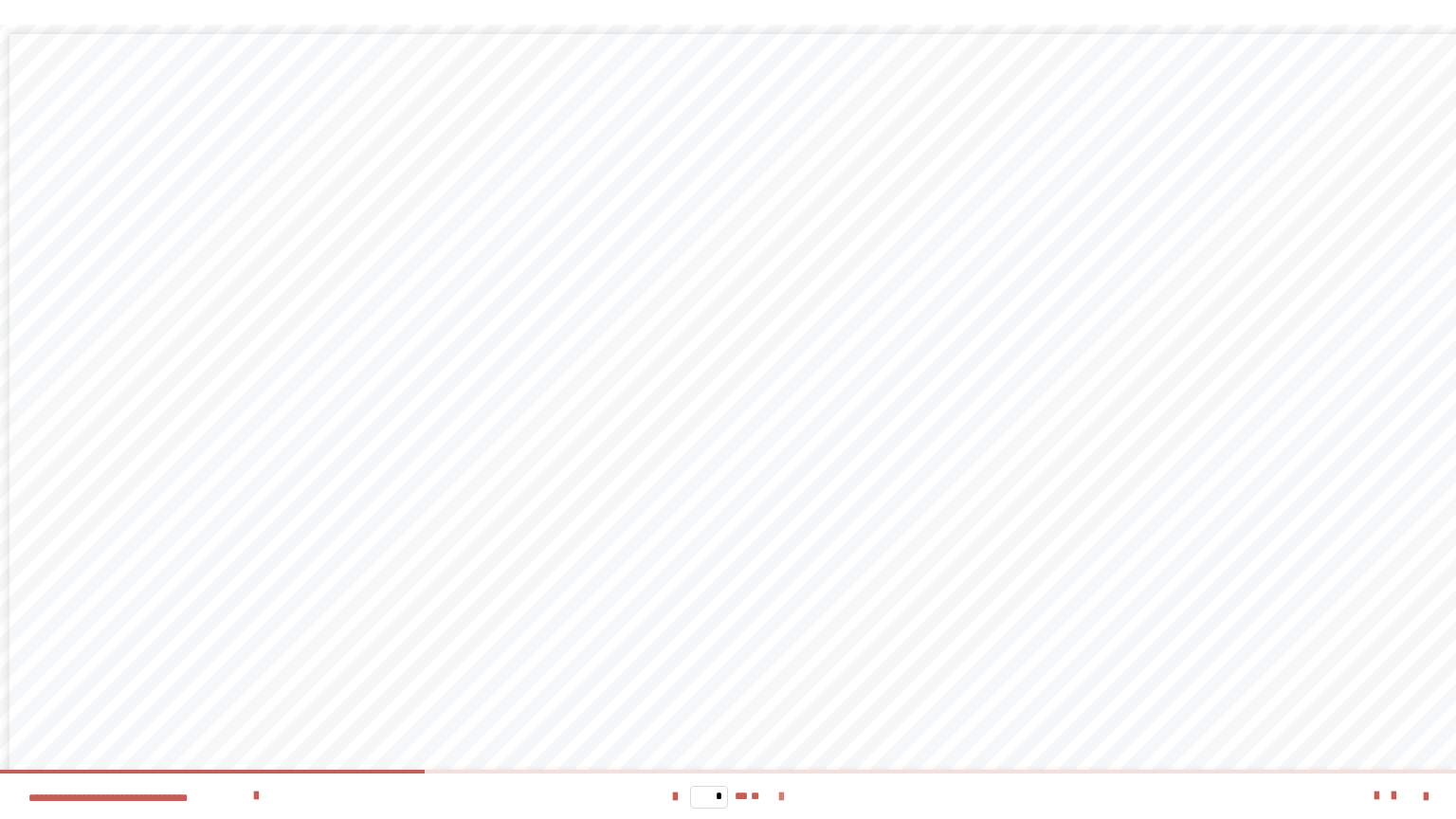 click at bounding box center (781, 797) 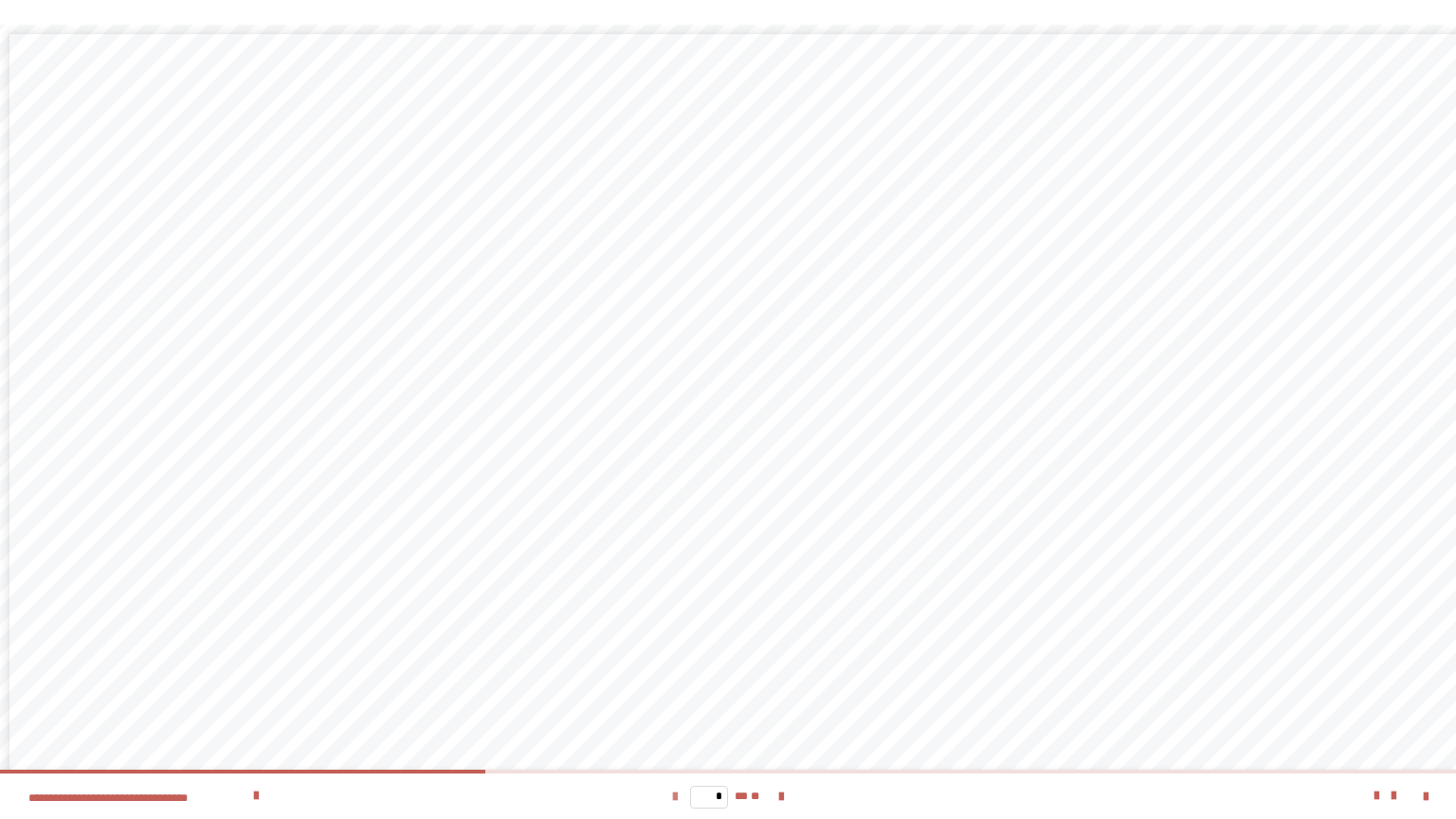 click at bounding box center (675, 797) 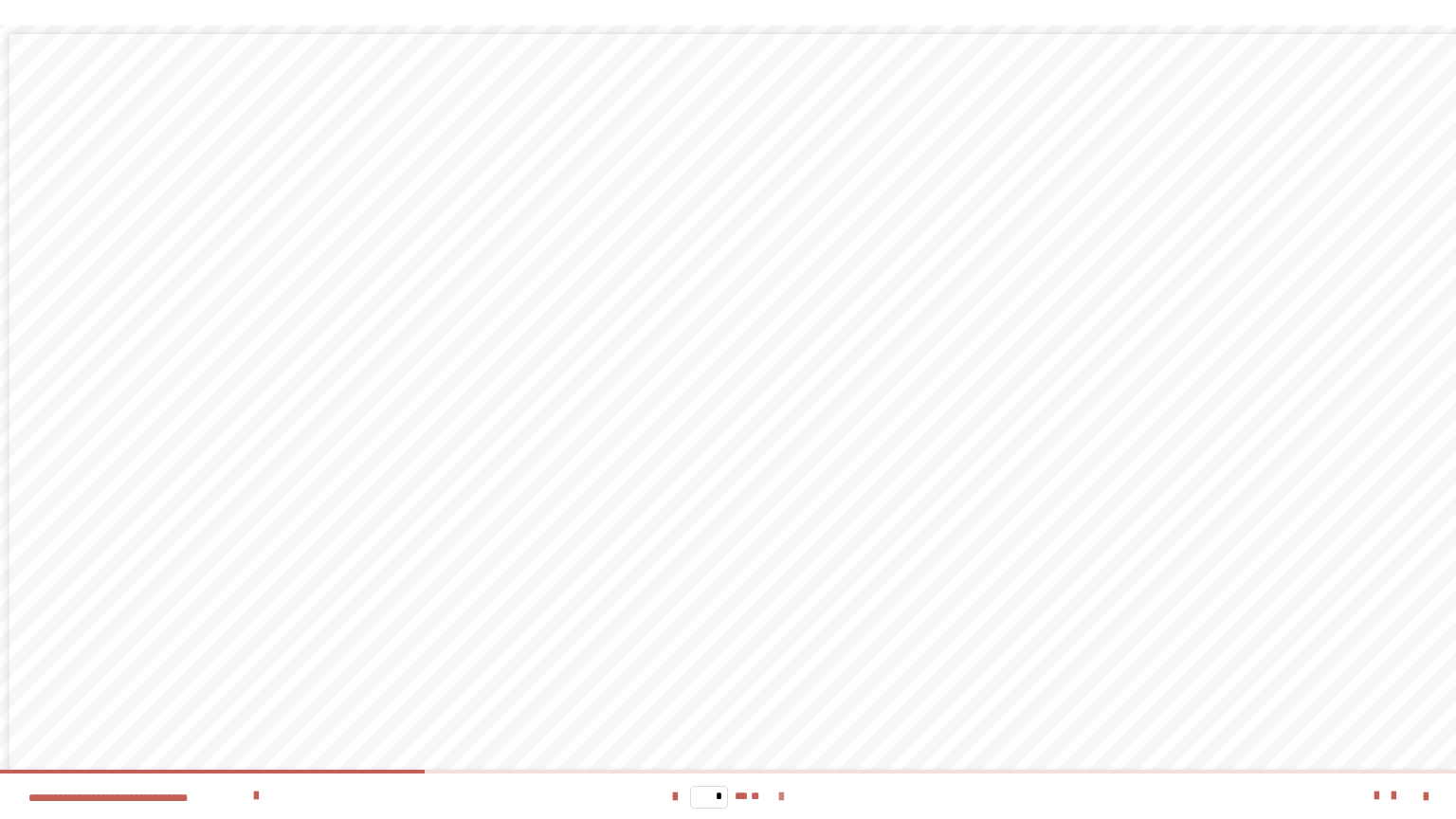 click at bounding box center [781, 797] 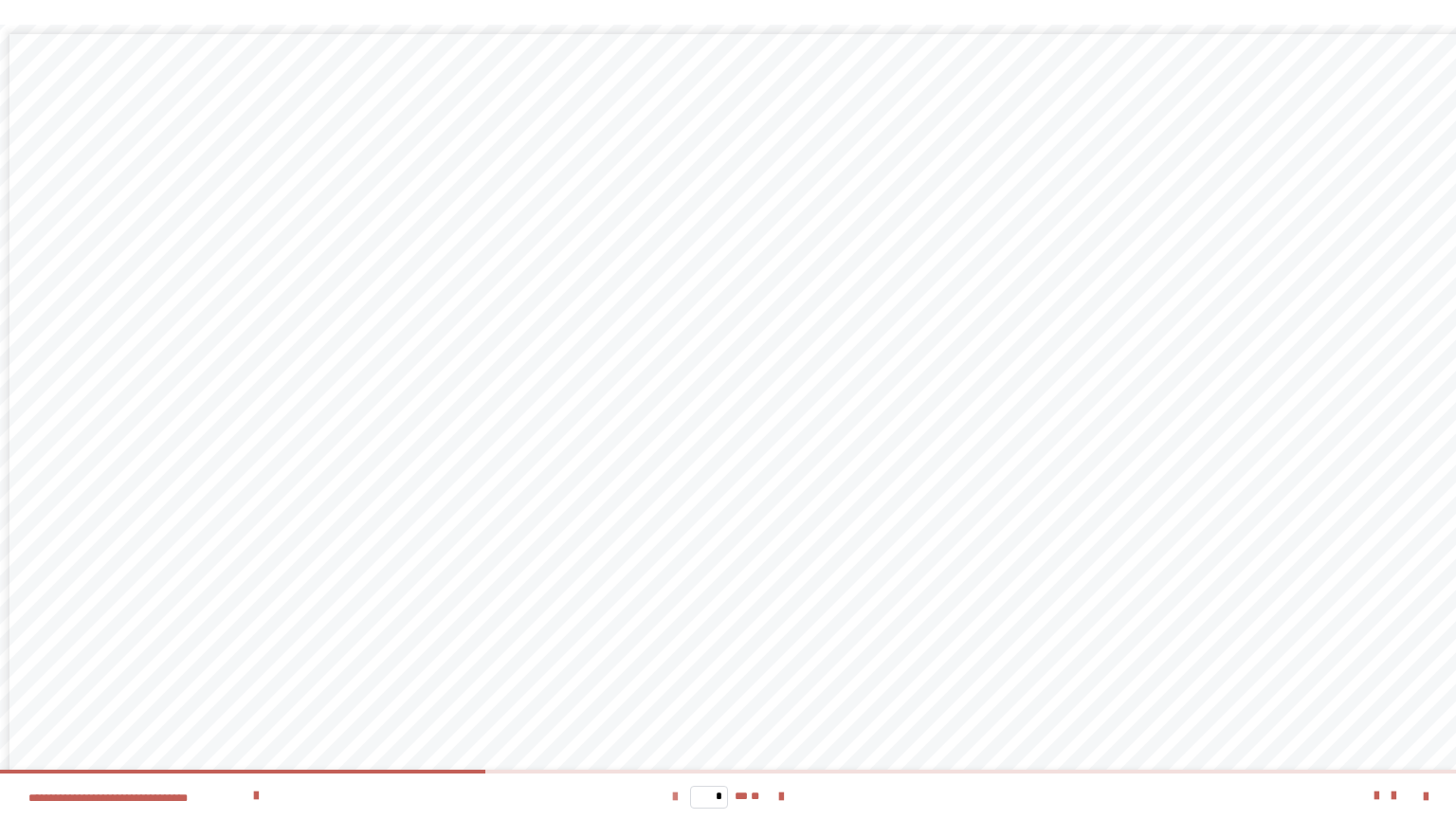 click at bounding box center [675, 797] 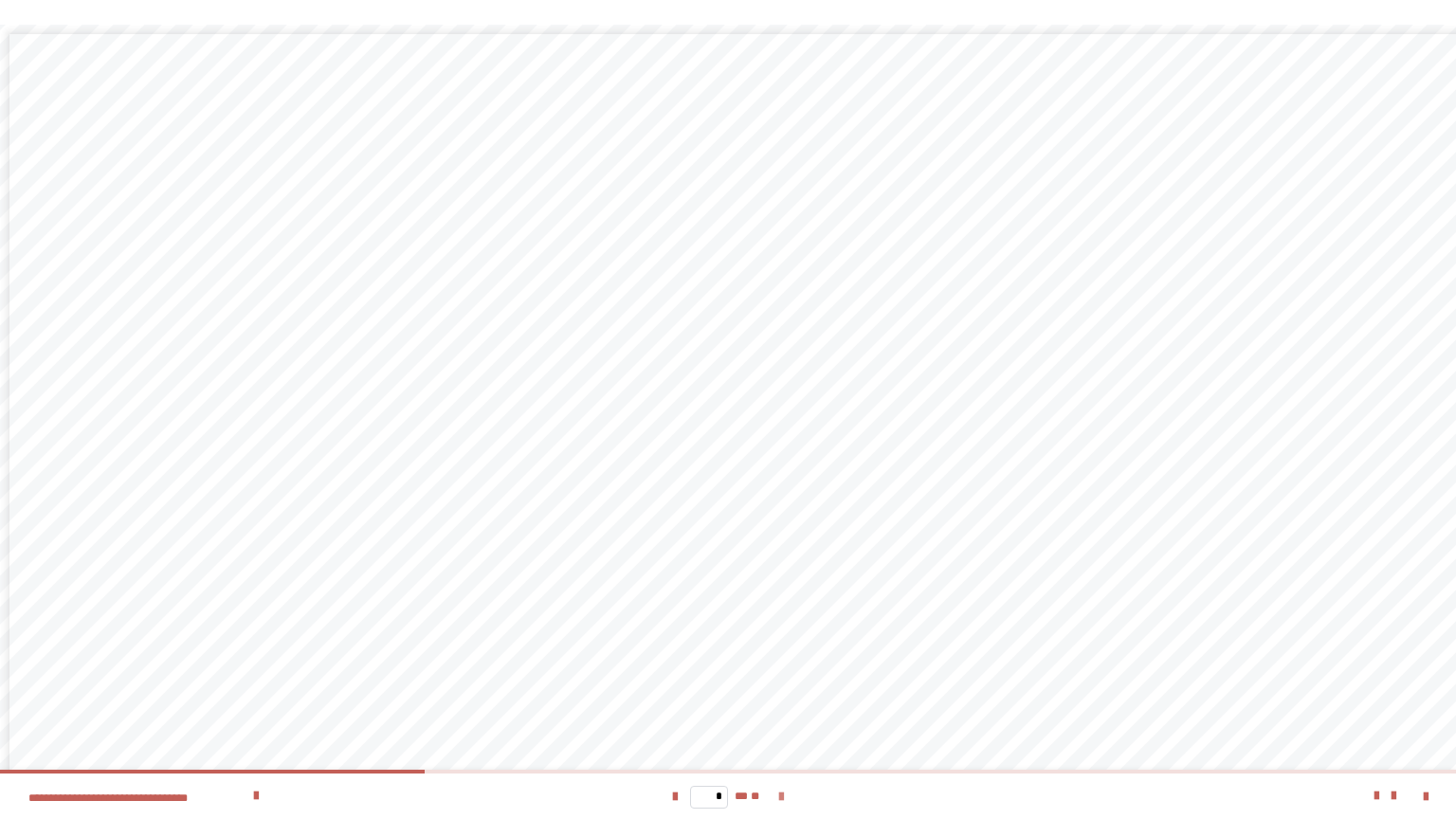 click at bounding box center (781, 797) 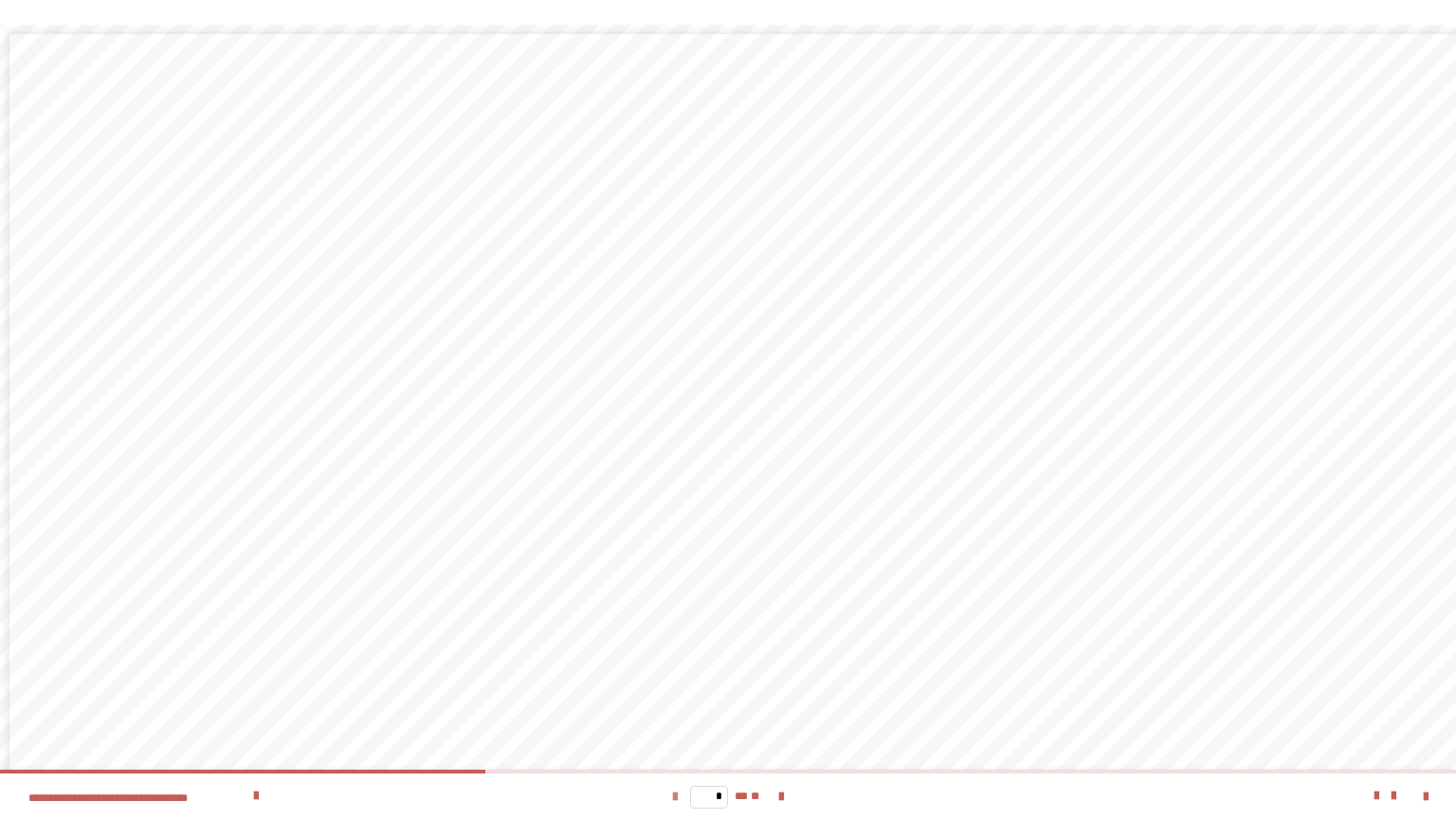 click at bounding box center [675, 797] 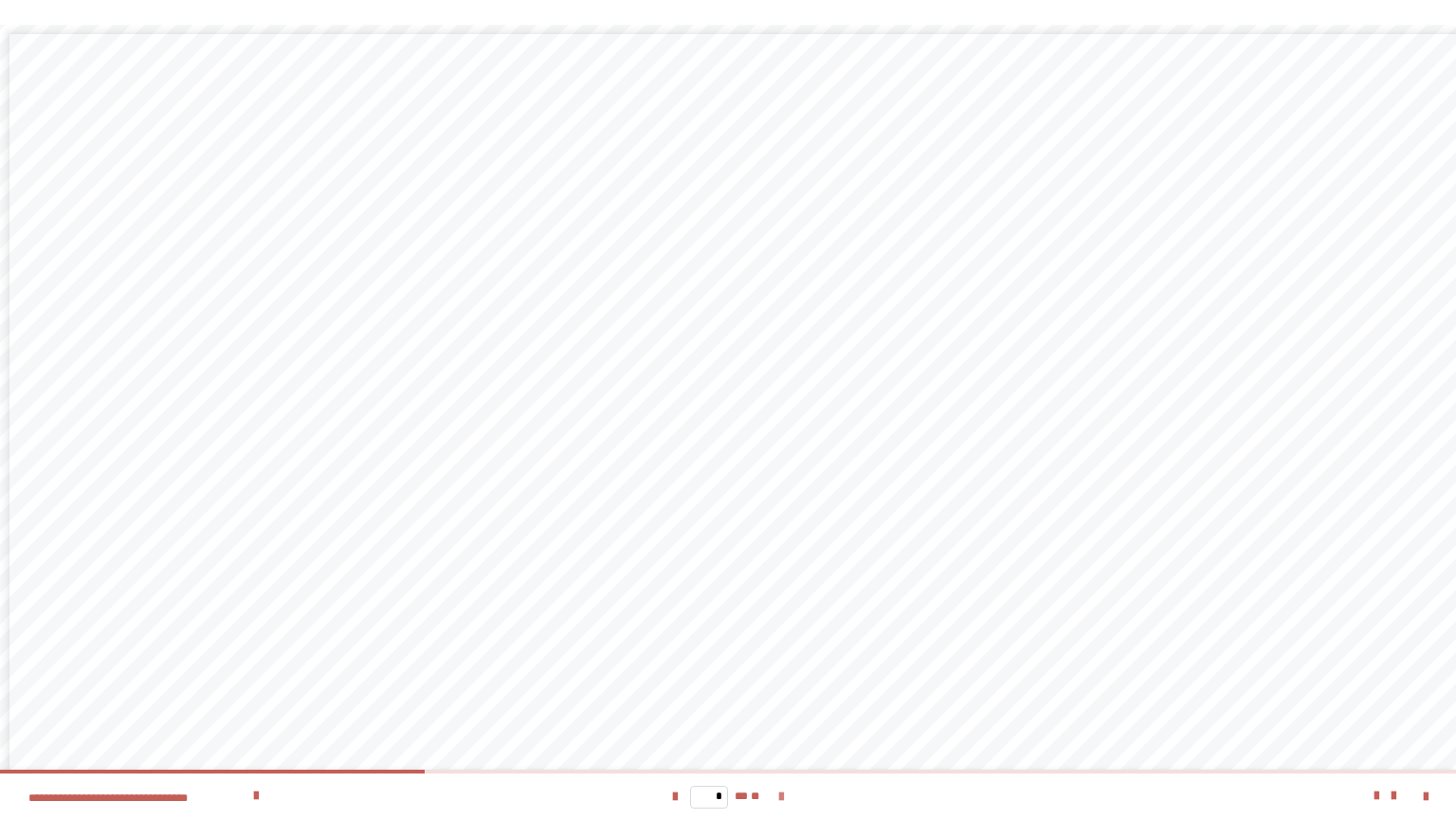 click at bounding box center (781, 797) 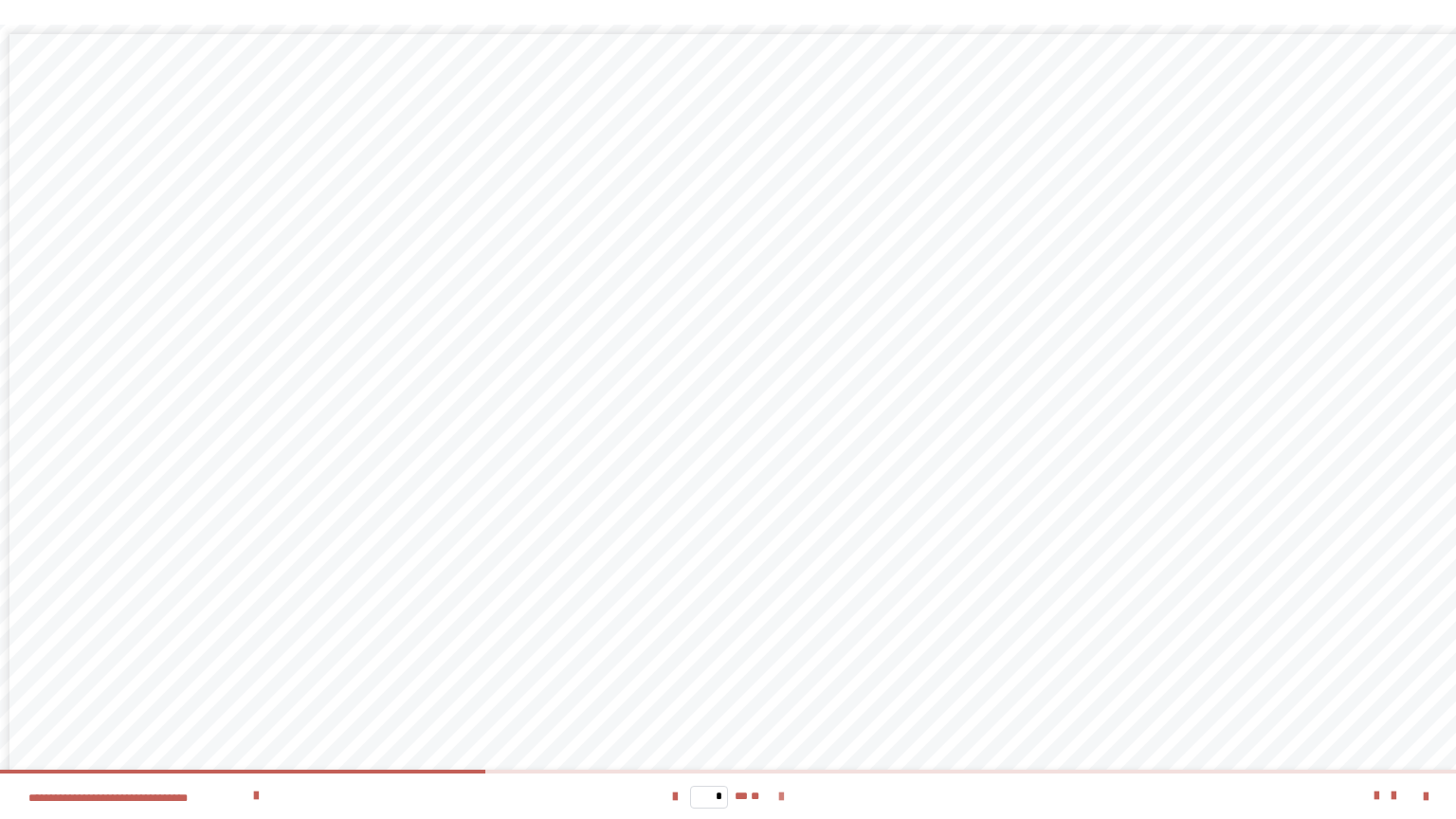 click at bounding box center (781, 797) 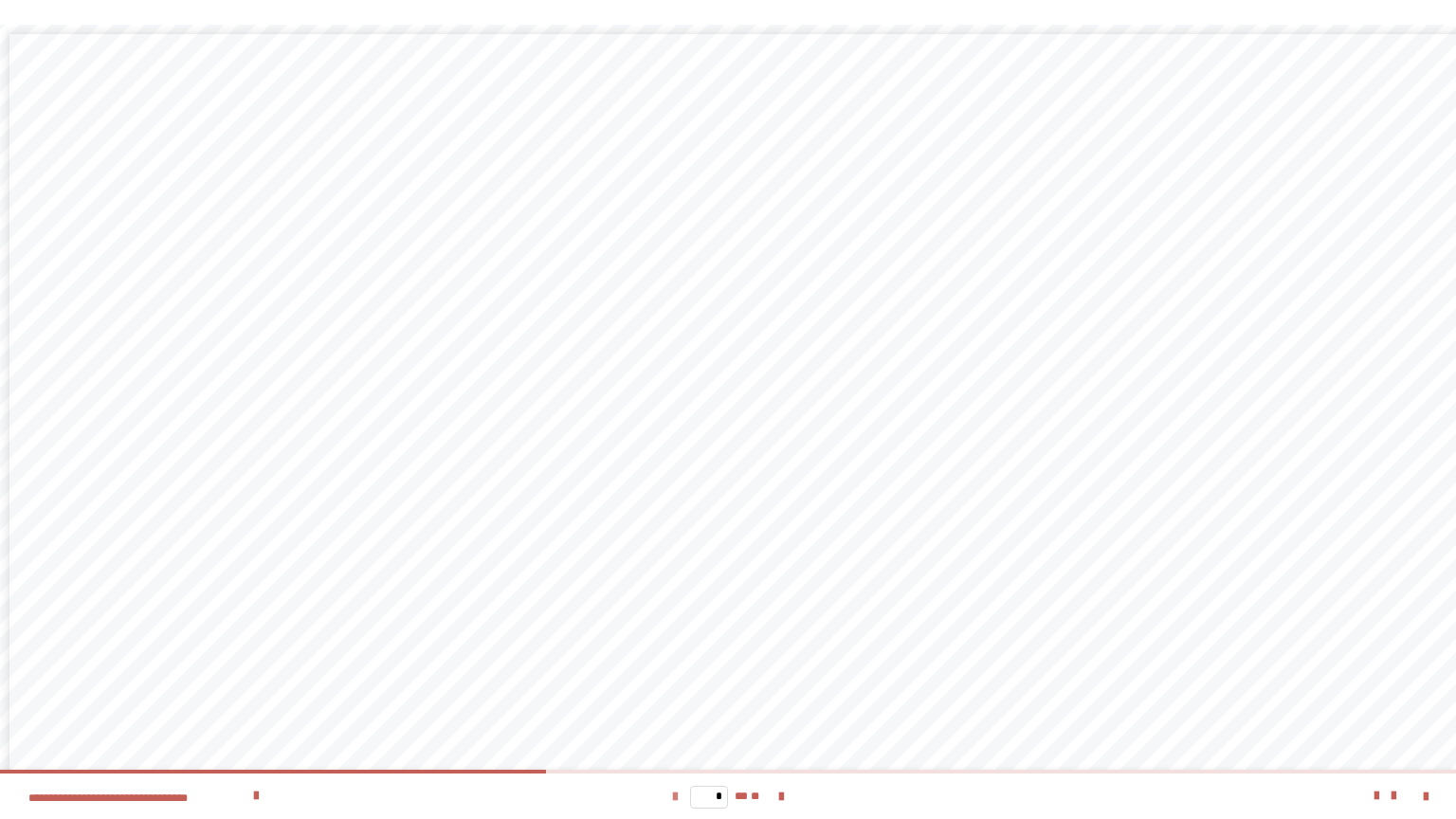 click at bounding box center [675, 797] 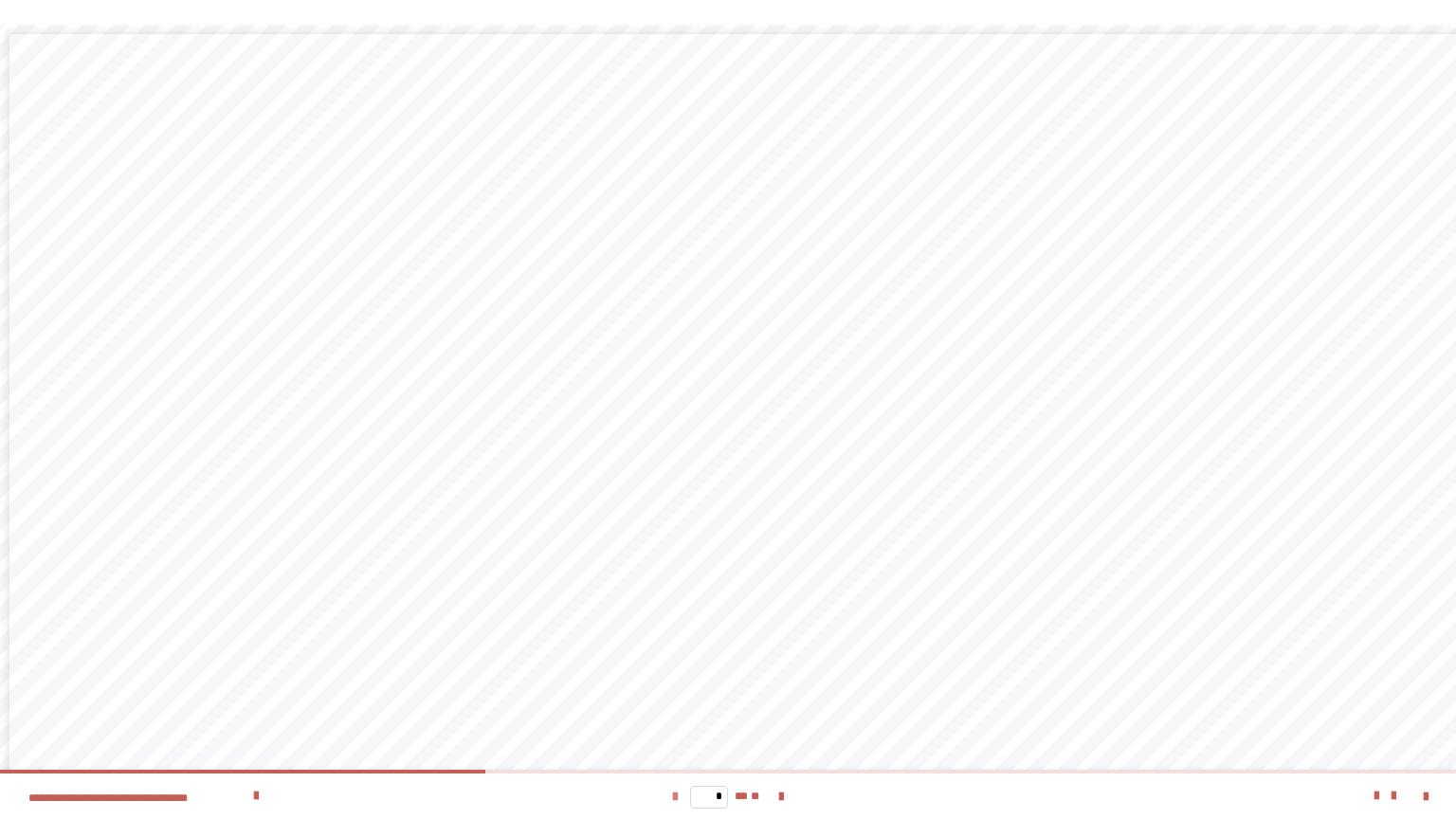 click at bounding box center (675, 797) 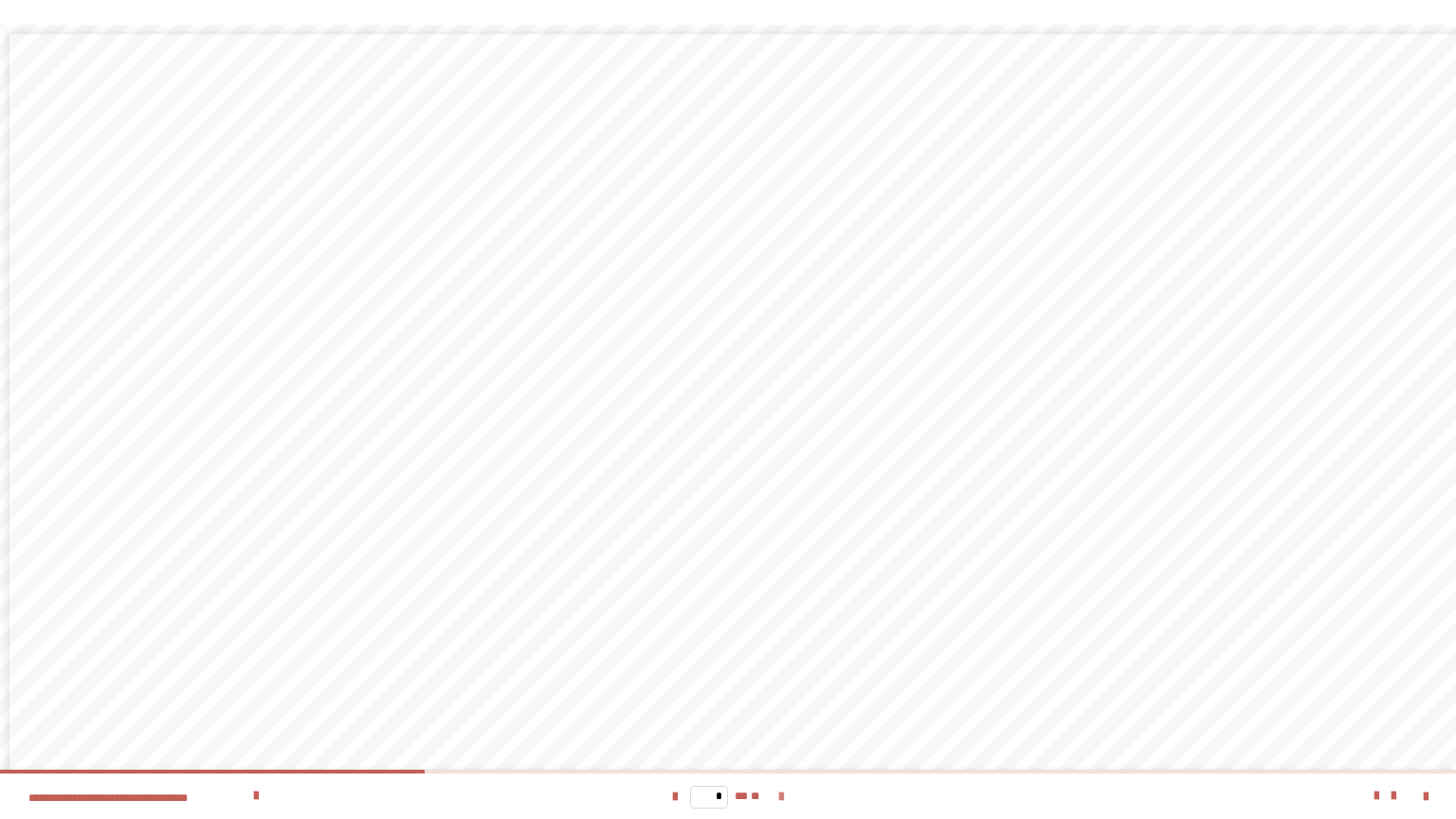 click at bounding box center [781, 797] 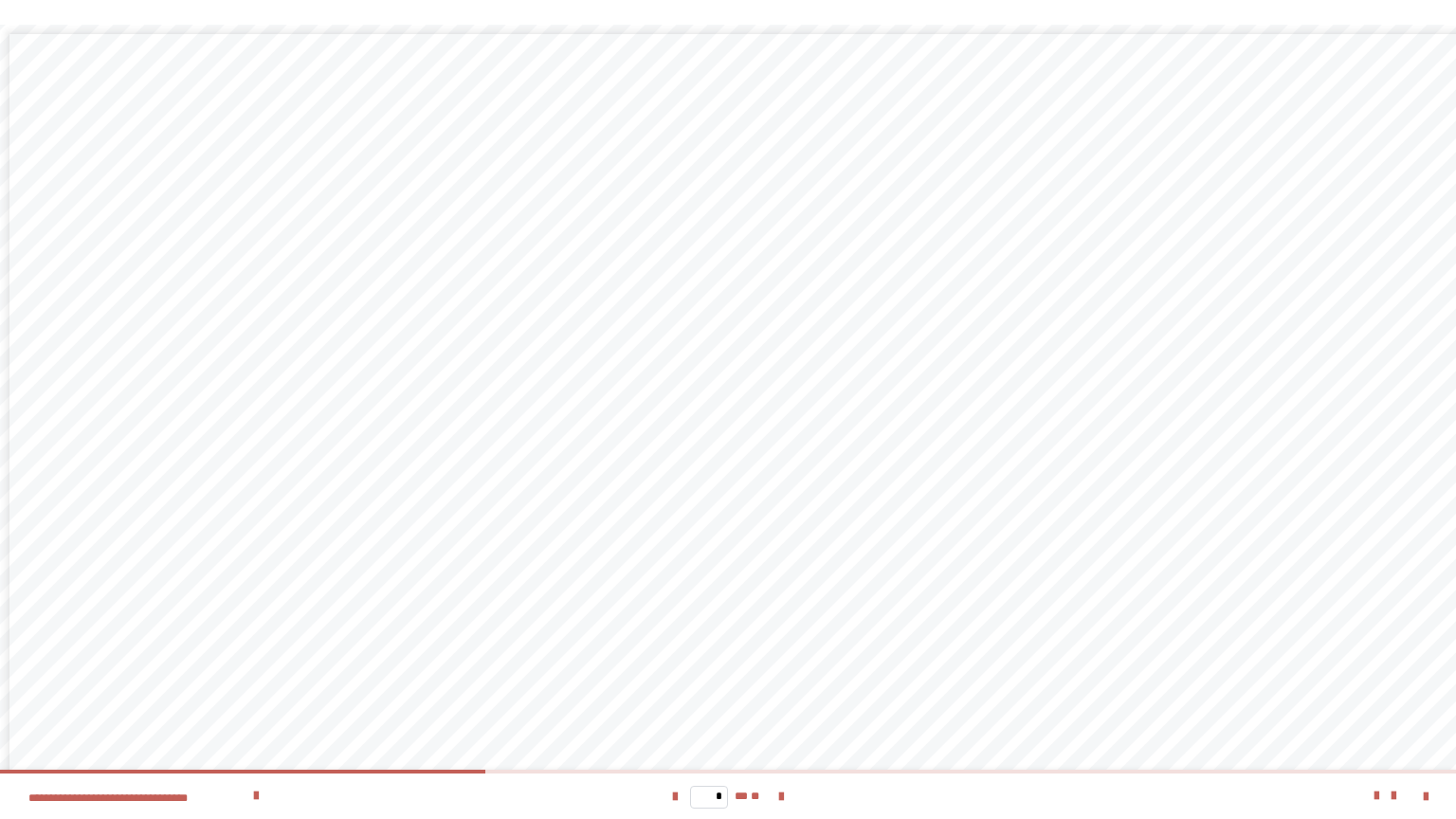 click on "* ** **" at bounding box center (728, 796) 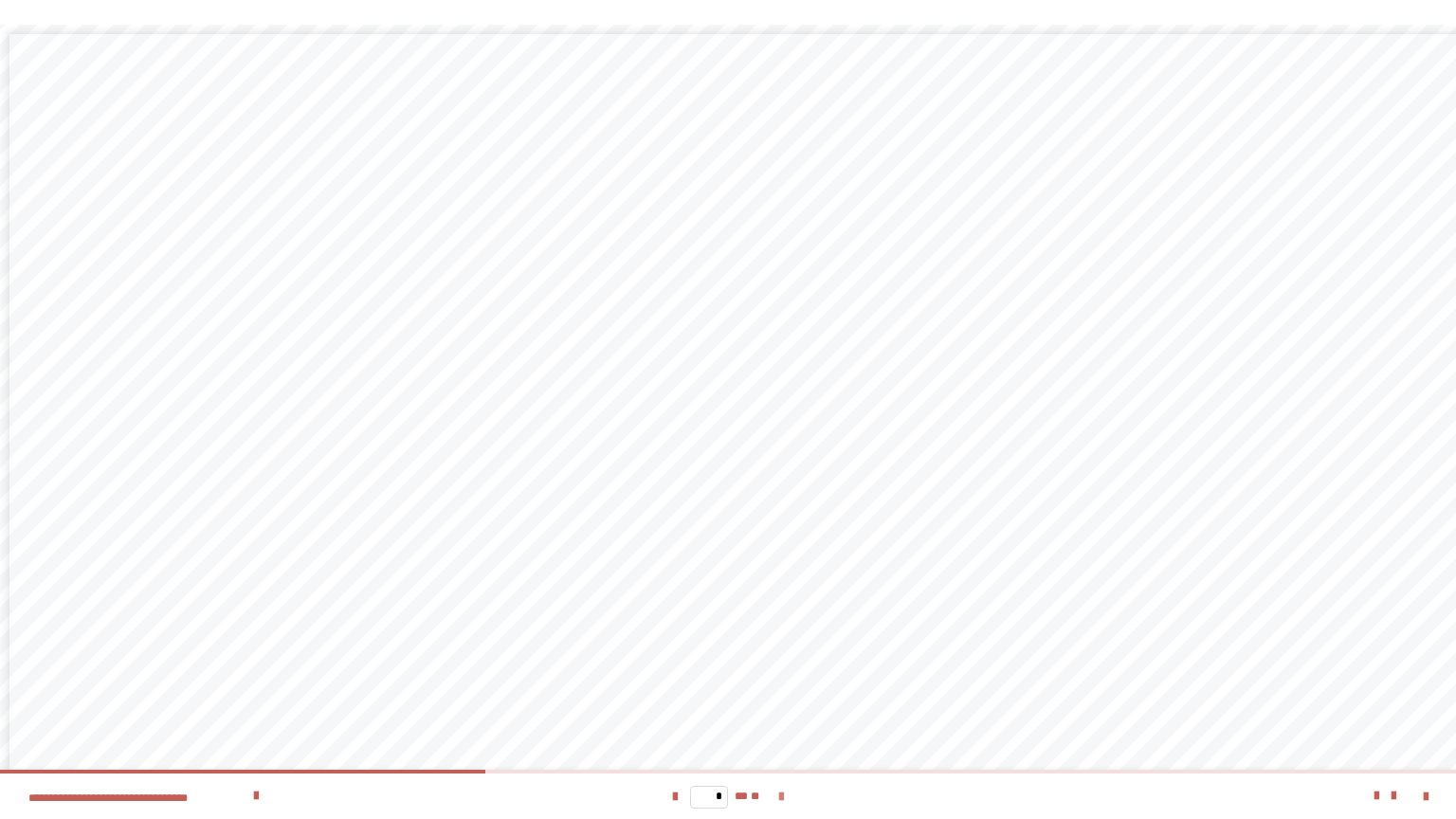 click at bounding box center (781, 797) 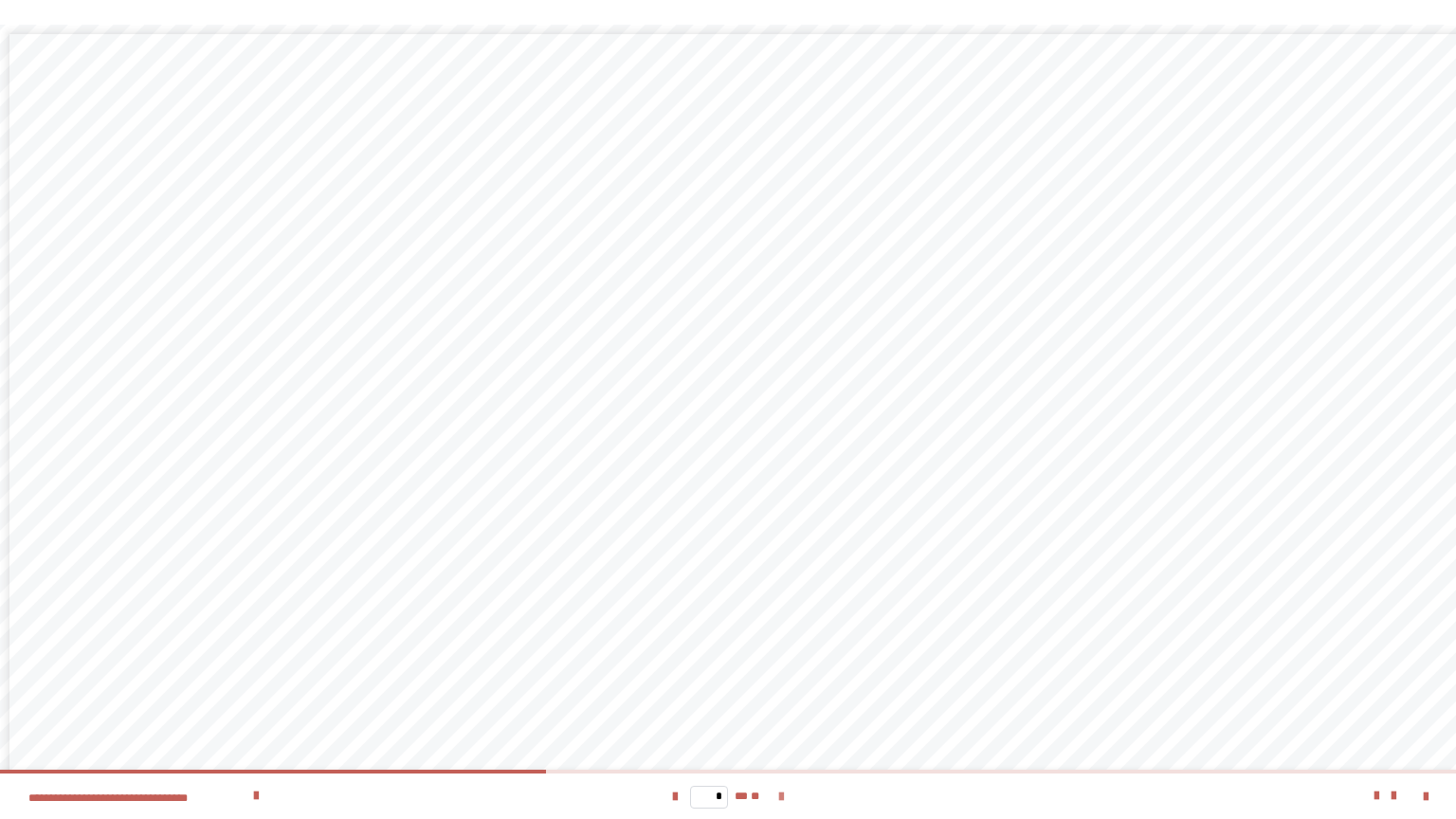 click at bounding box center [781, 797] 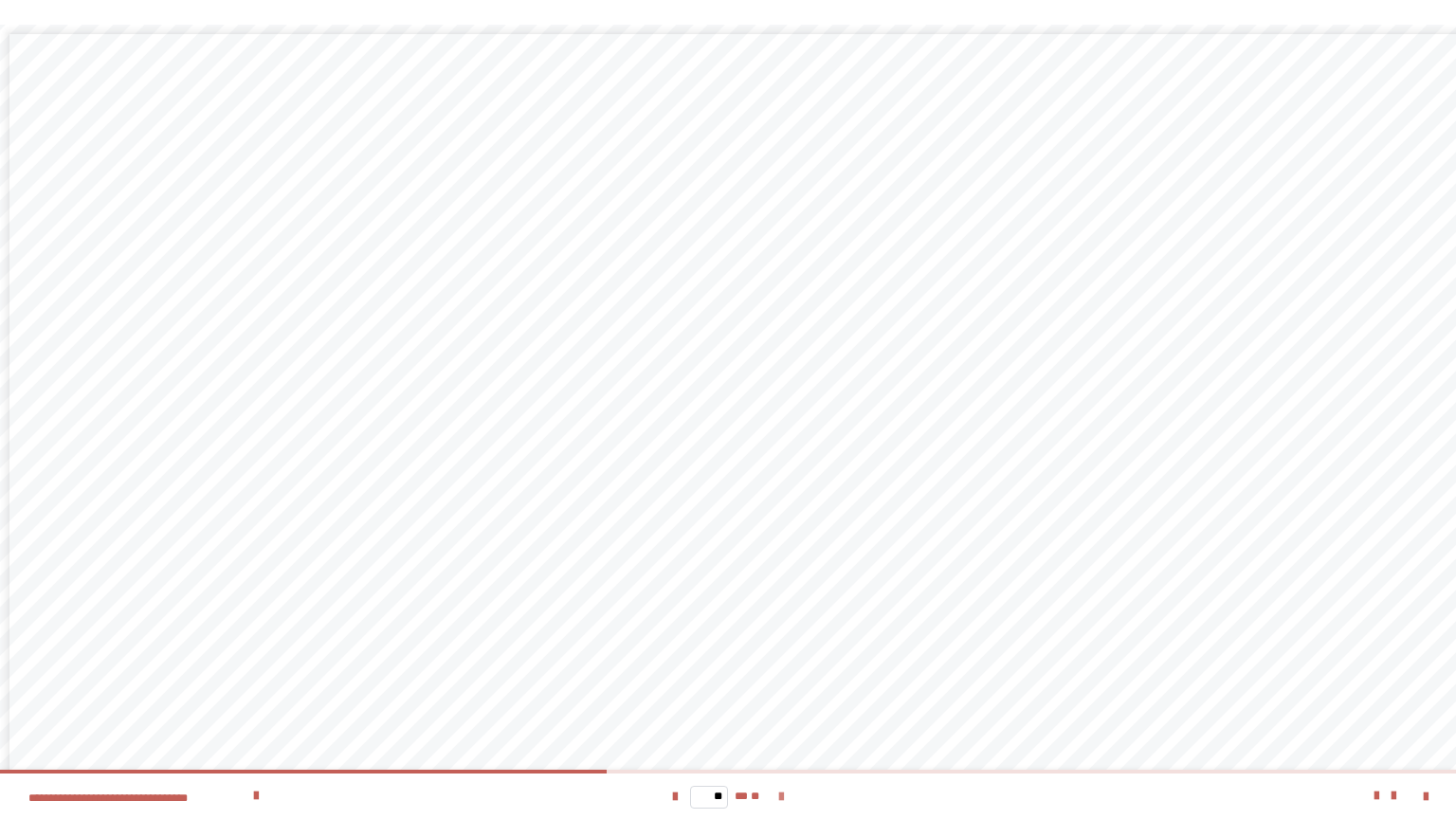 click at bounding box center [781, 797] 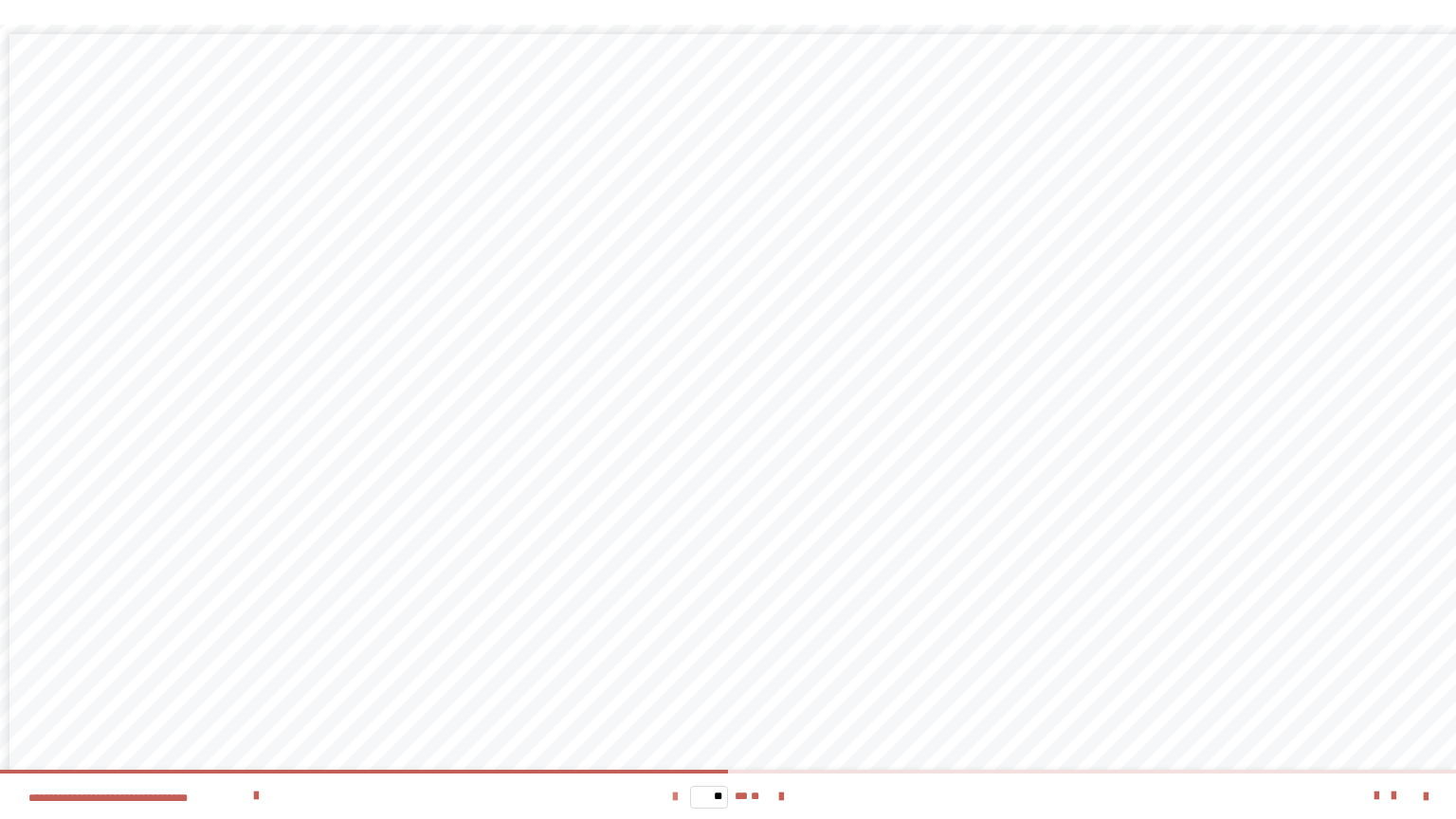 click at bounding box center [675, 796] 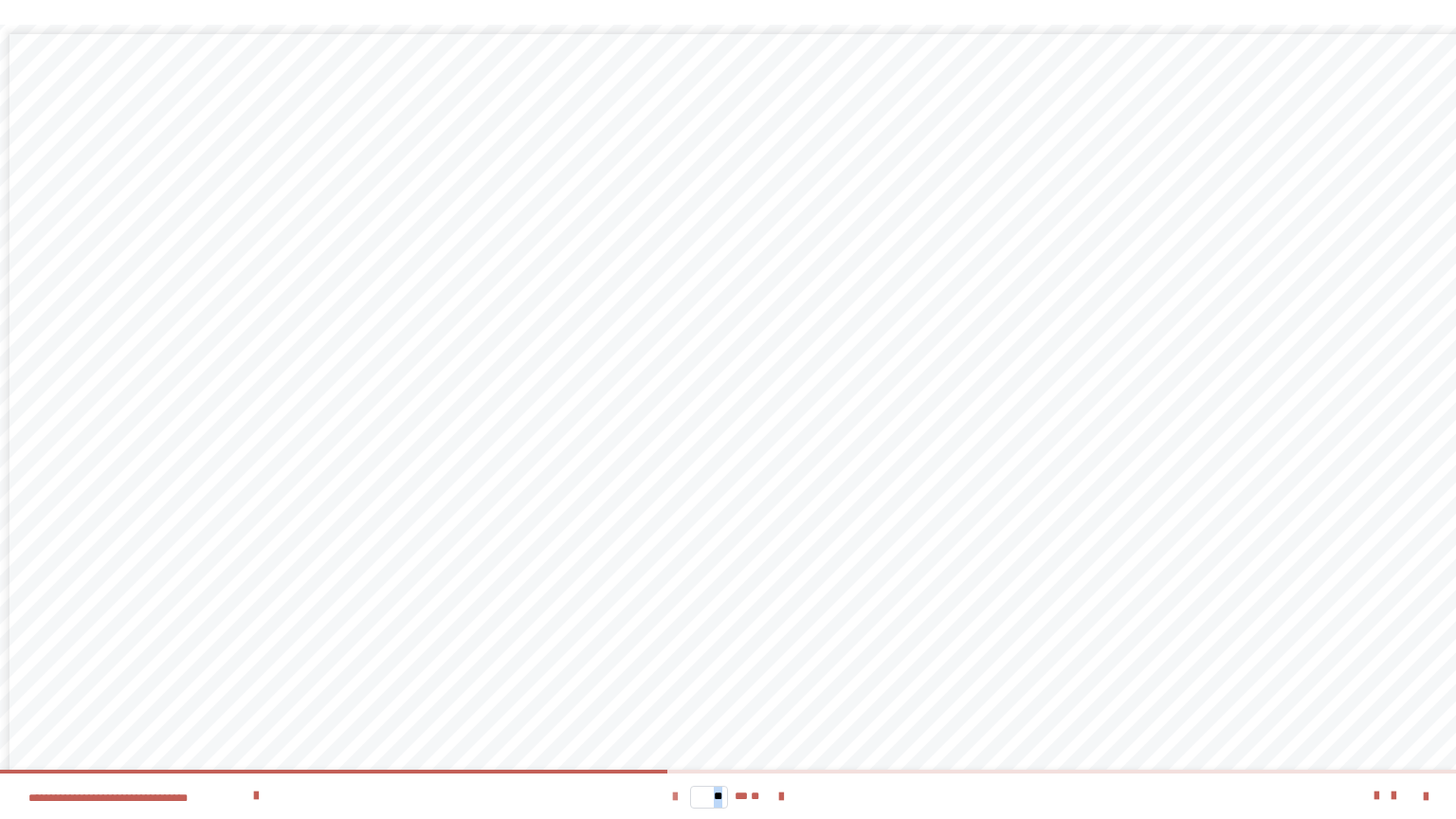 click at bounding box center (675, 796) 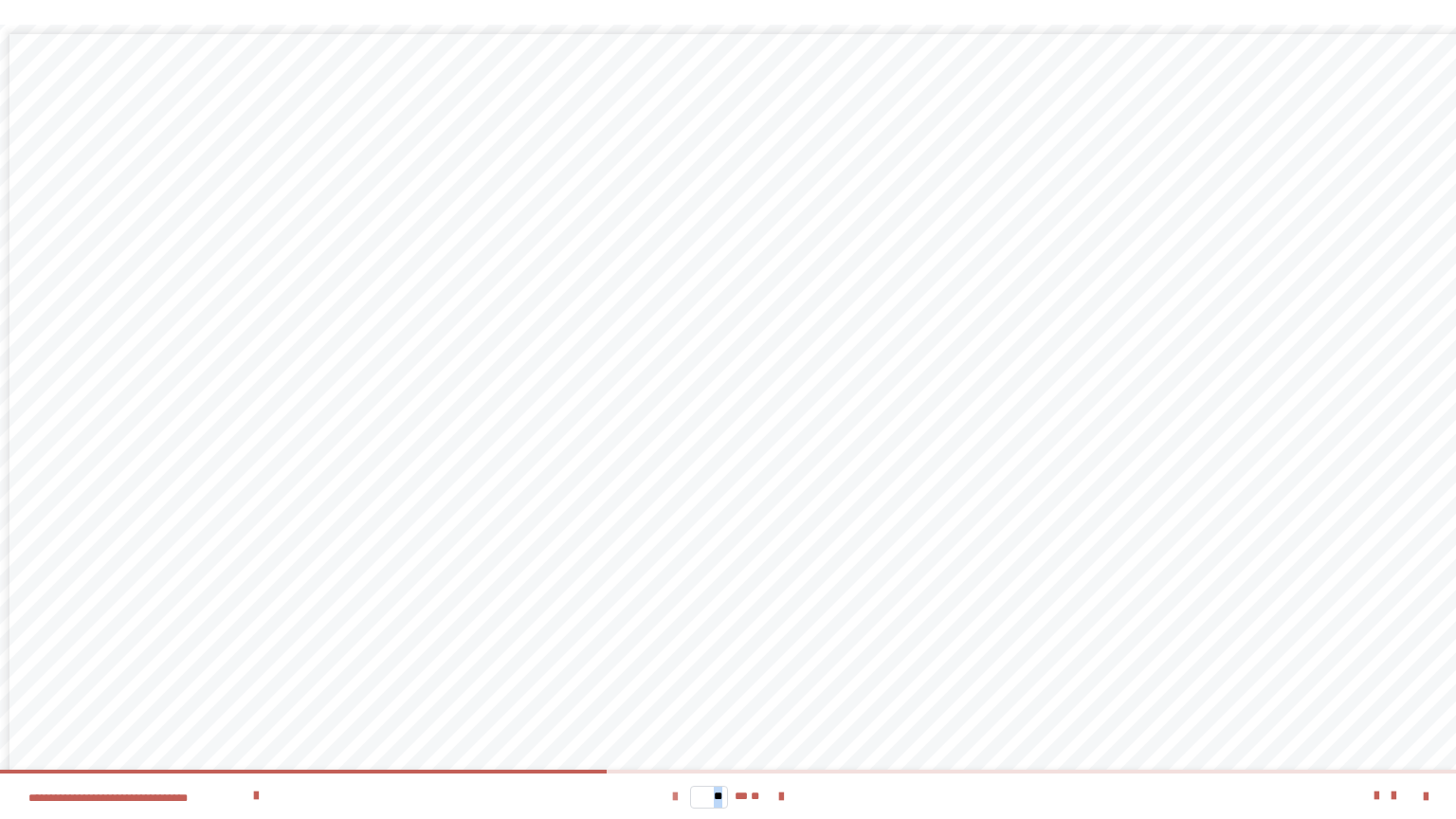 click at bounding box center [675, 796] 